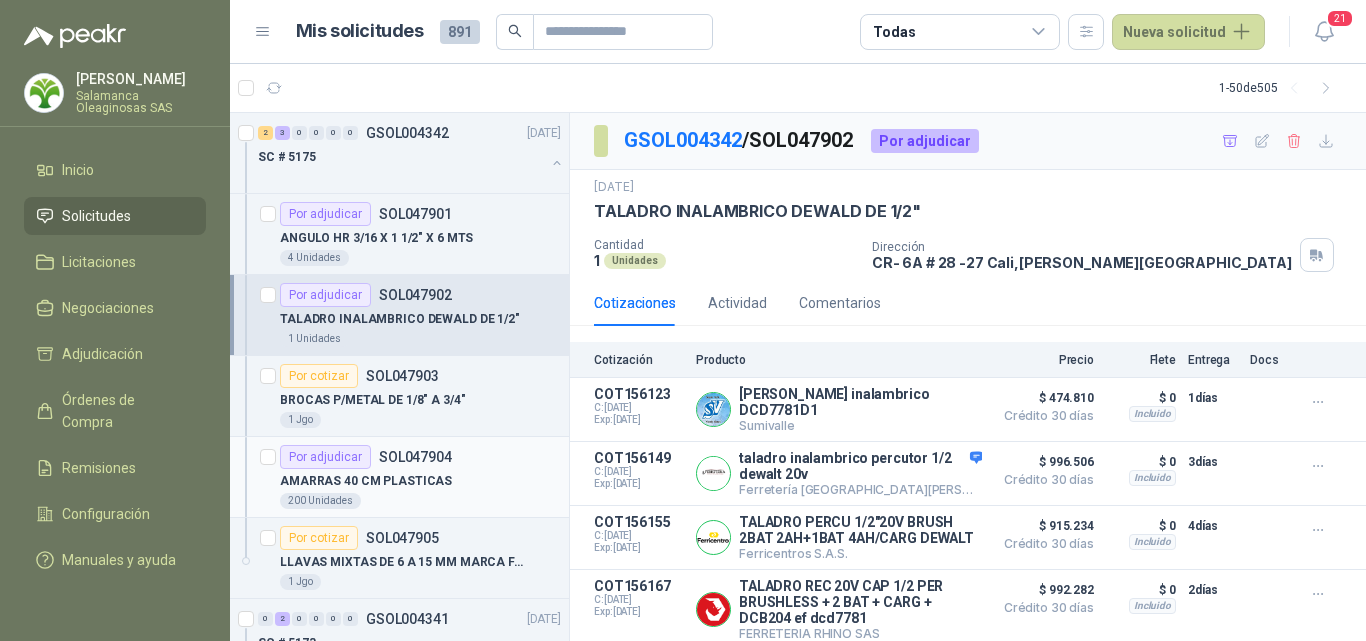 scroll, scrollTop: 0, scrollLeft: 0, axis: both 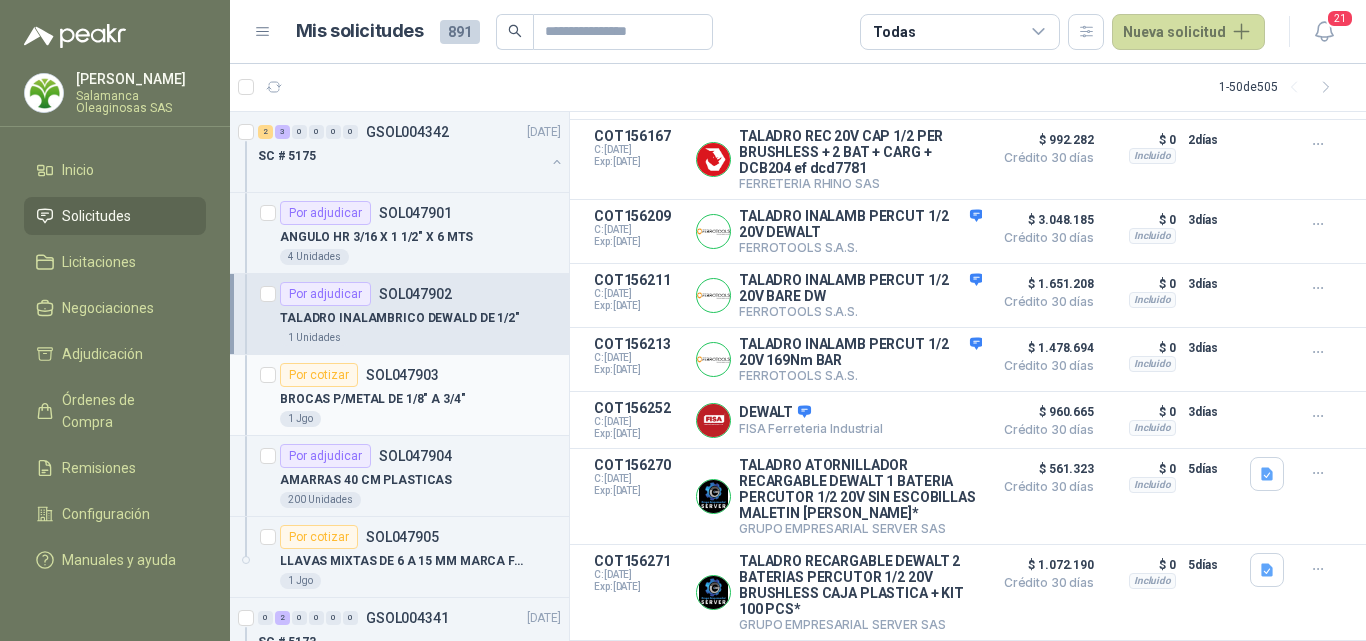 click on "1   Jgo" at bounding box center [420, 419] 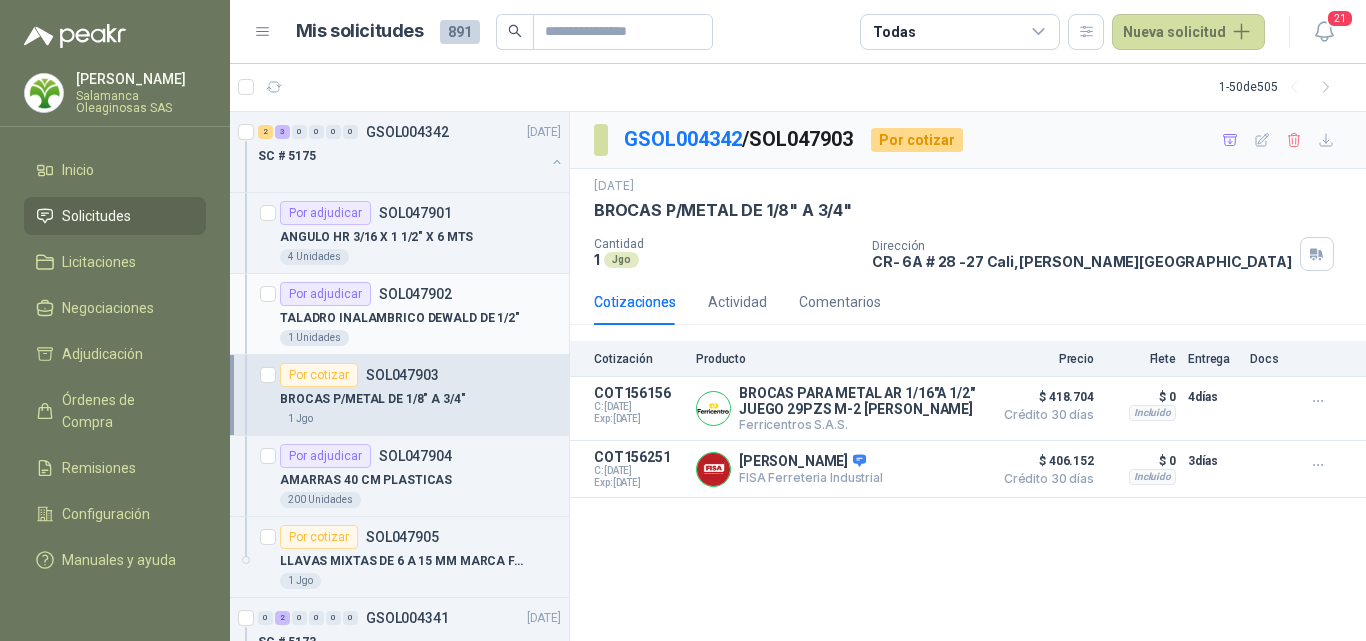 click on "1   Unidades" at bounding box center (420, 338) 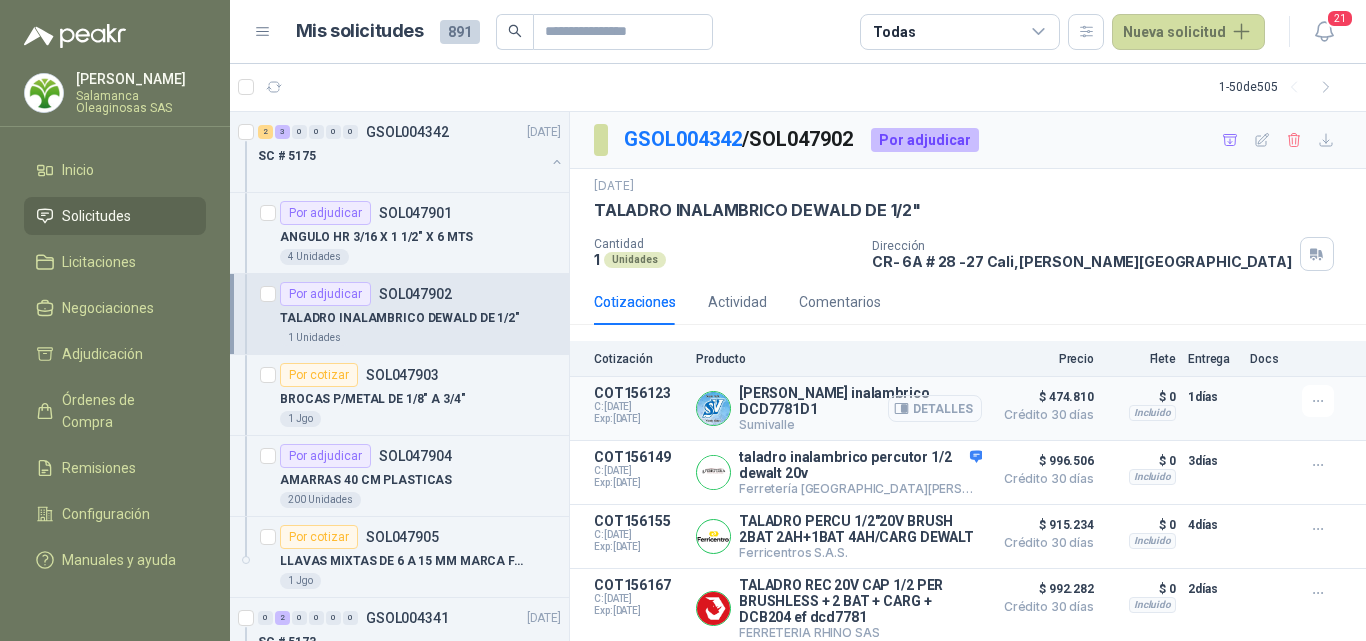 click on "Detalles" at bounding box center (935, 408) 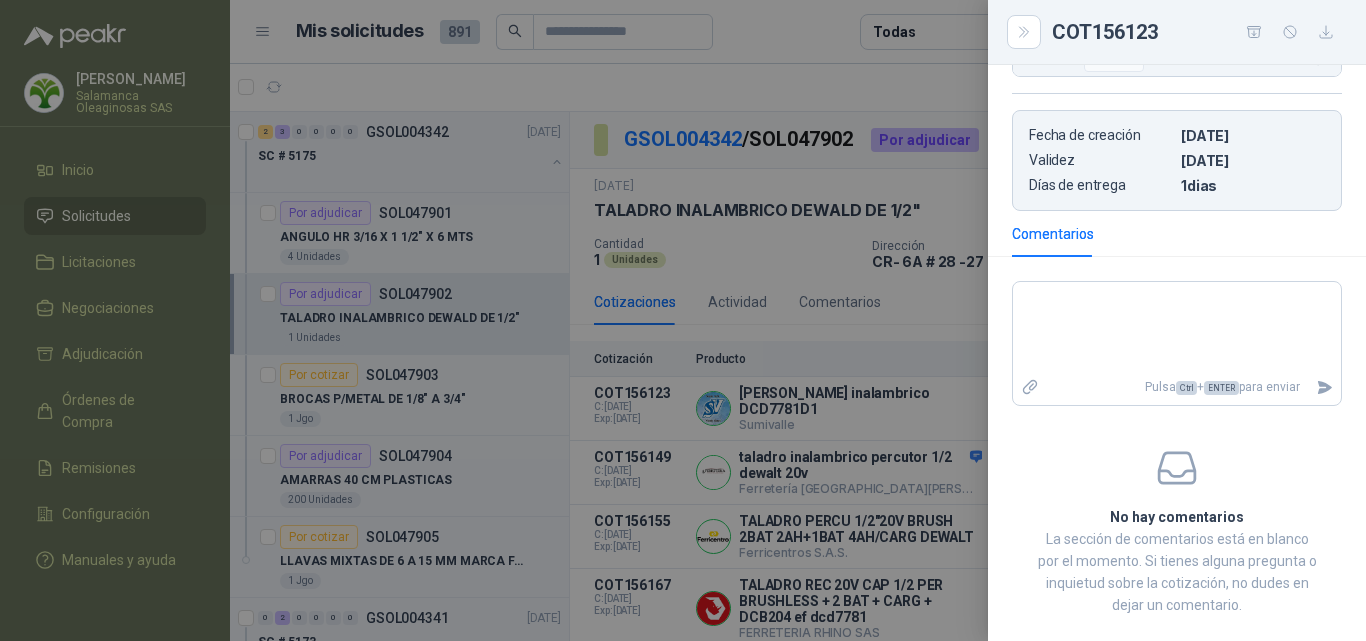 scroll, scrollTop: 494, scrollLeft: 0, axis: vertical 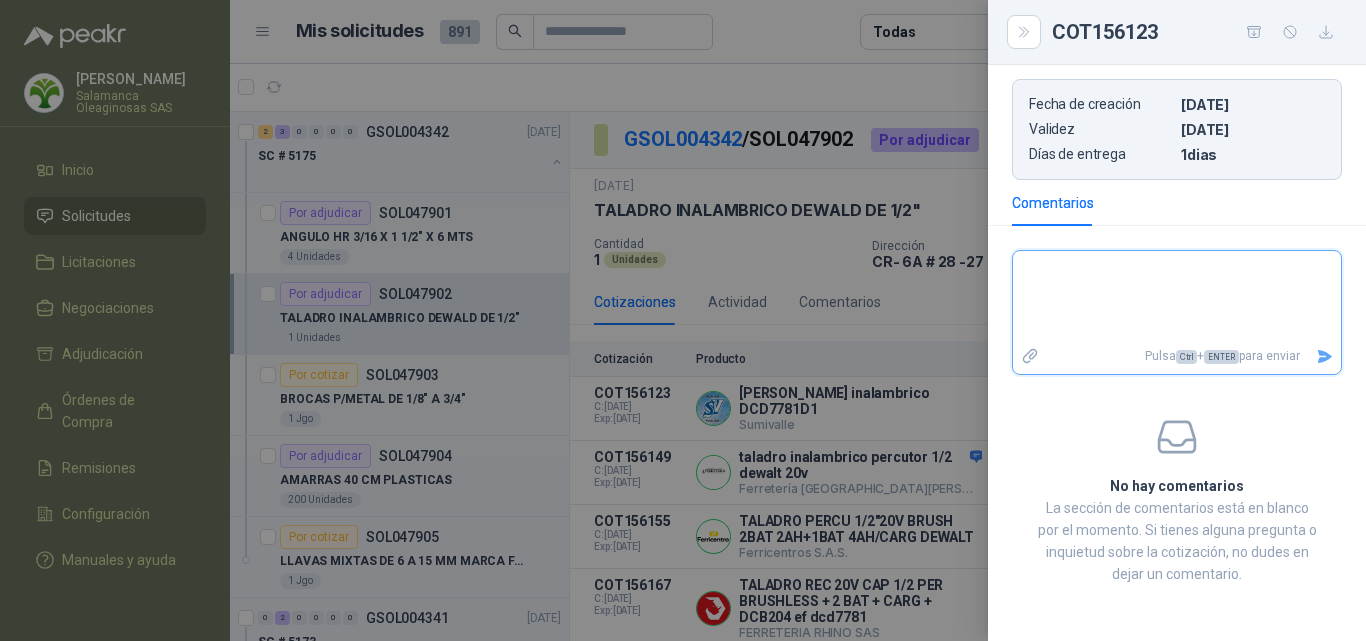 click at bounding box center [1177, 297] 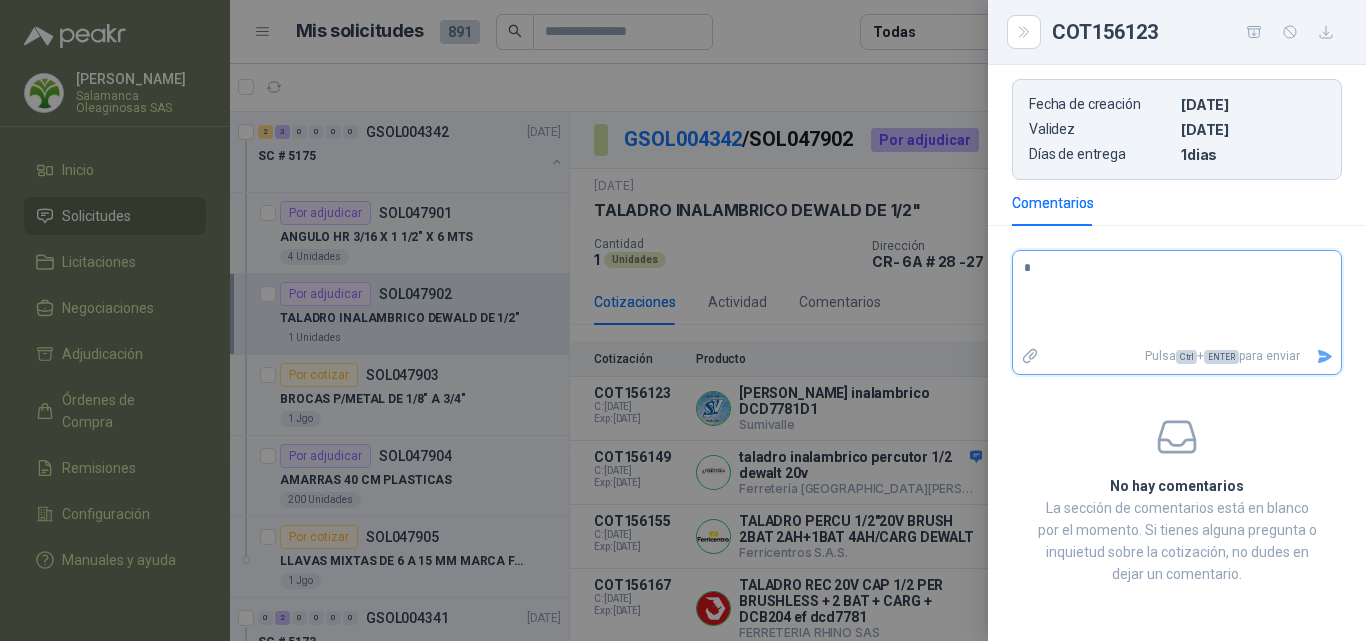 type 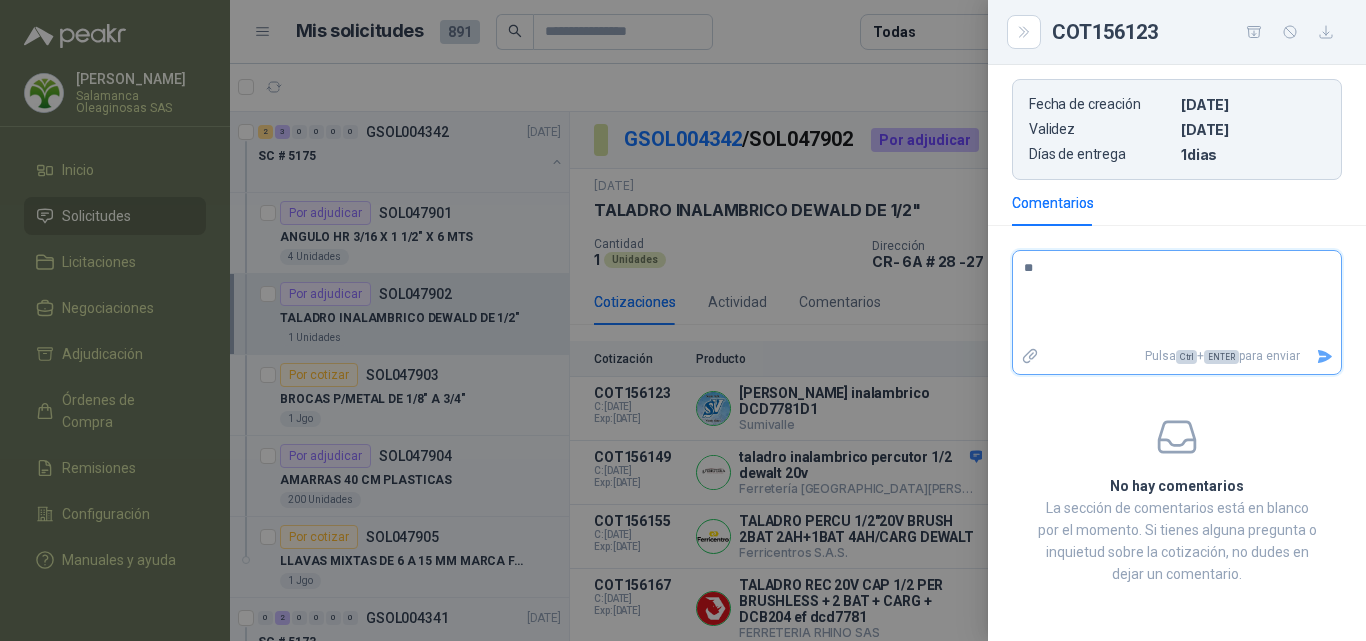 type 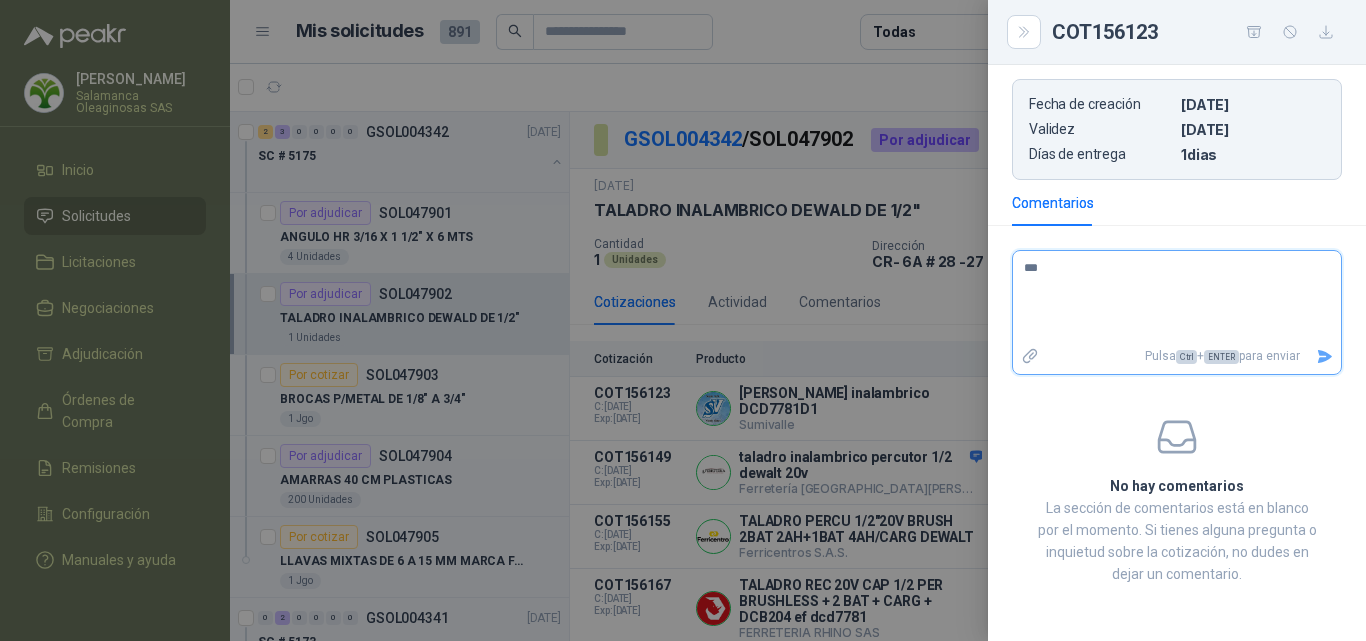 type 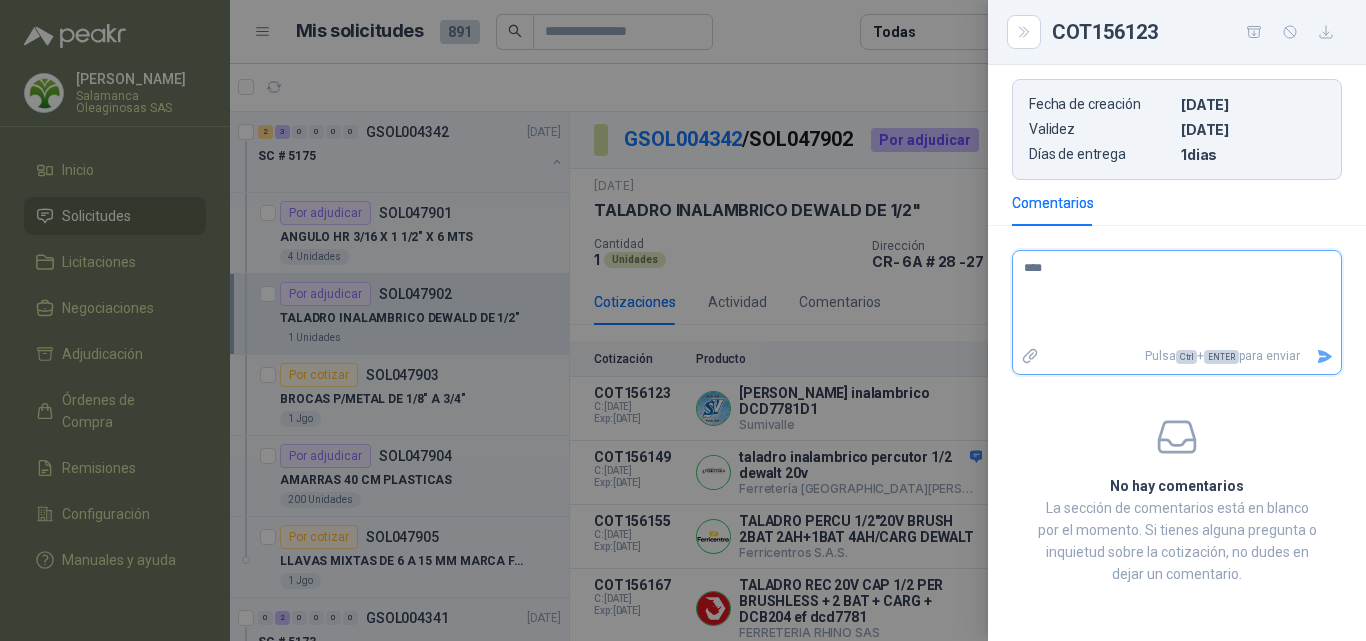 type on "*****" 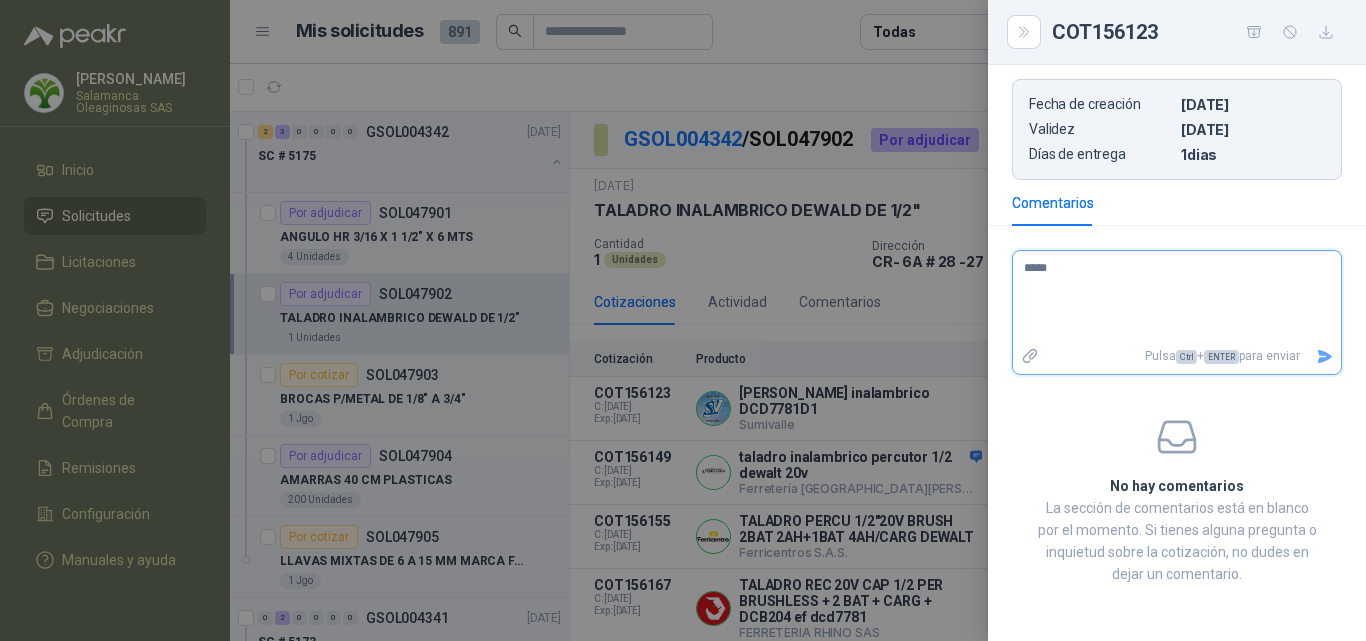 type 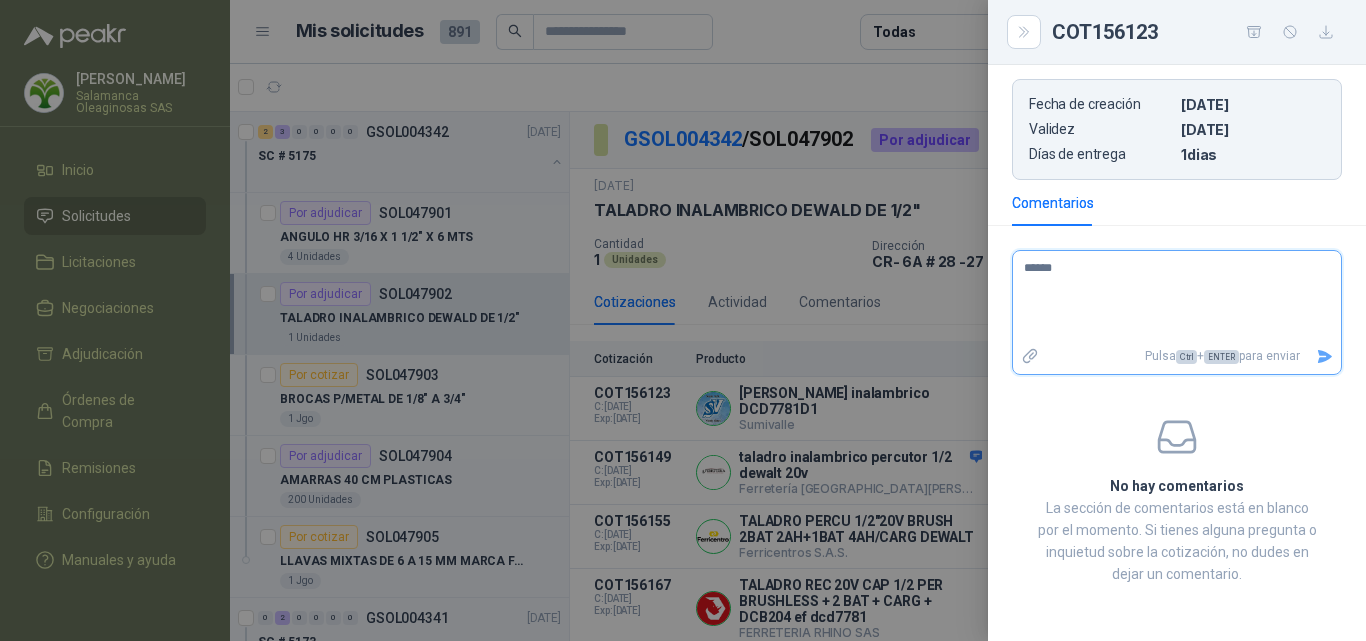 type on "******" 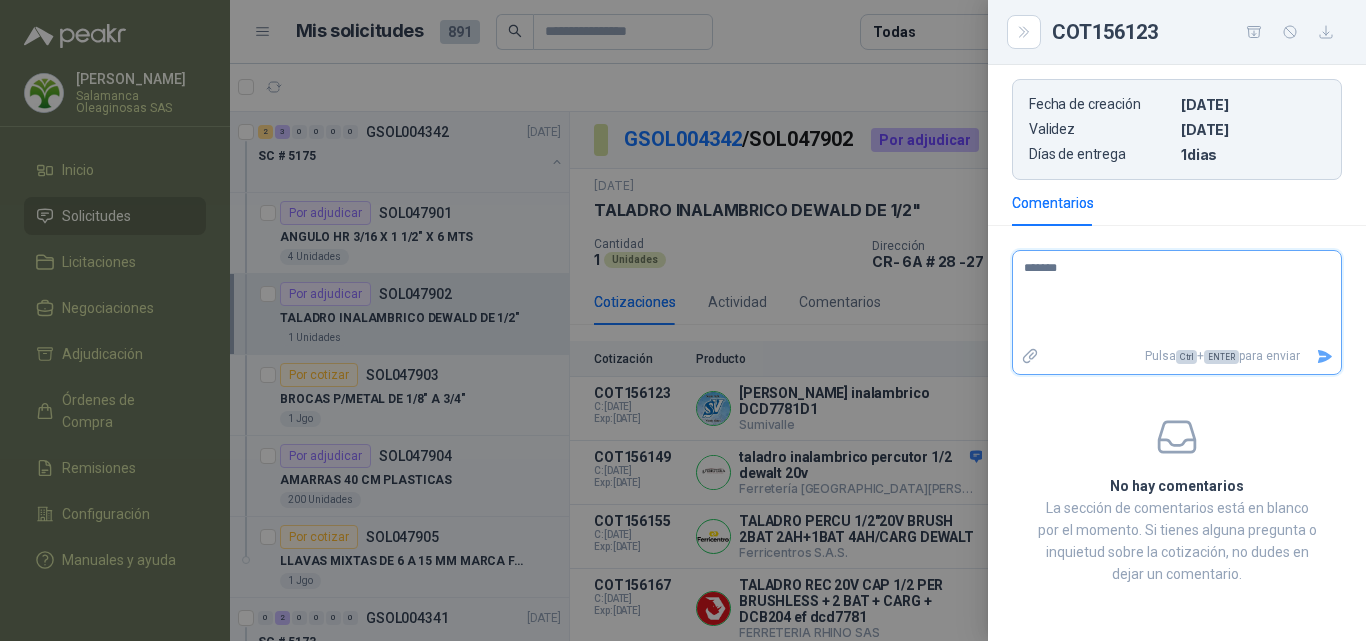 type 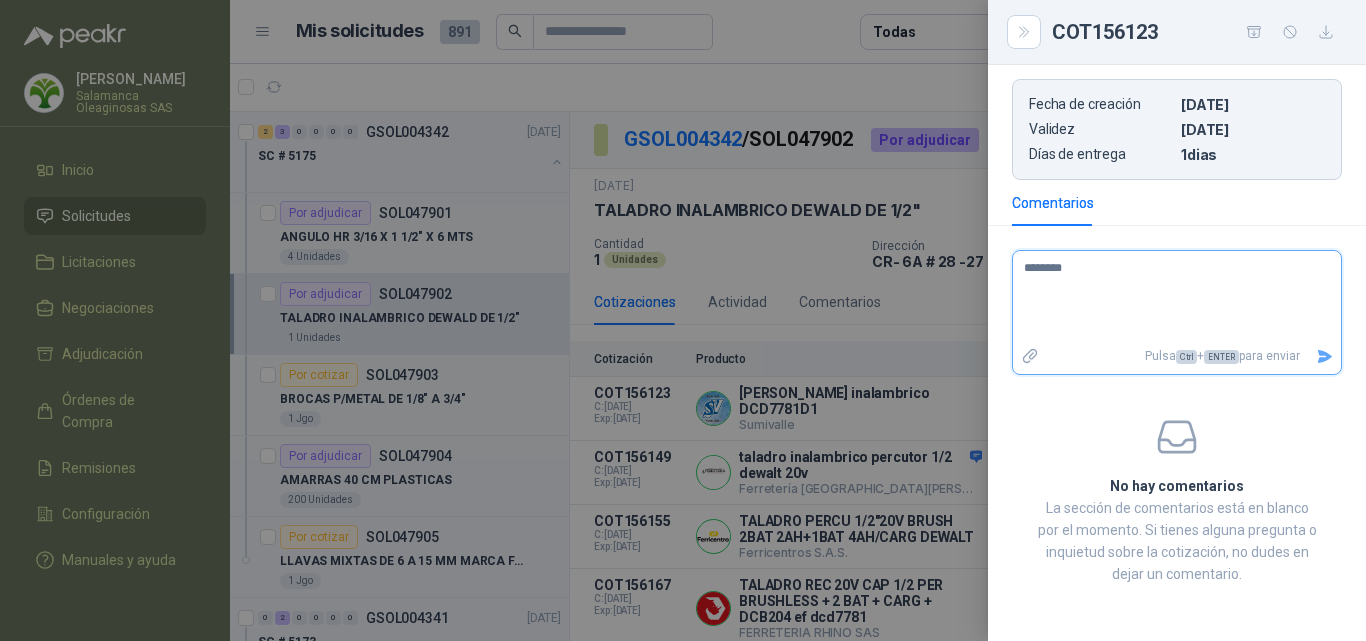 type on "*********" 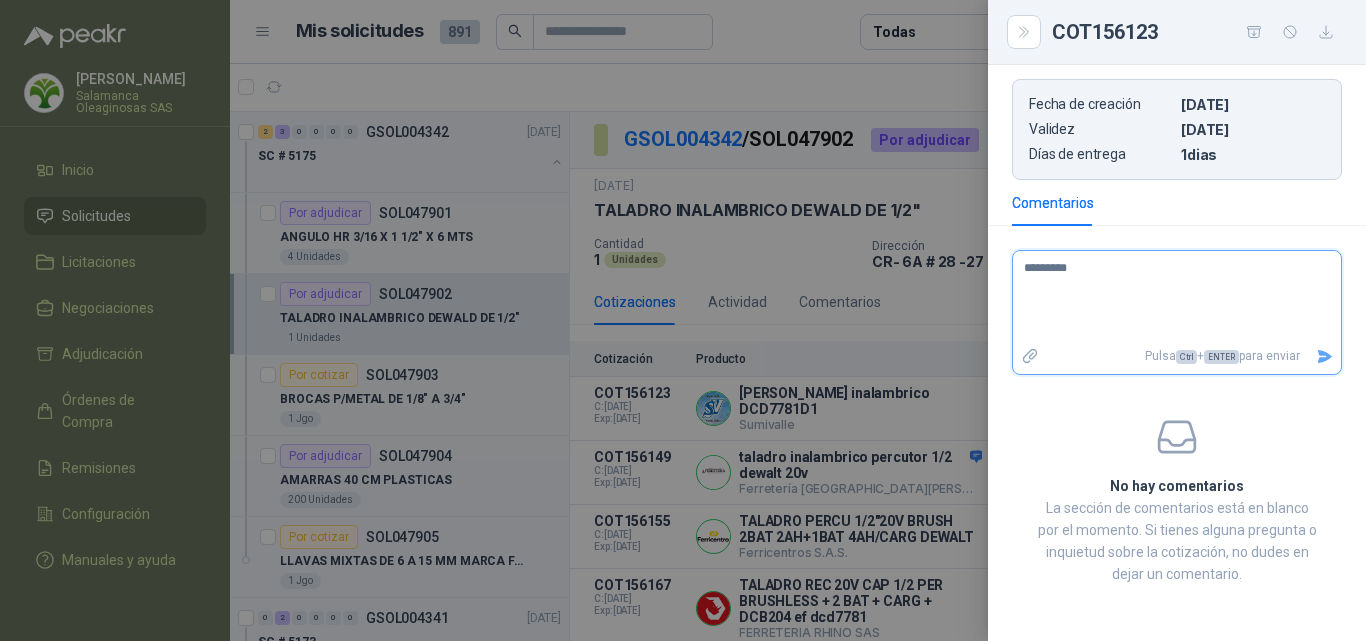 type 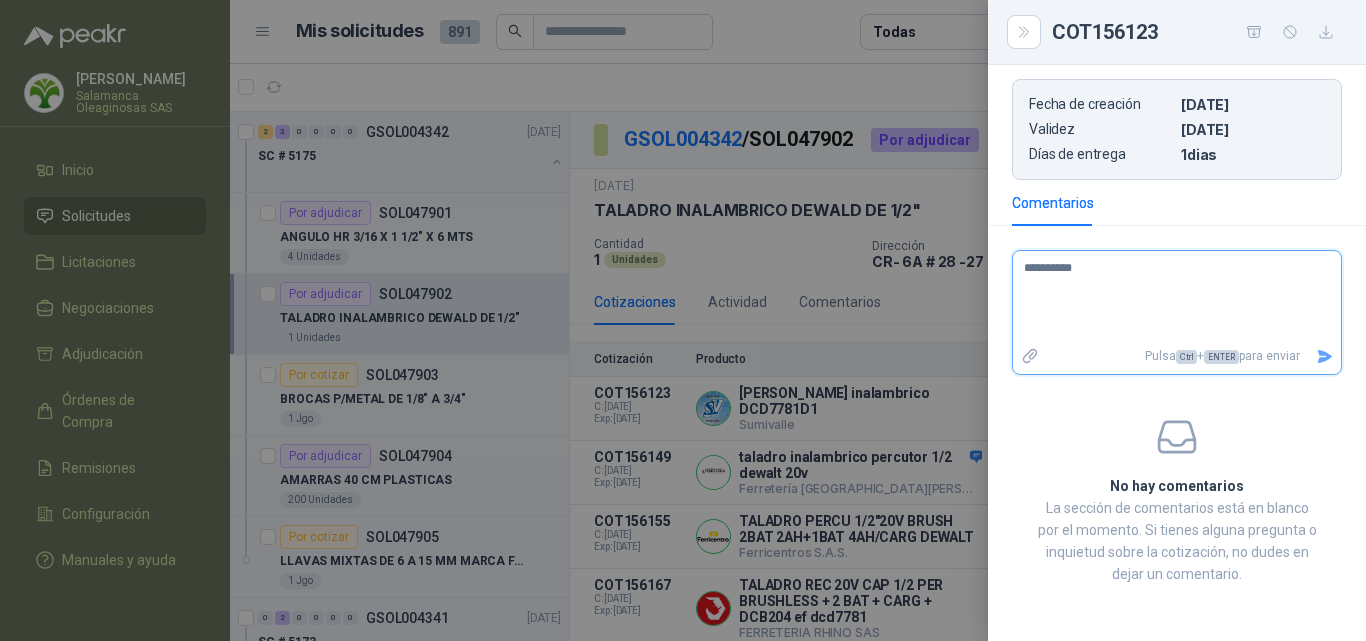 type 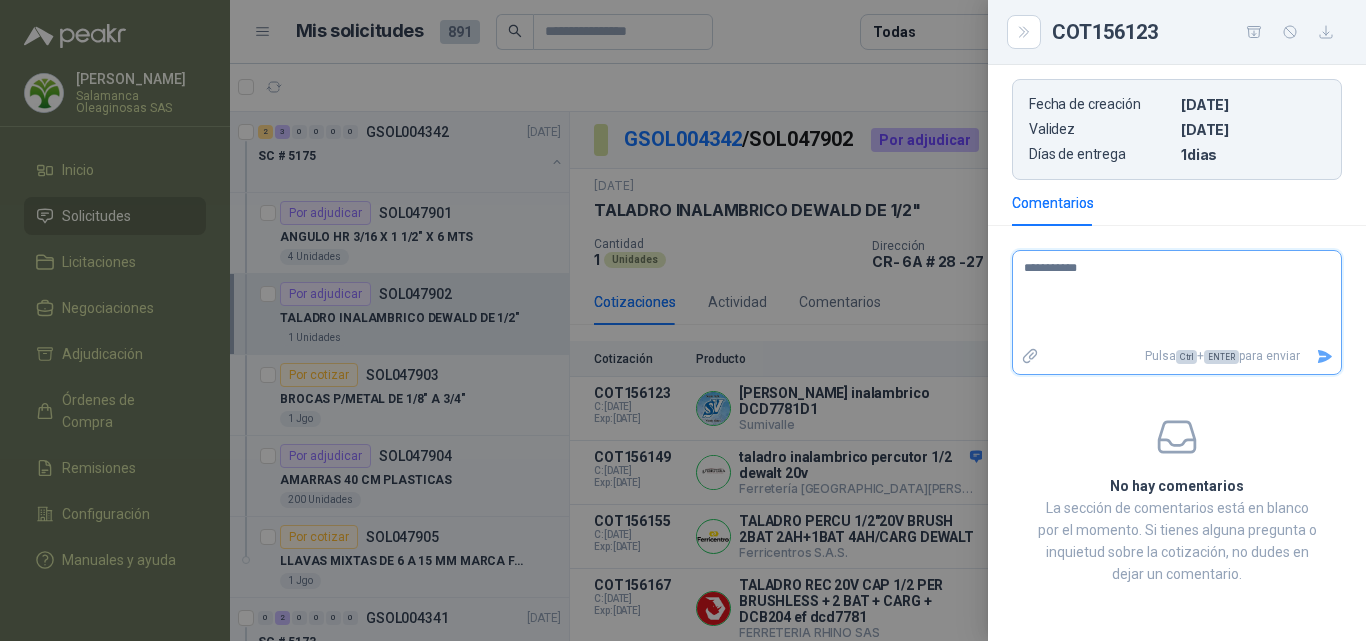 type 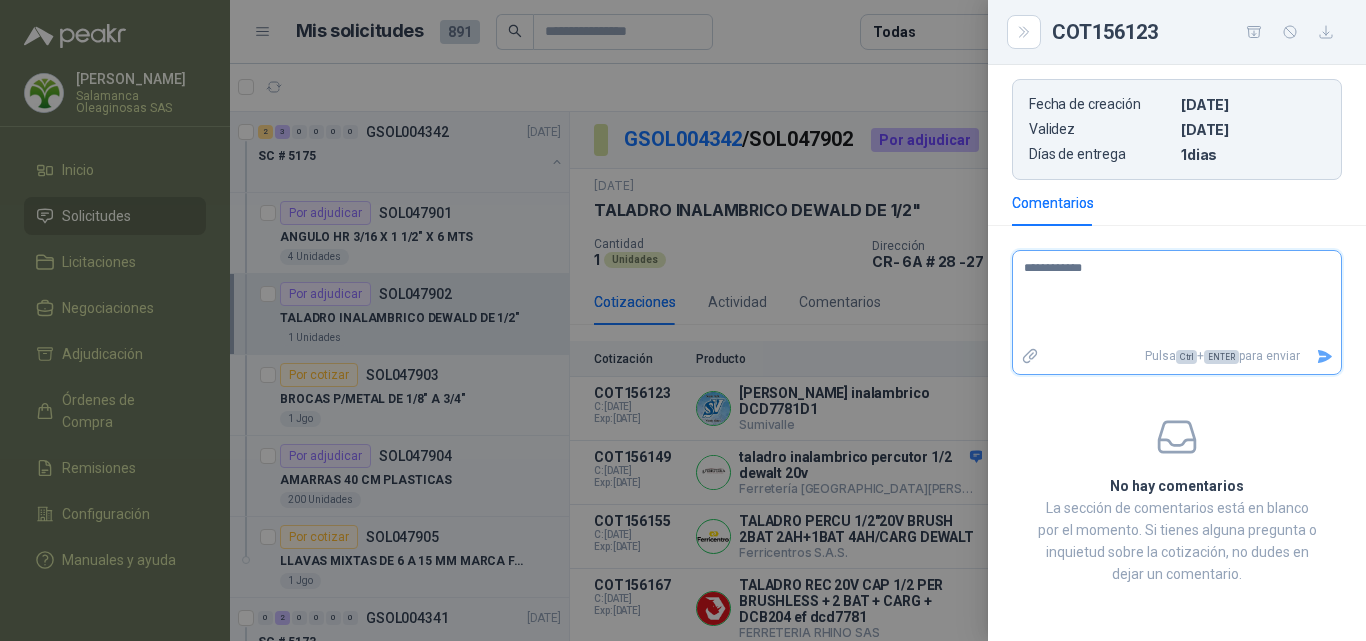 type 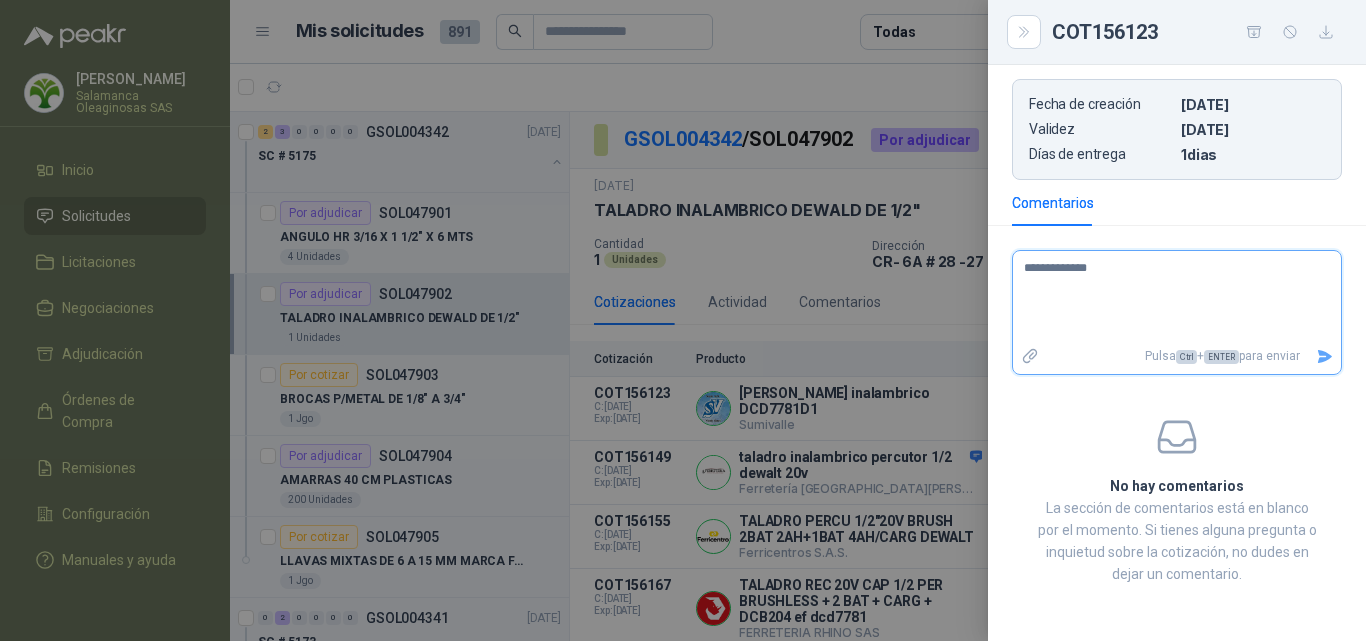 type 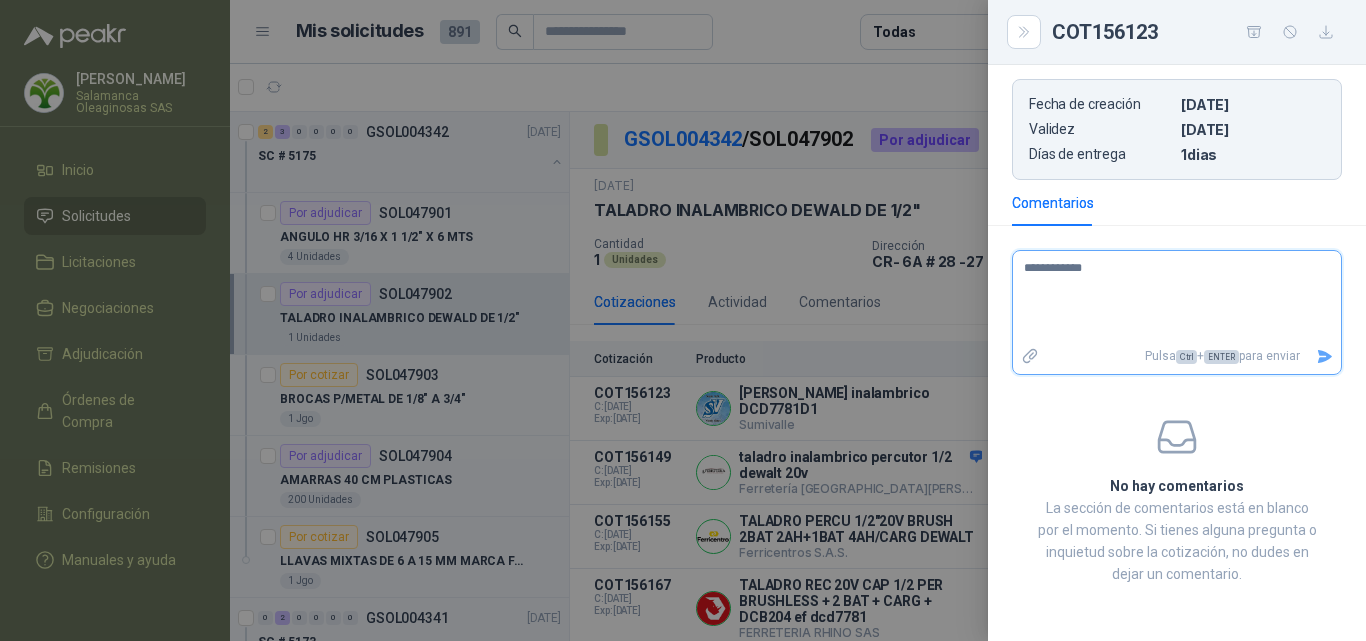 type 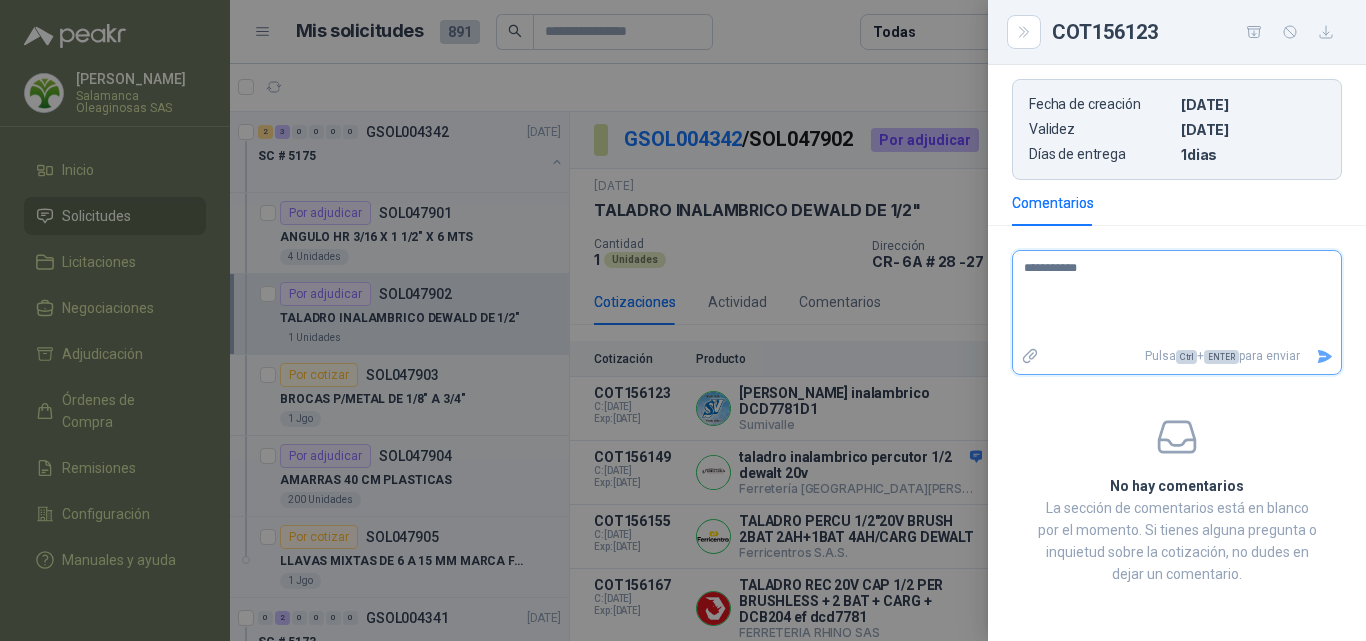 type 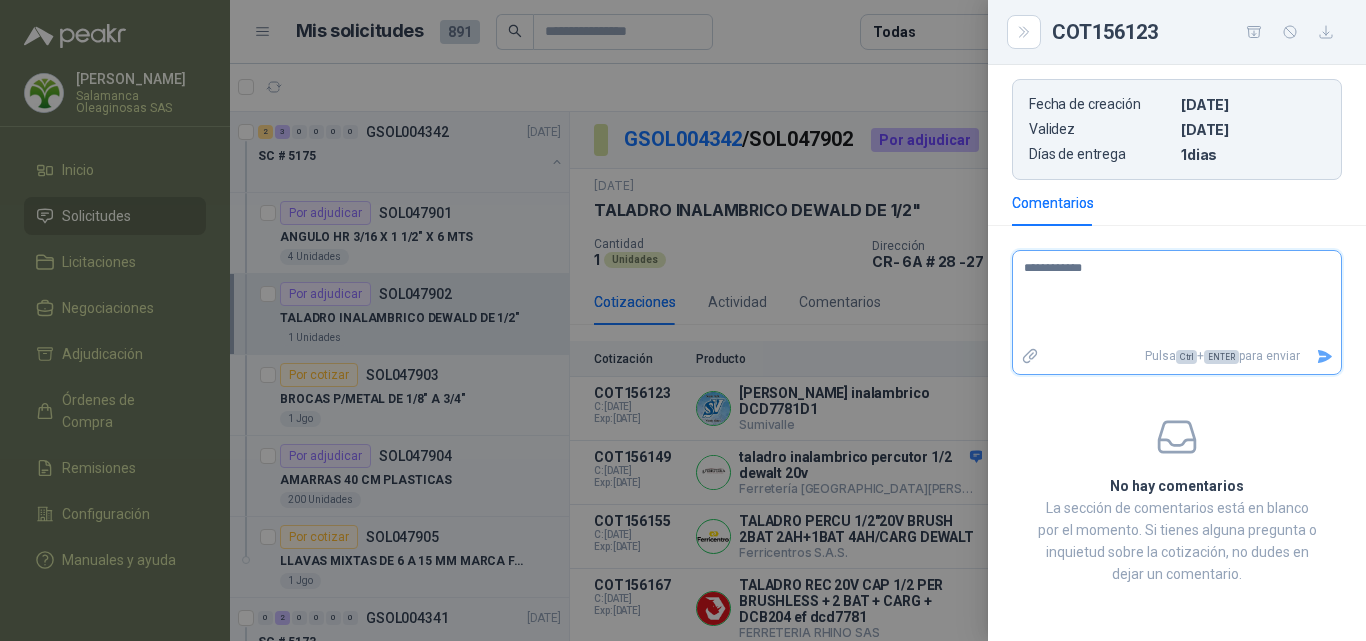 type 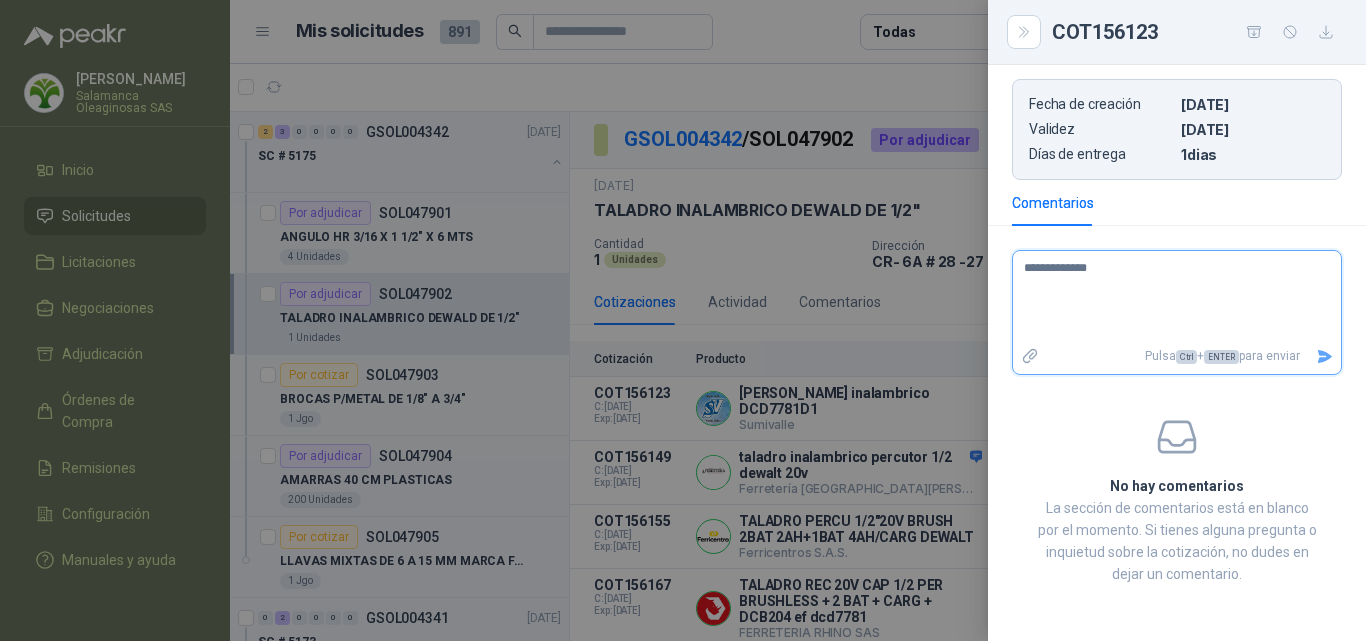 type 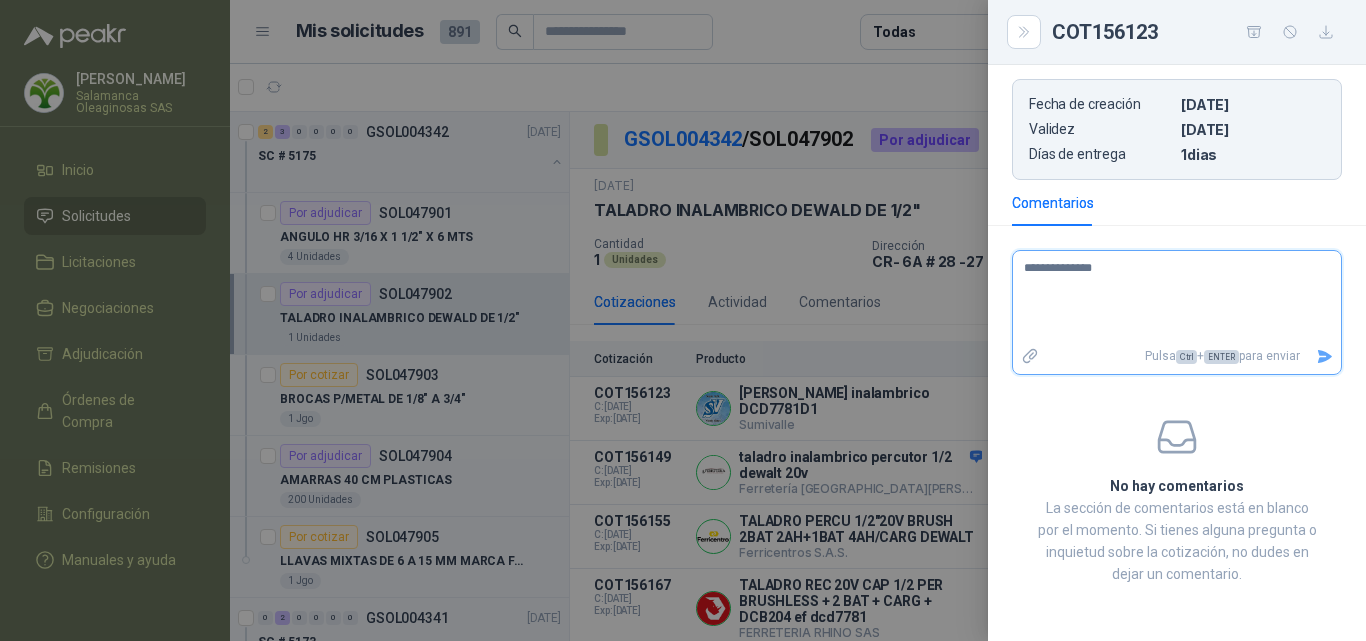 type 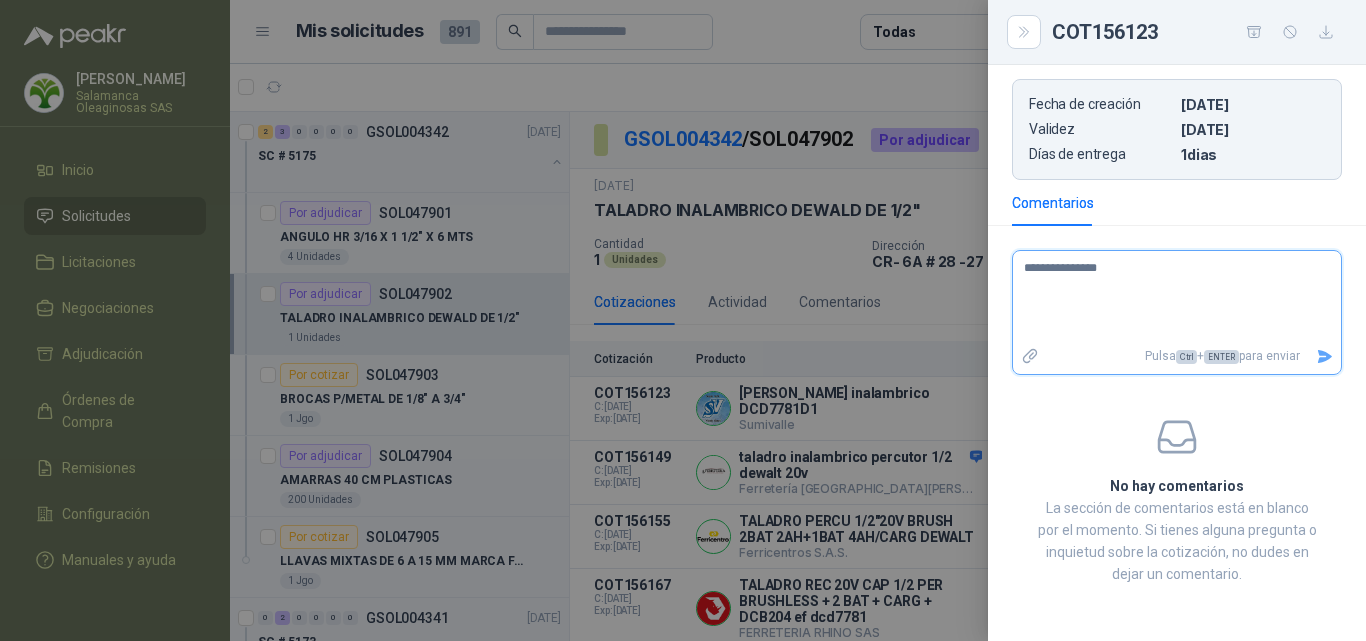 type 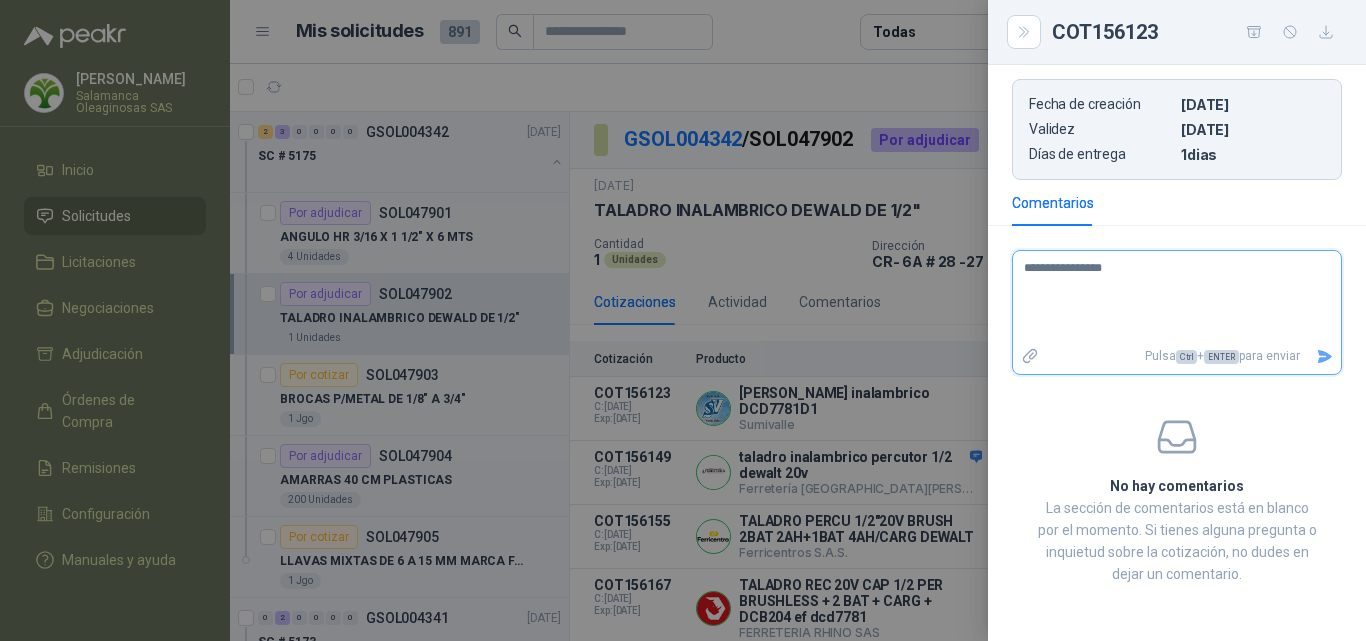type 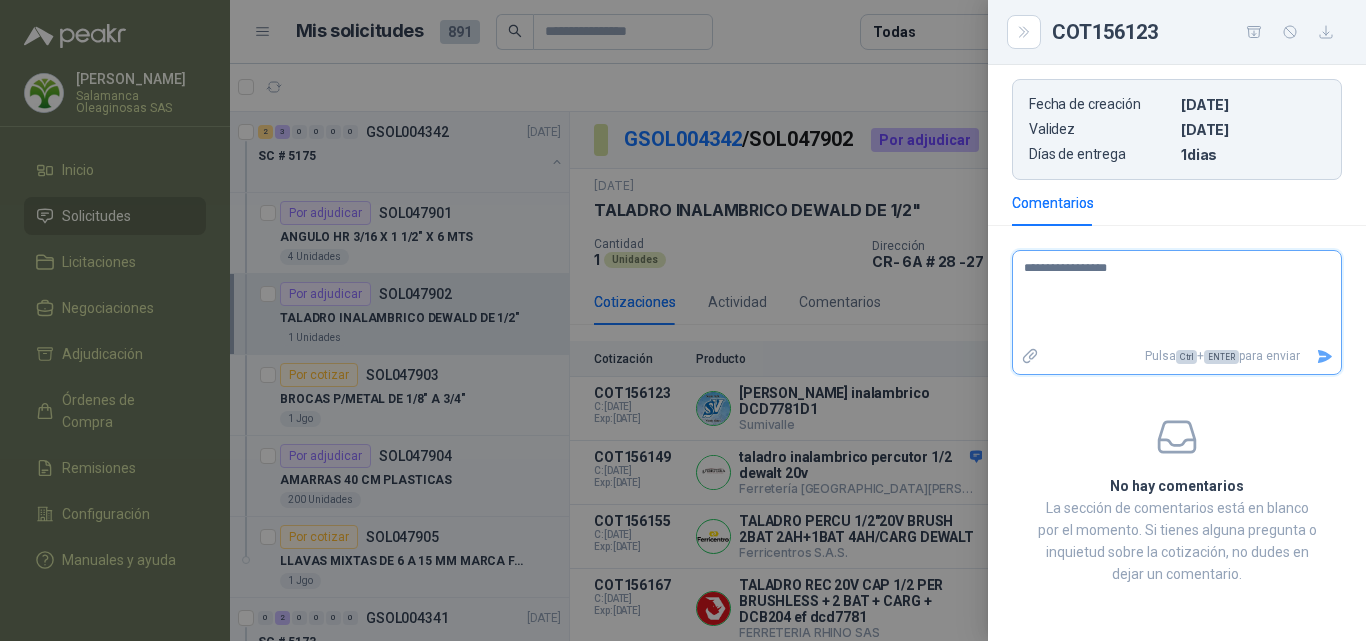 type 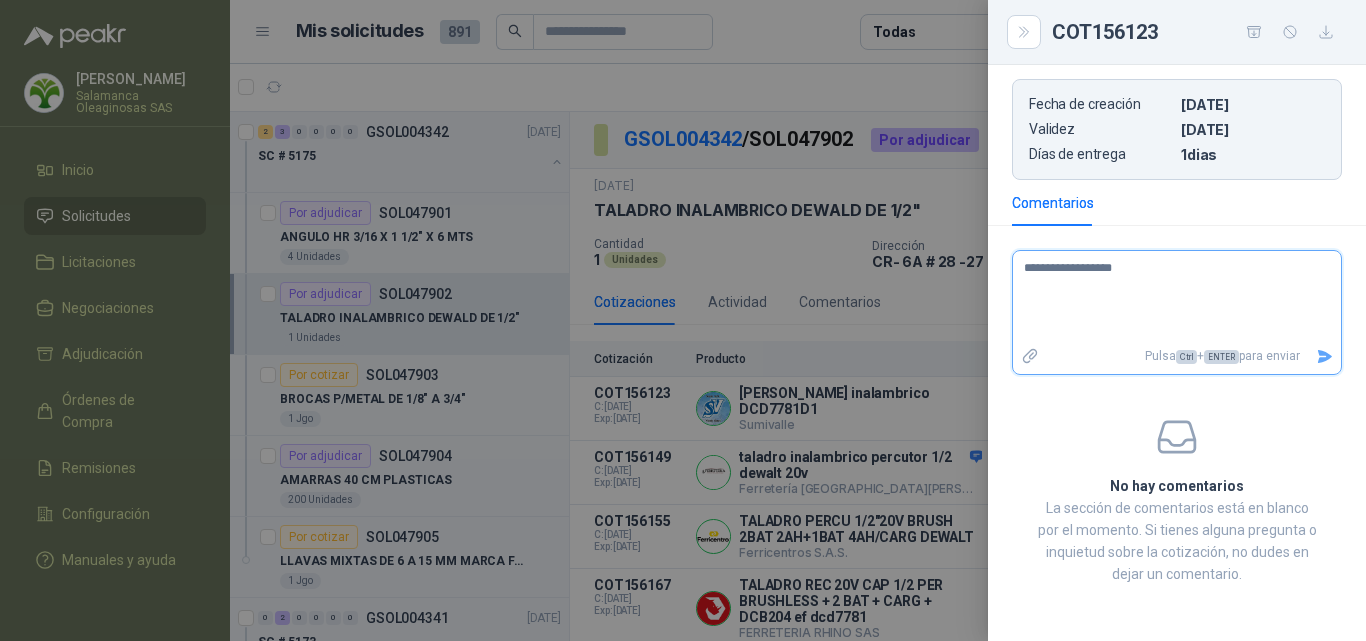 type 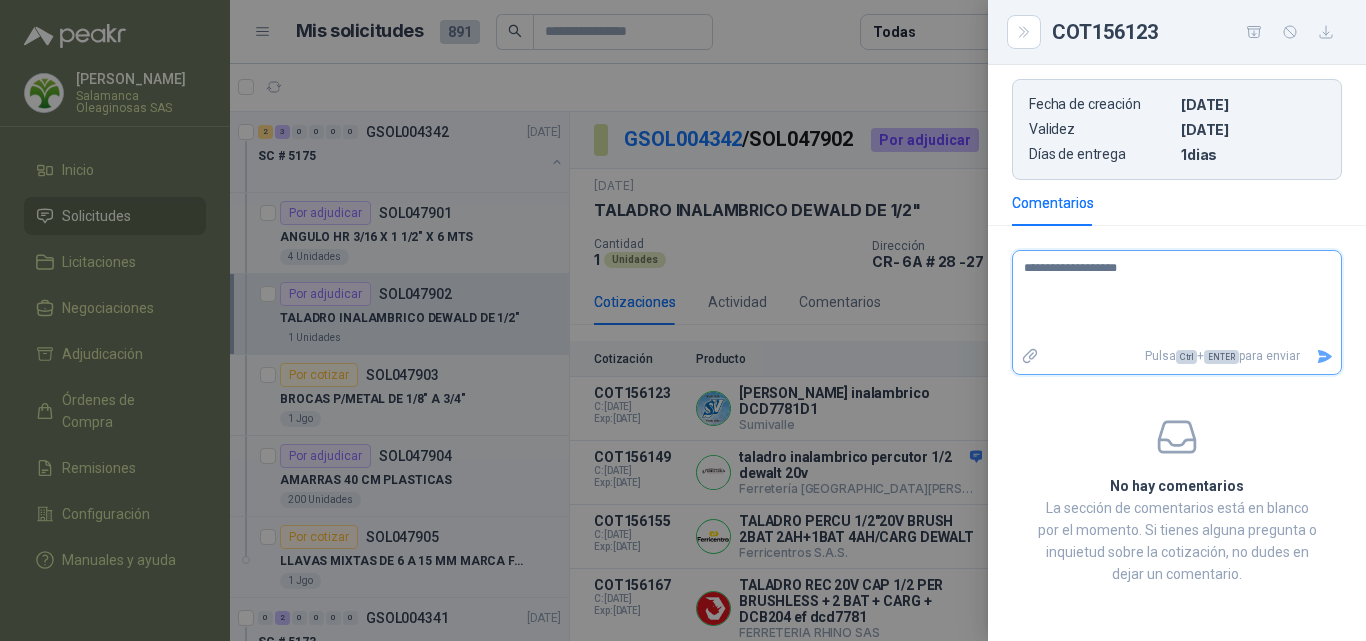 type 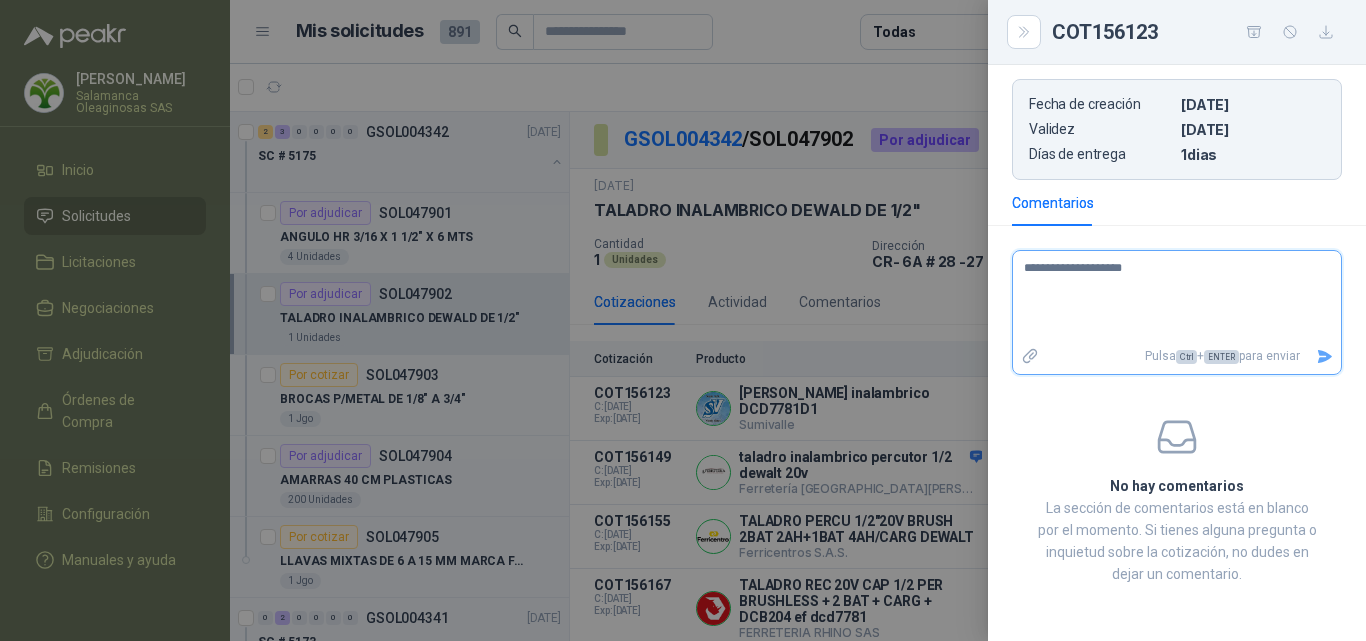 type 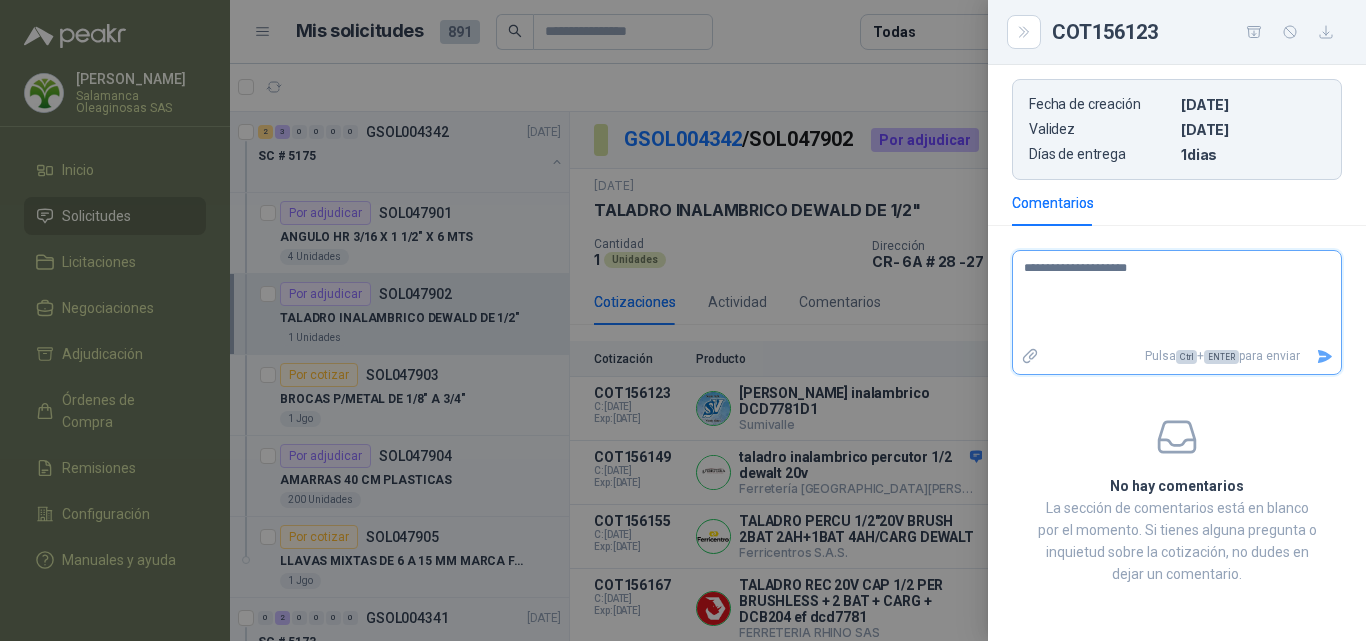 type 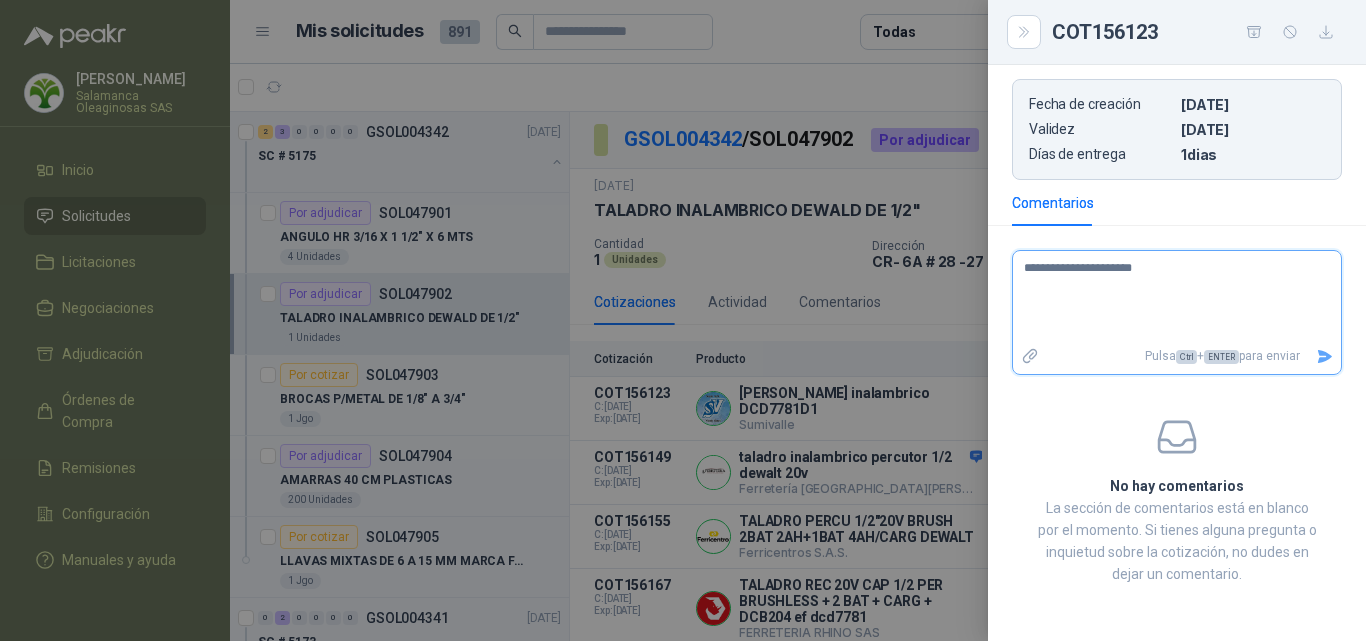 type on "**********" 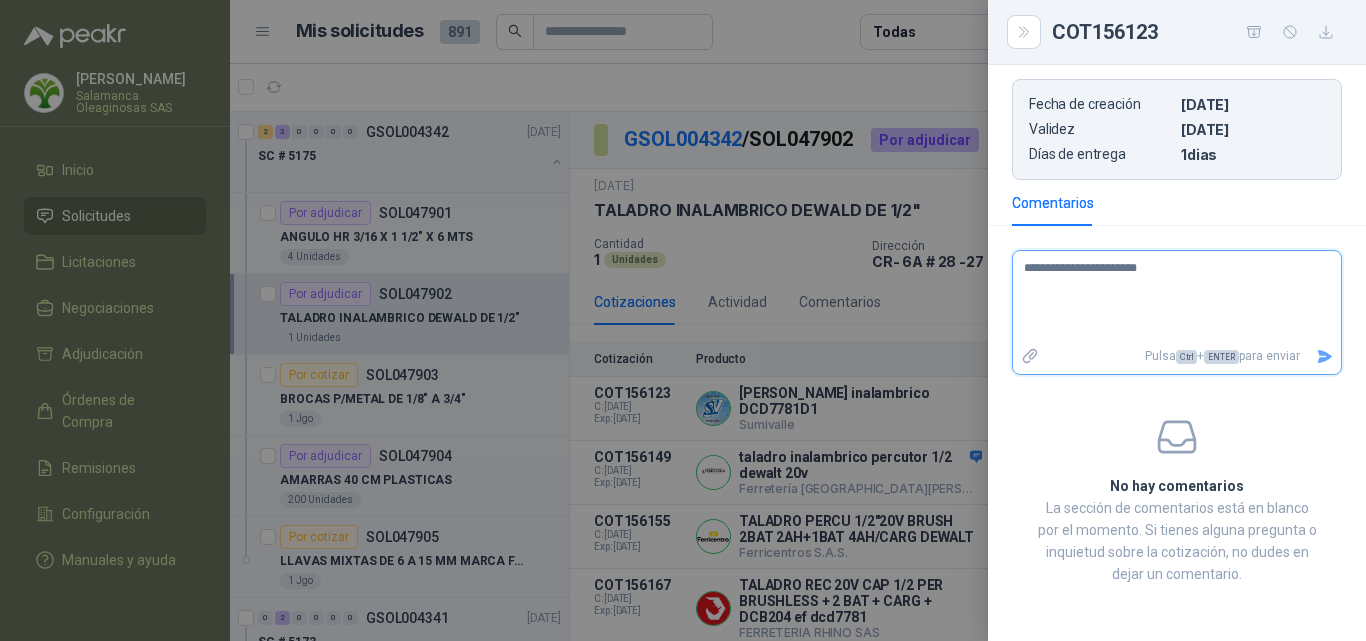 type 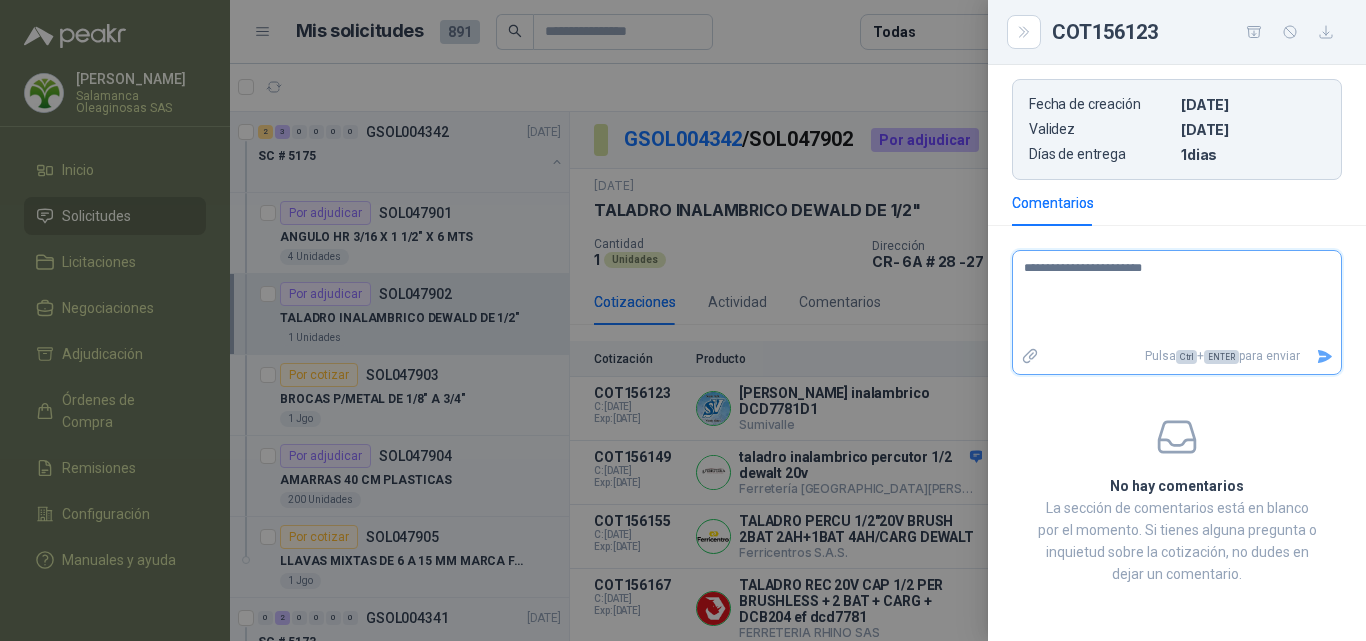 type 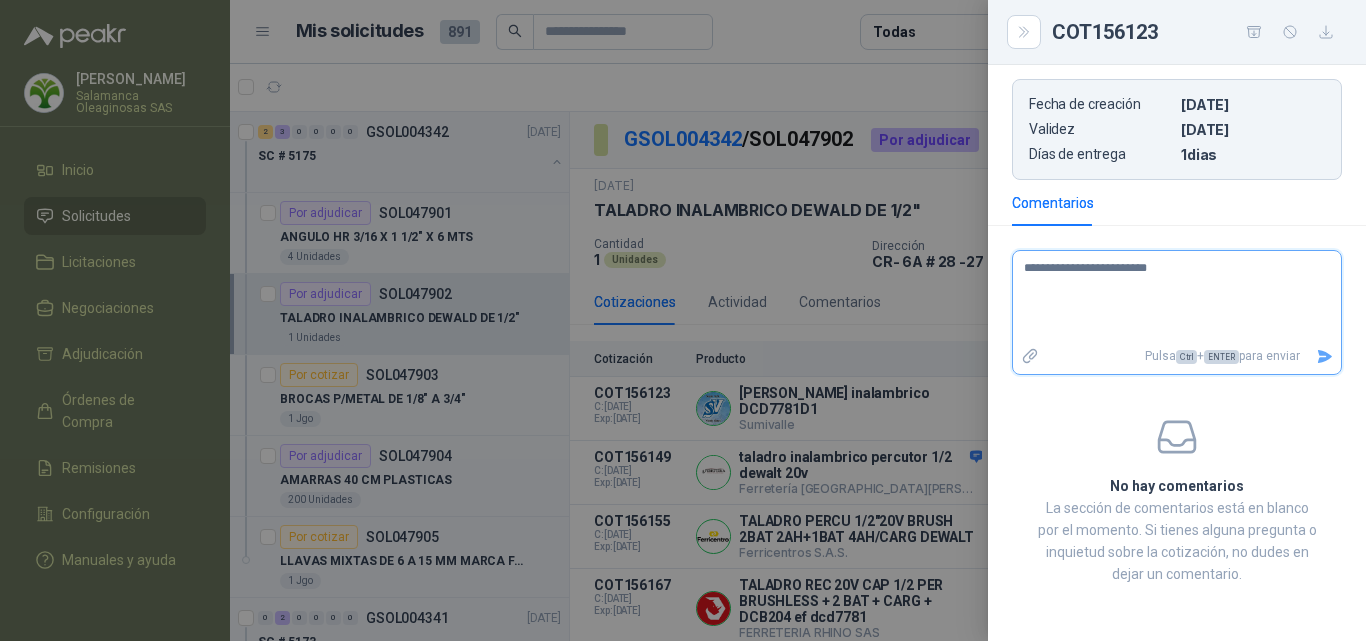 type 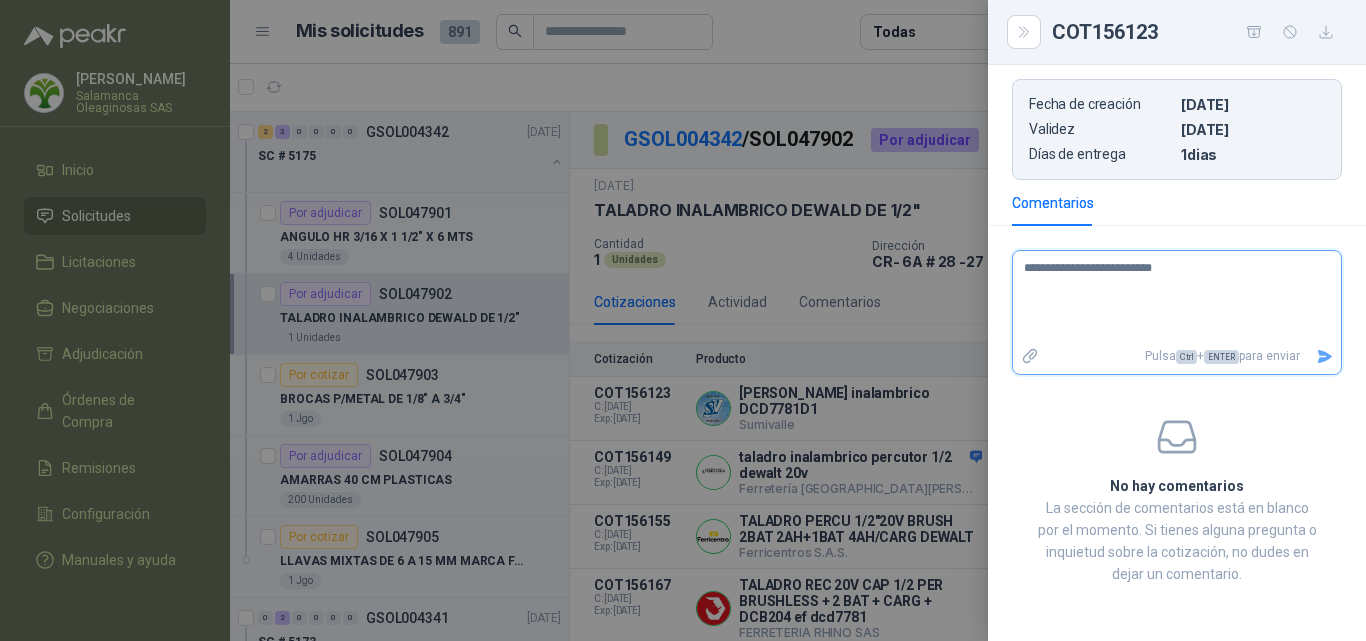 type 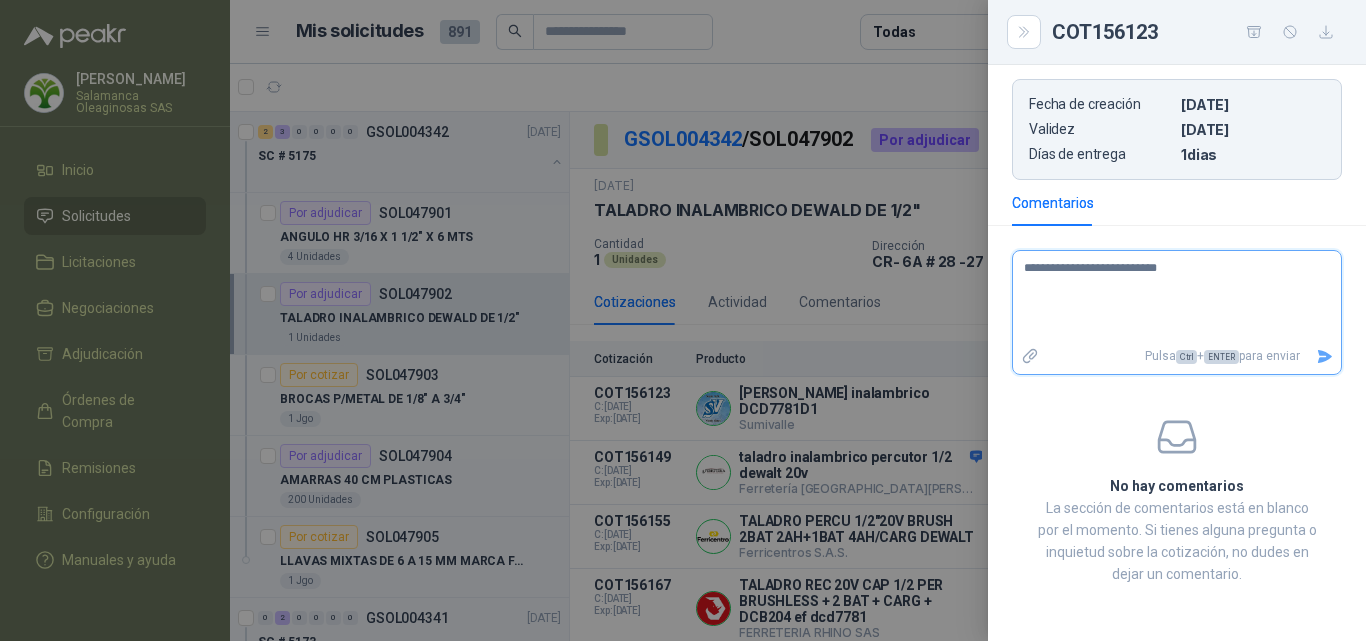 type 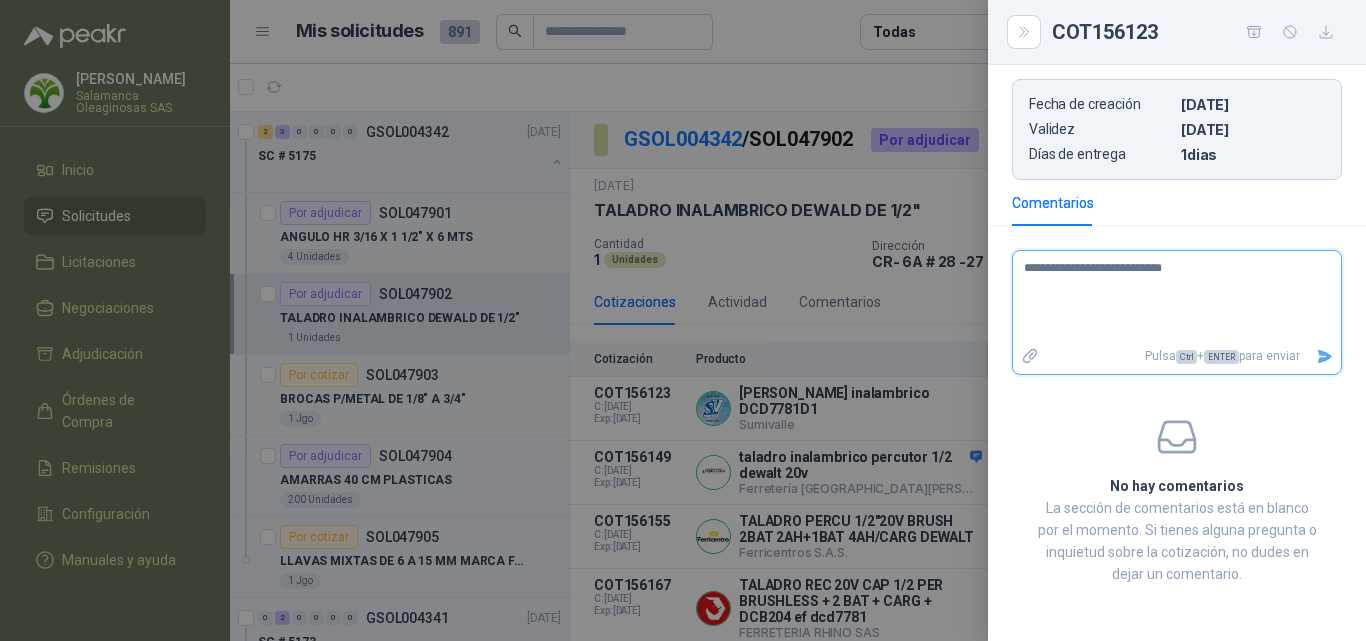 type 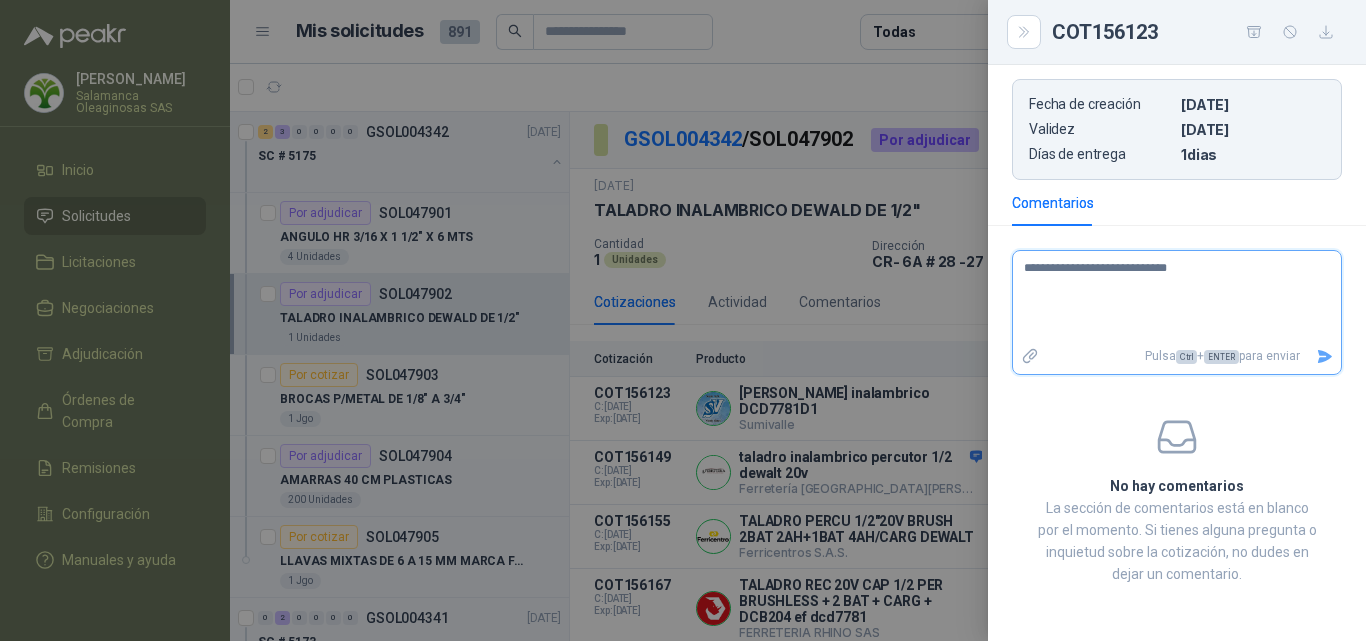 type 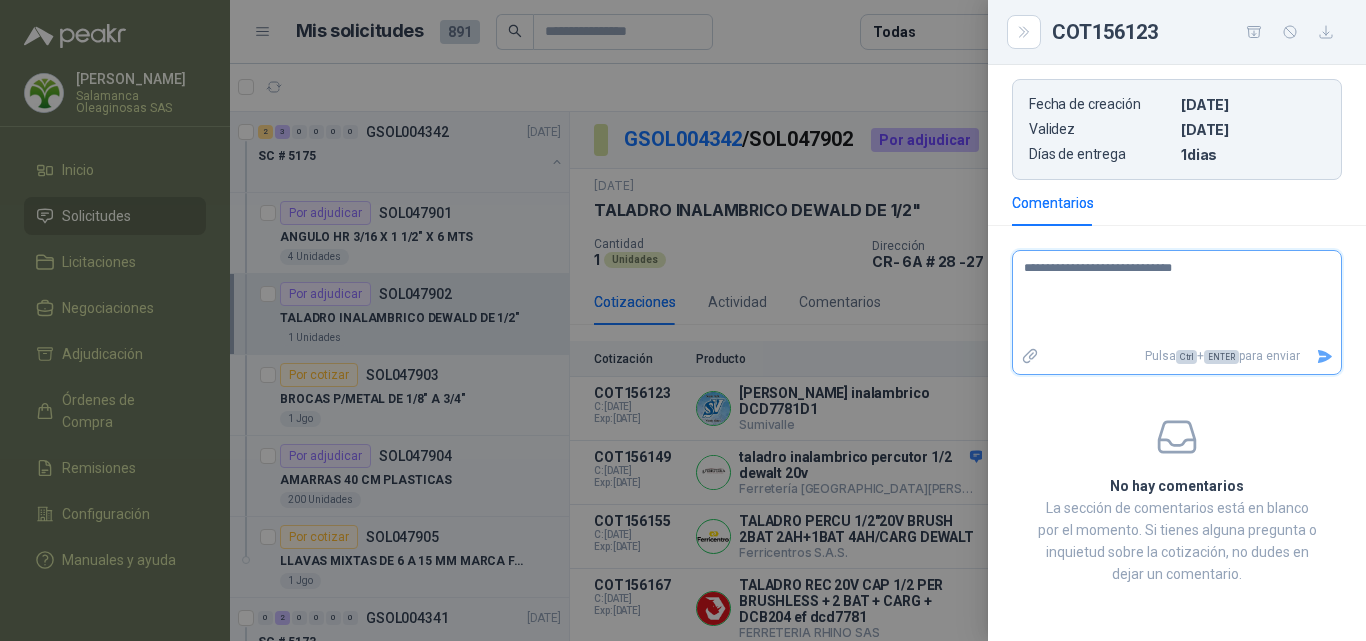 type 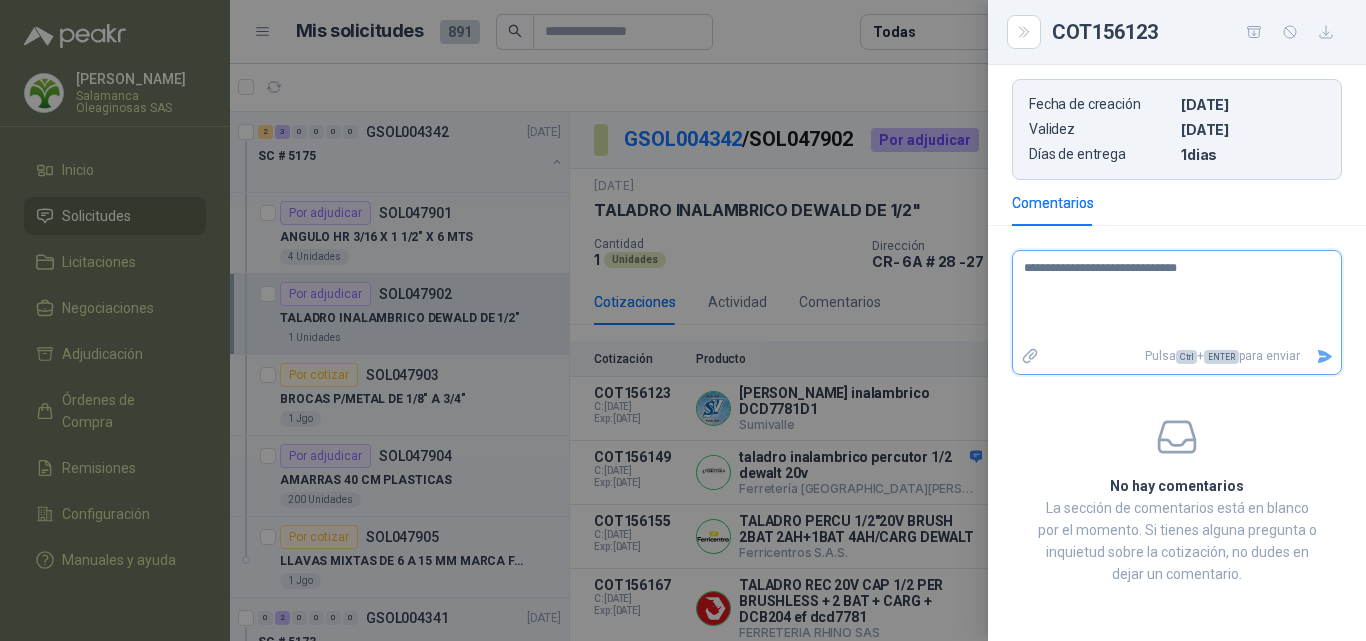 type 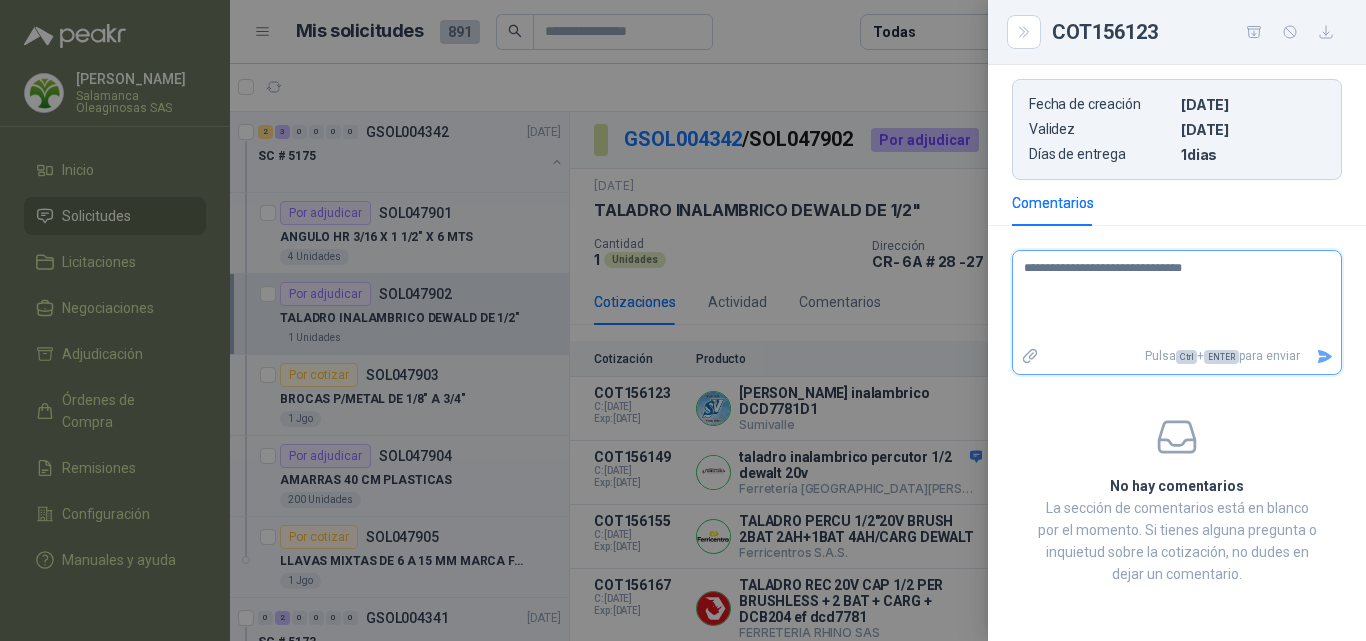 type 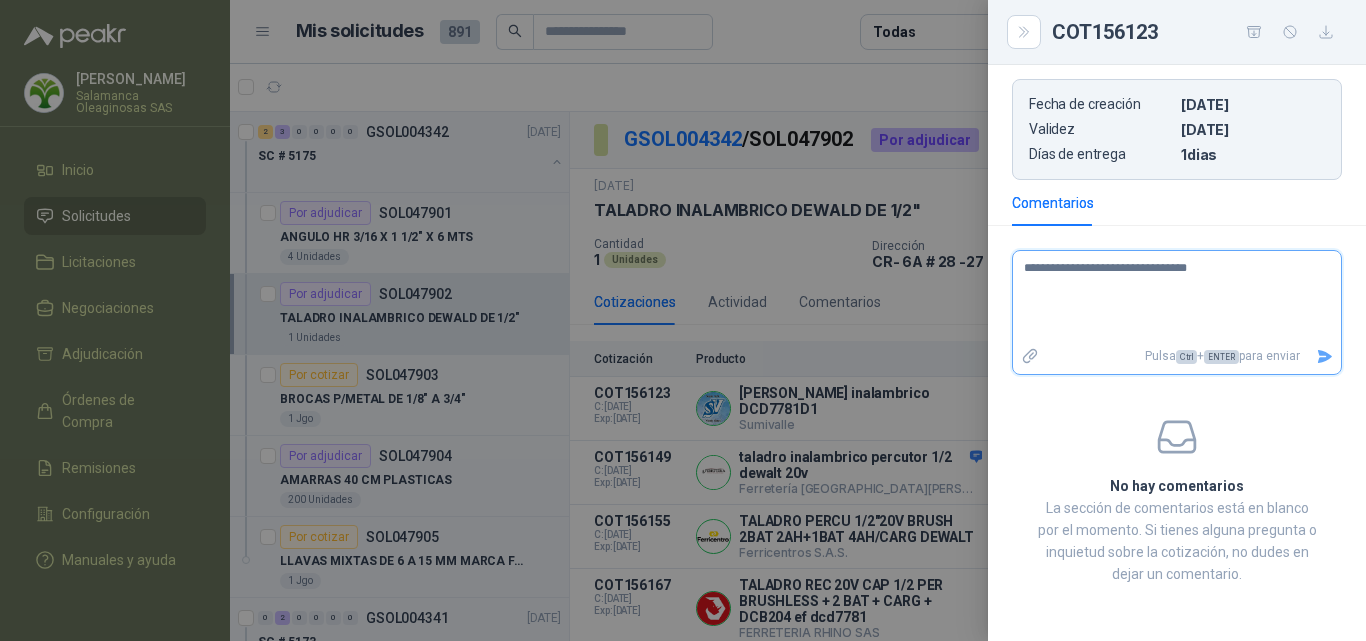 type 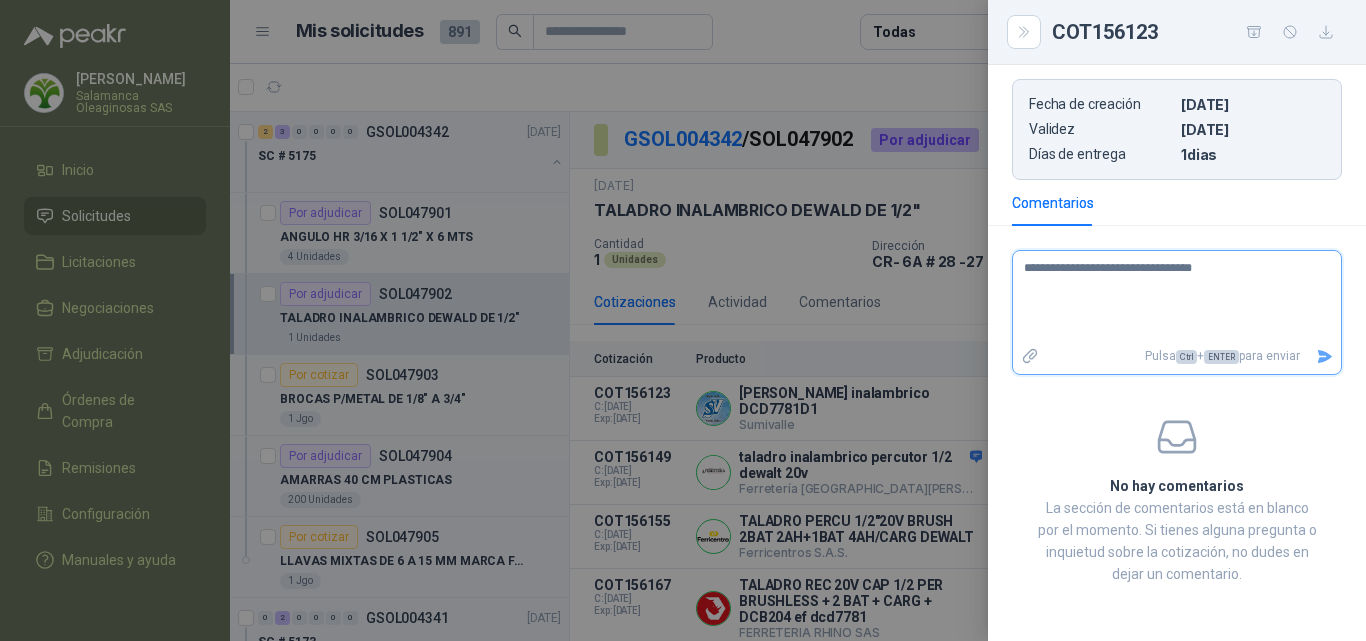 type 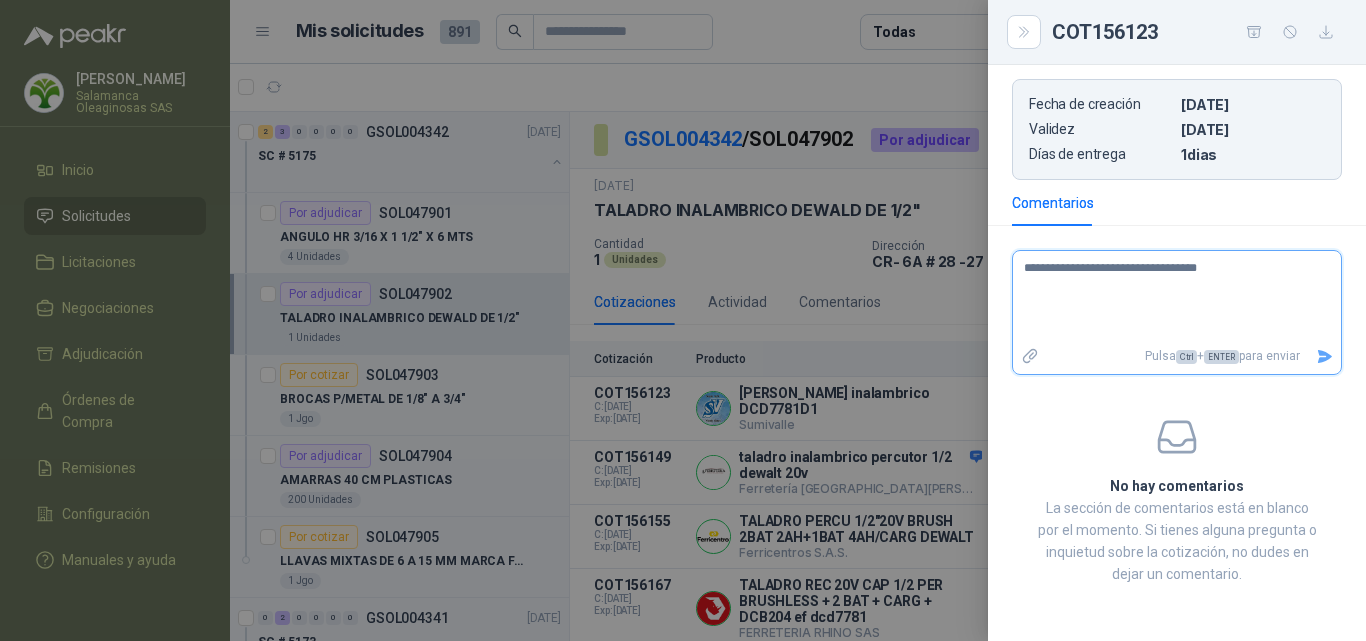 type 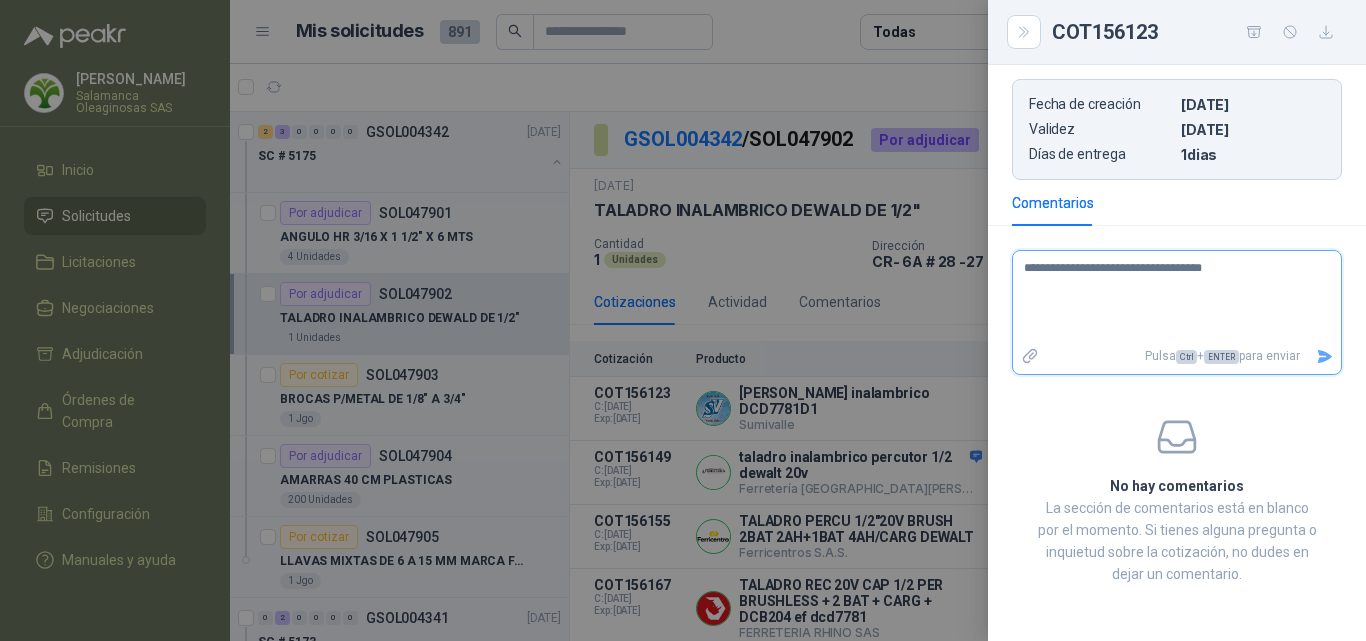type 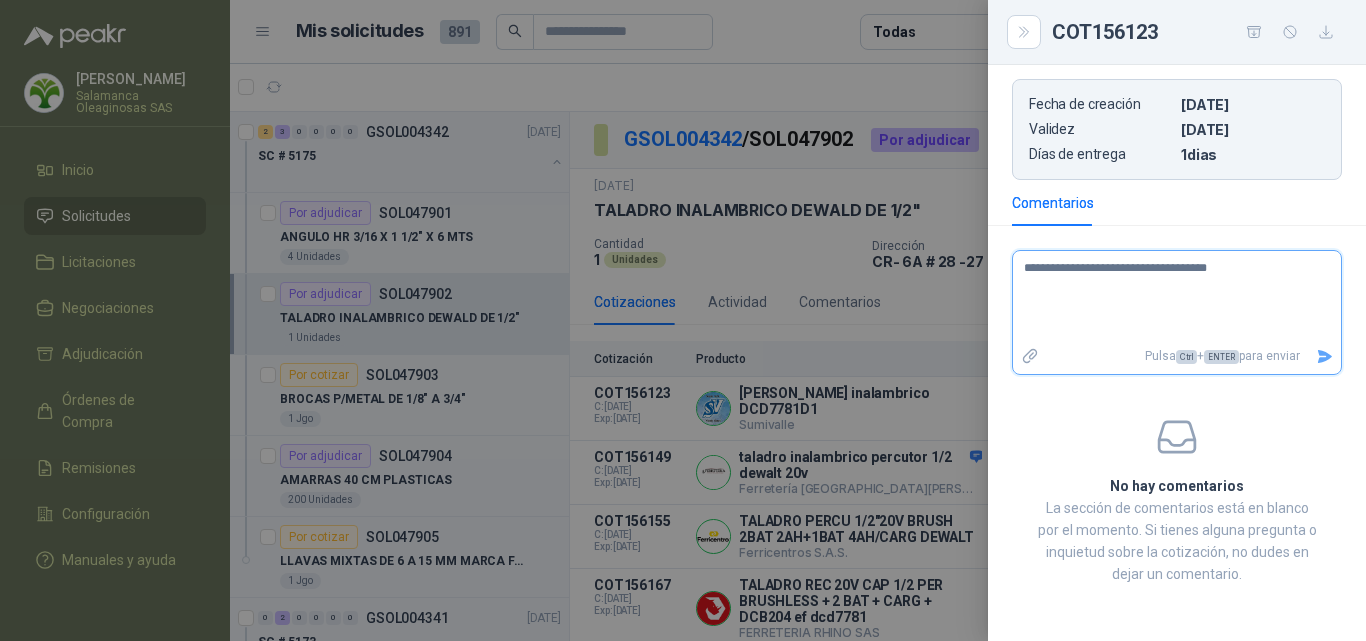 type 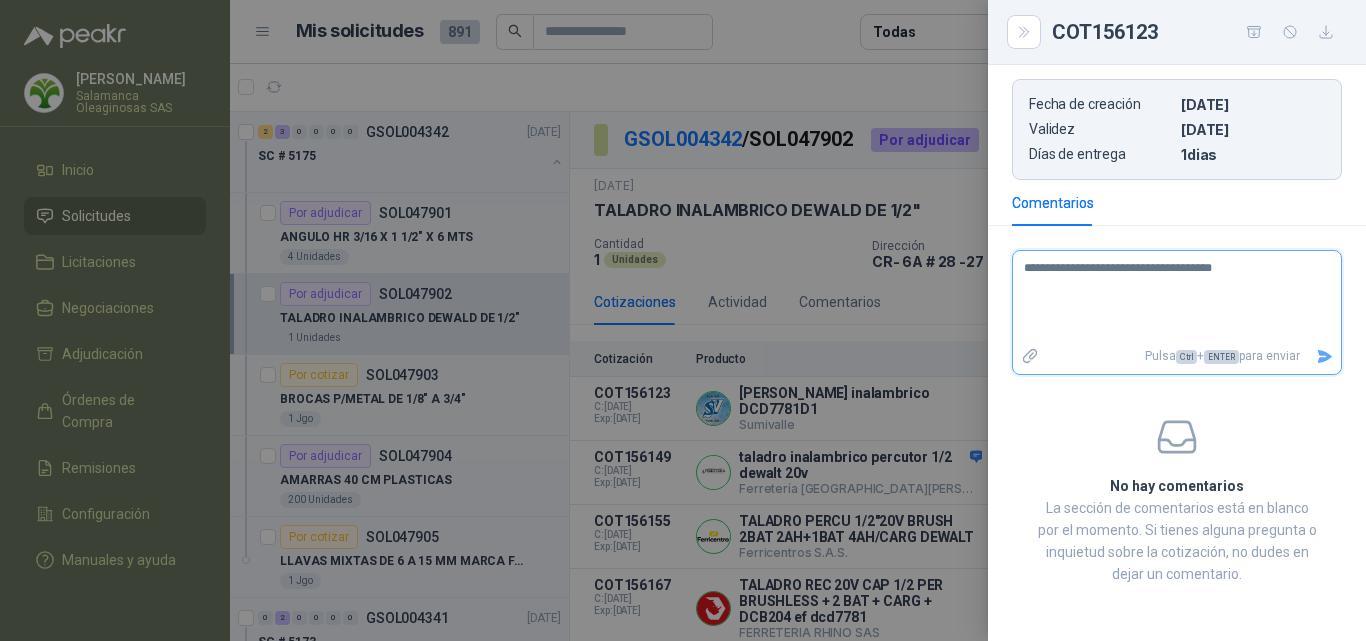 type 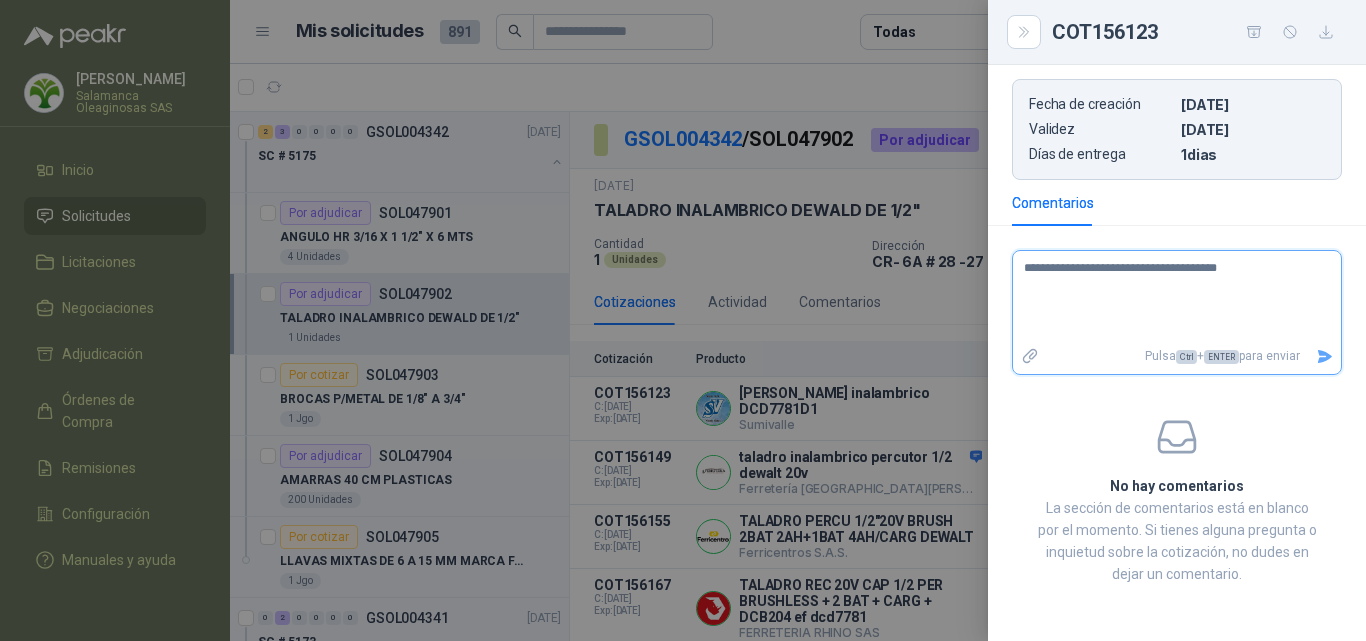 type 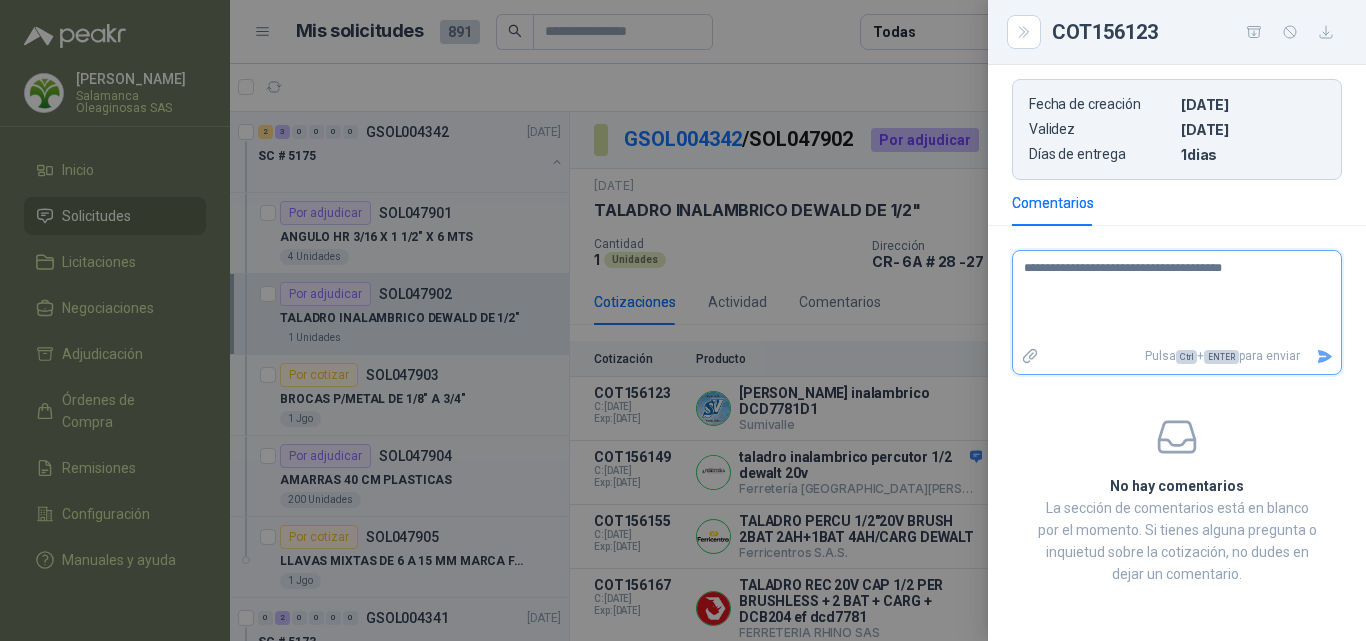 type 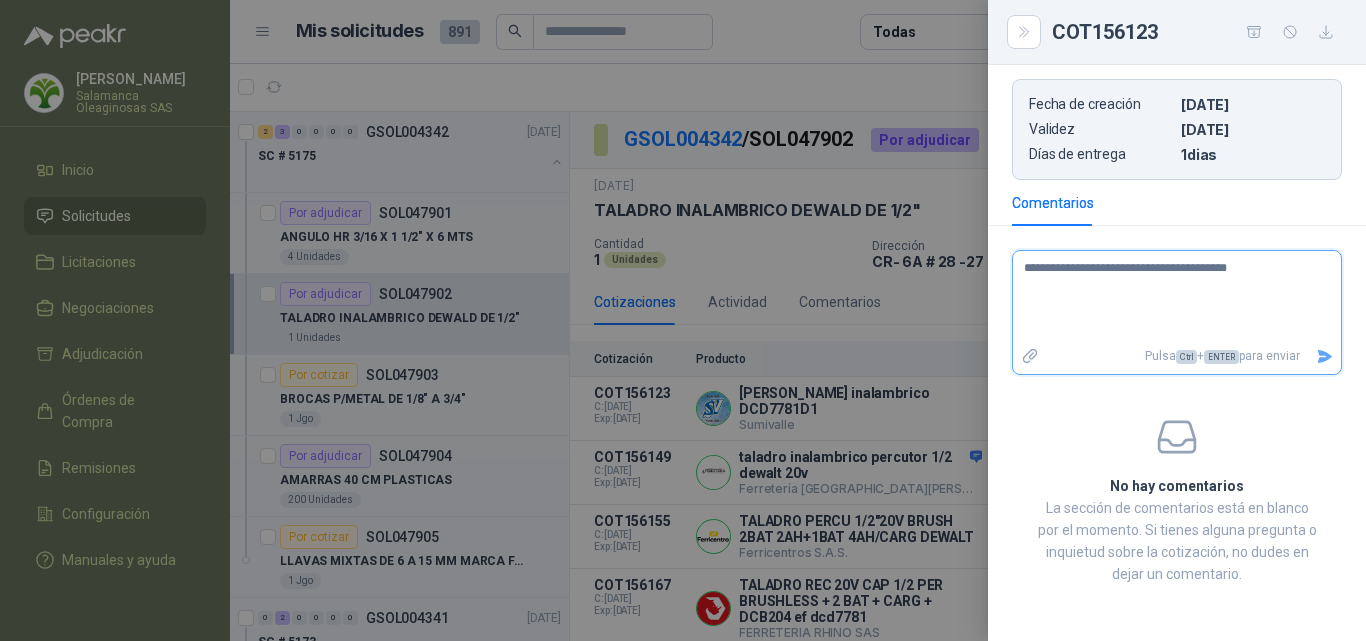 type 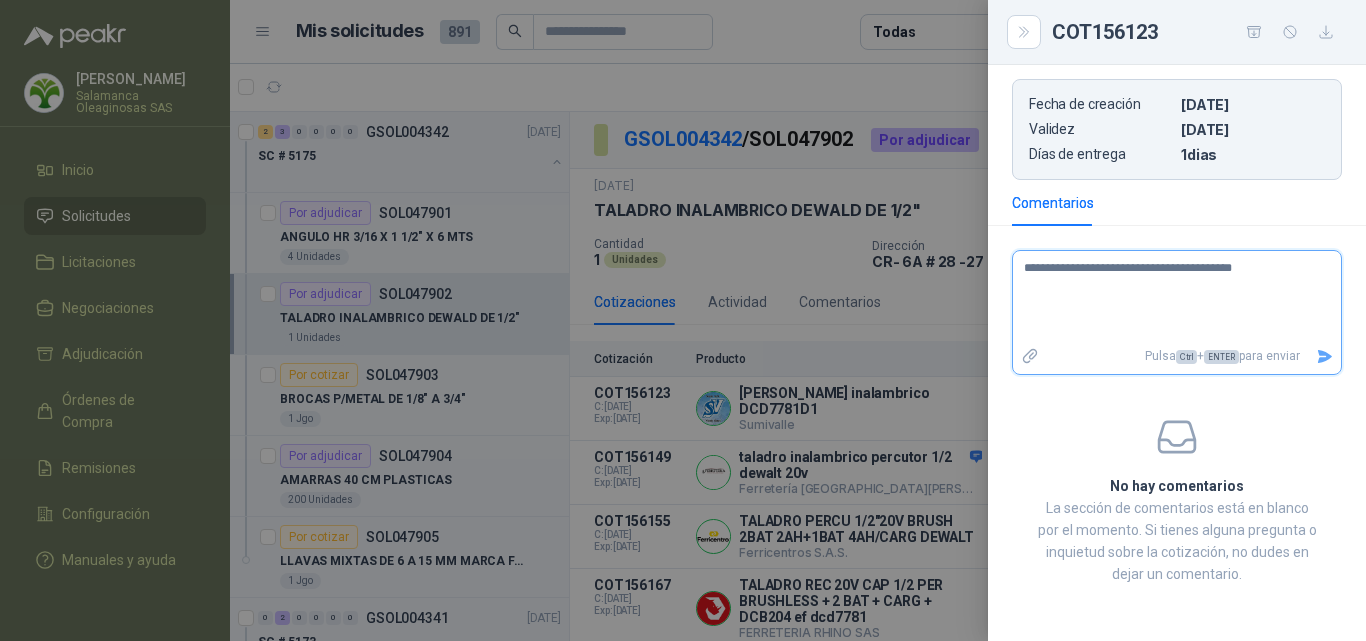 type 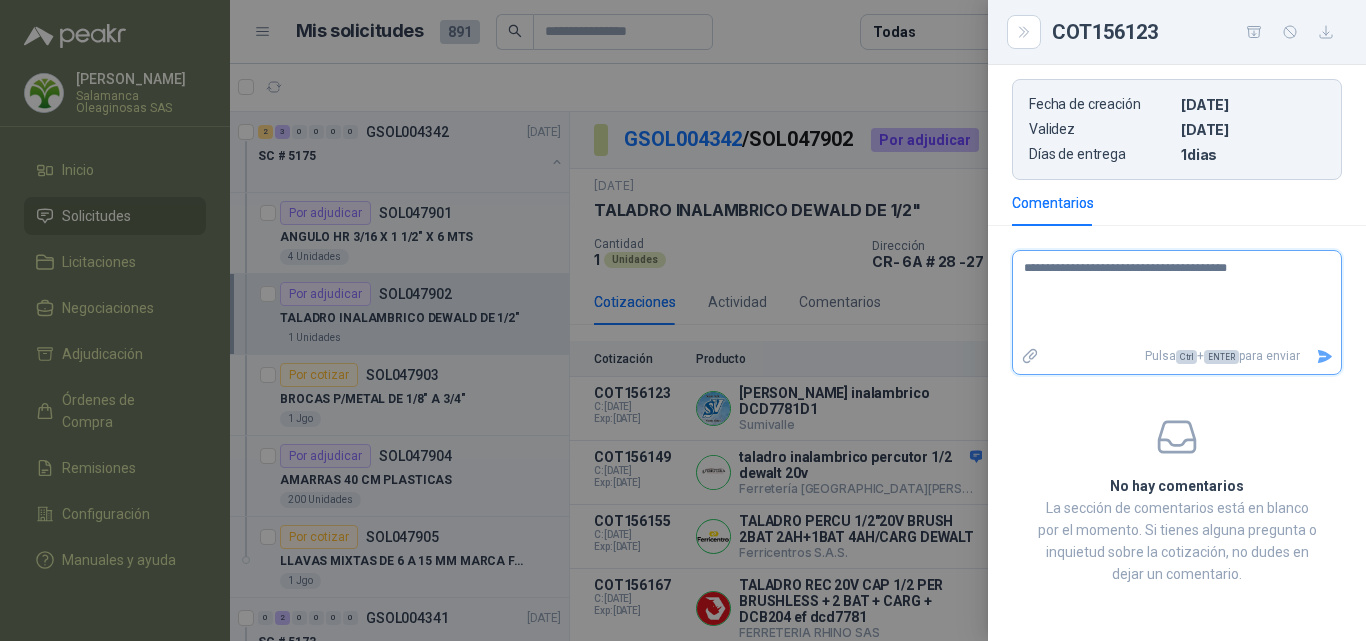 type 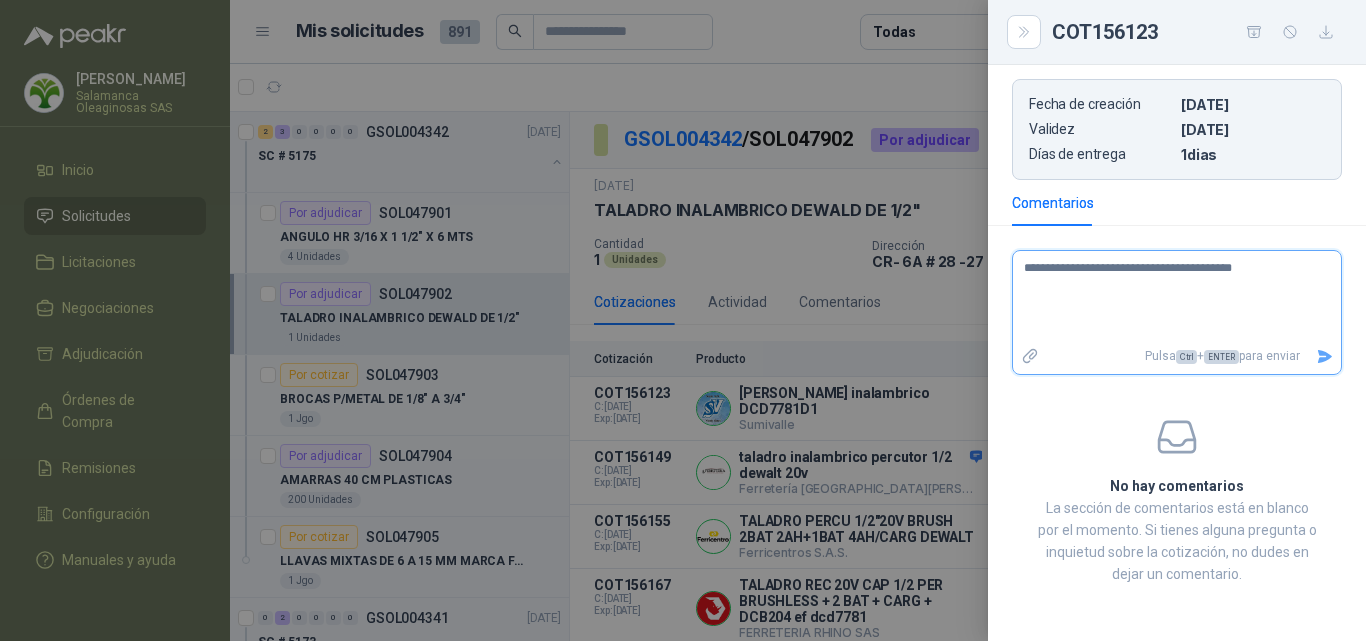 type 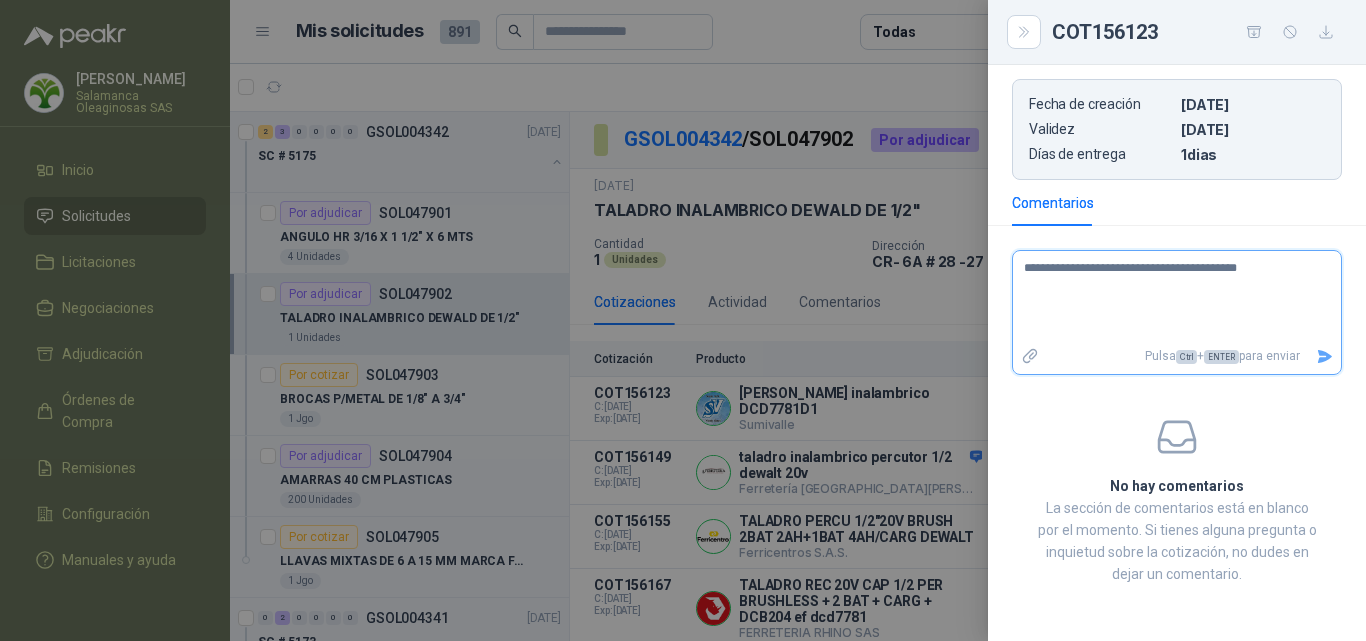 type 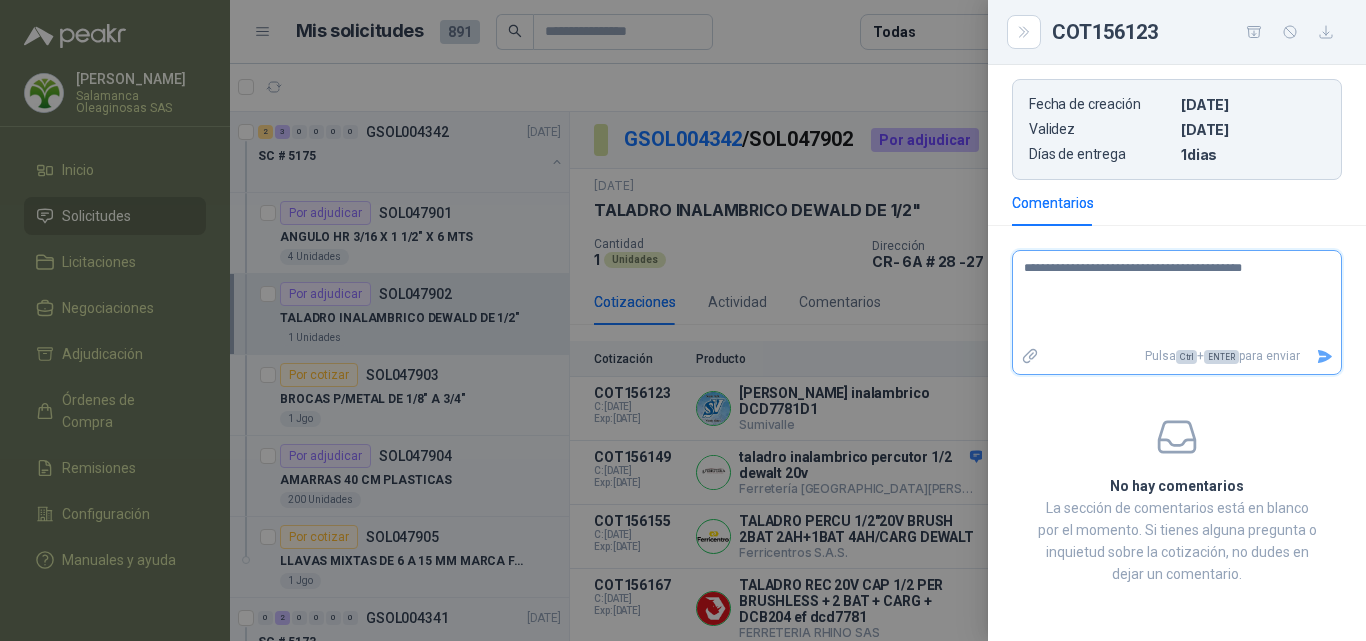 type 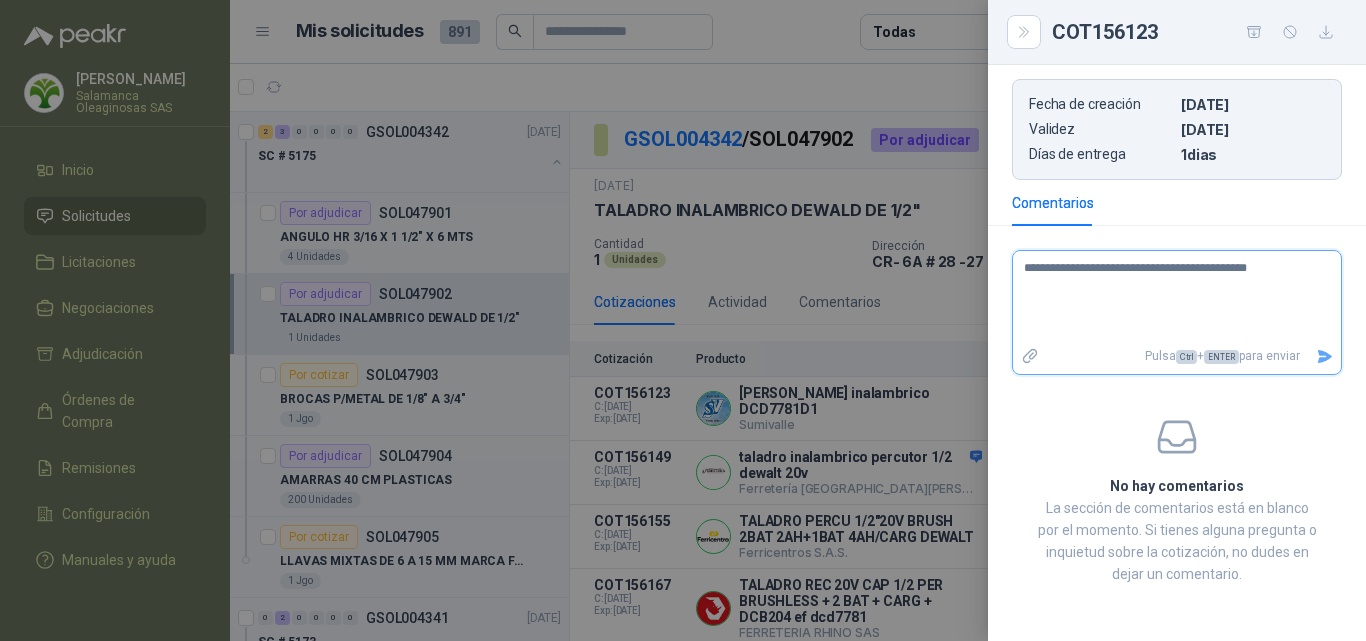 type 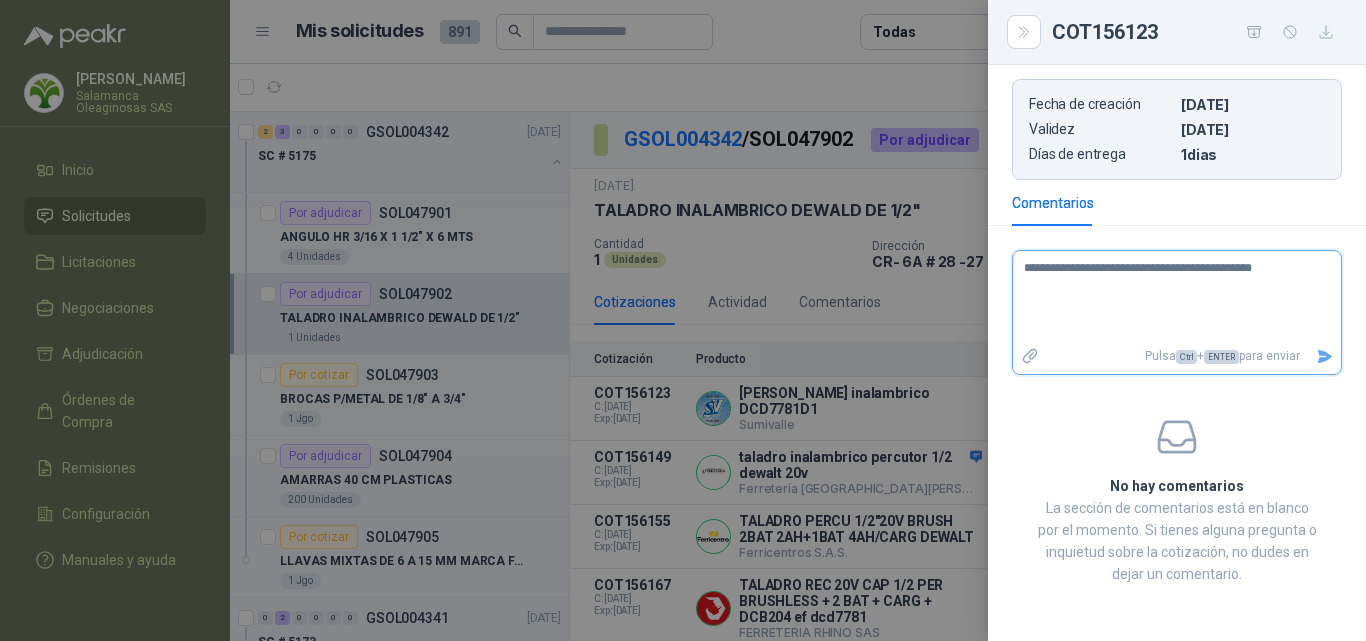 type 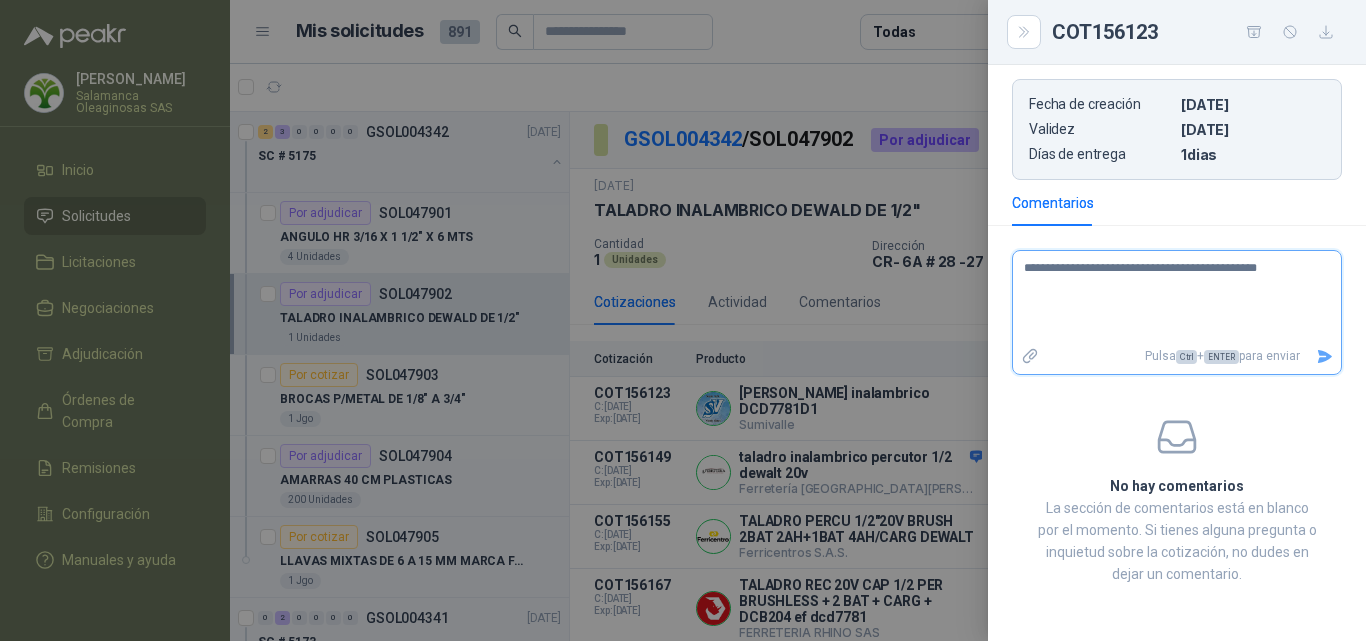 type 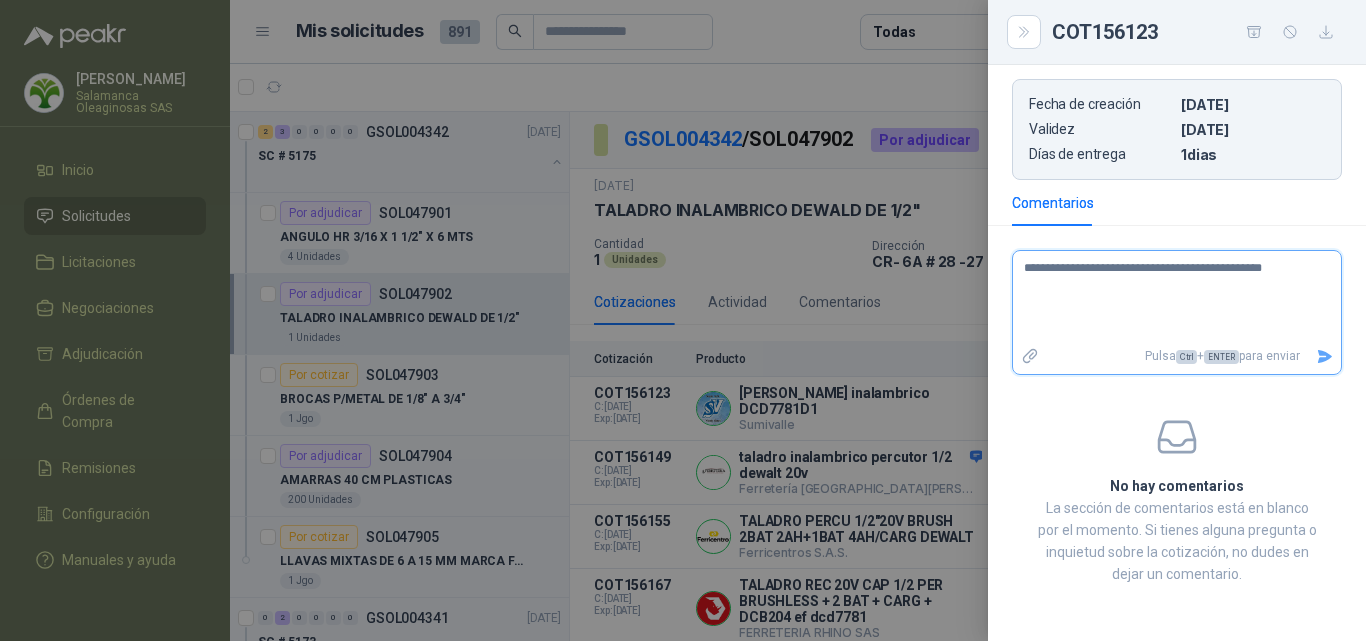 type 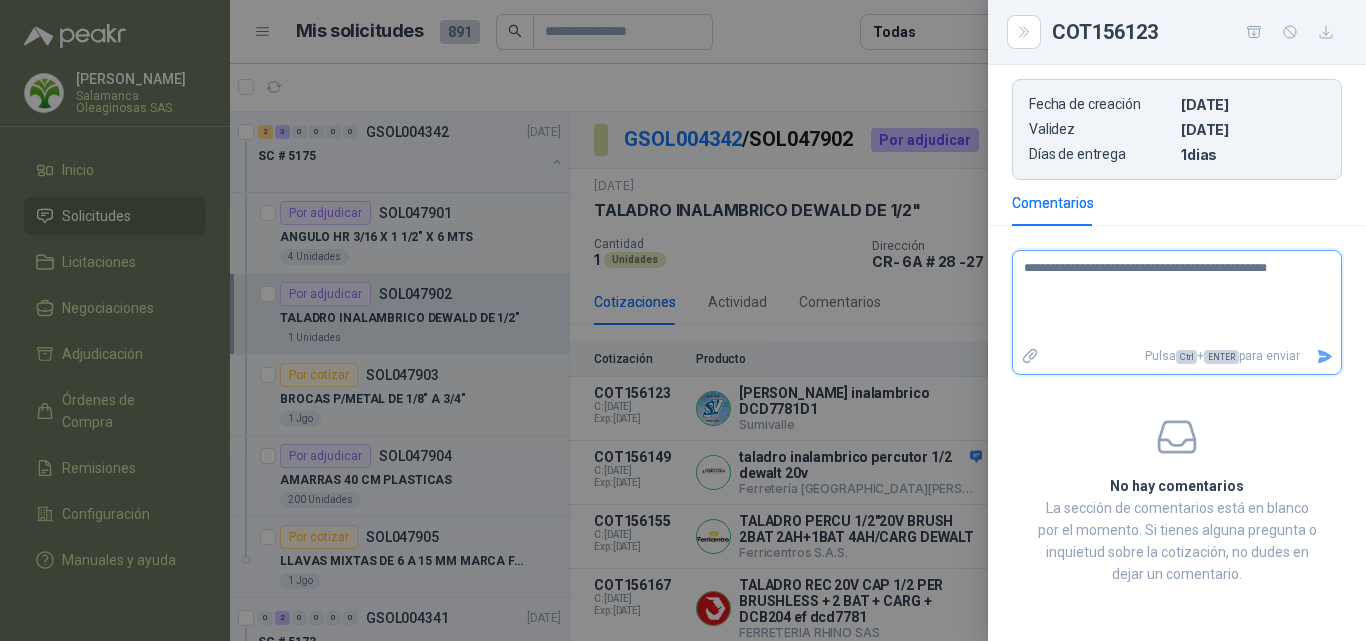type 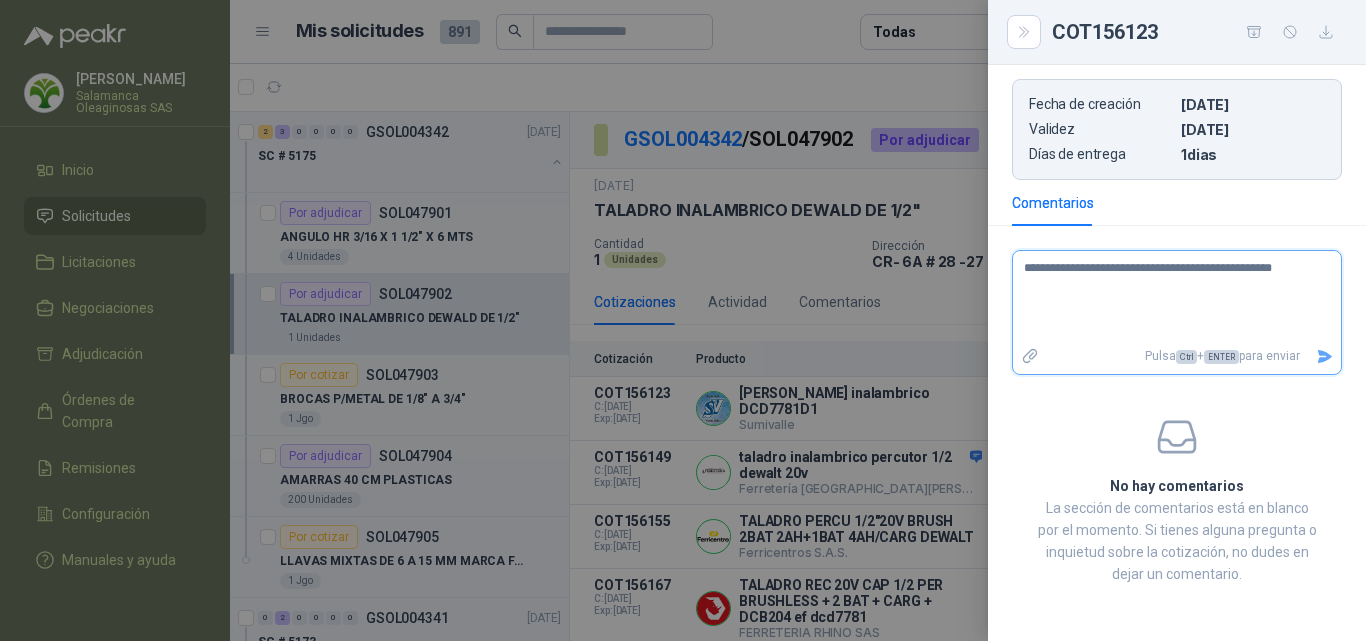 type 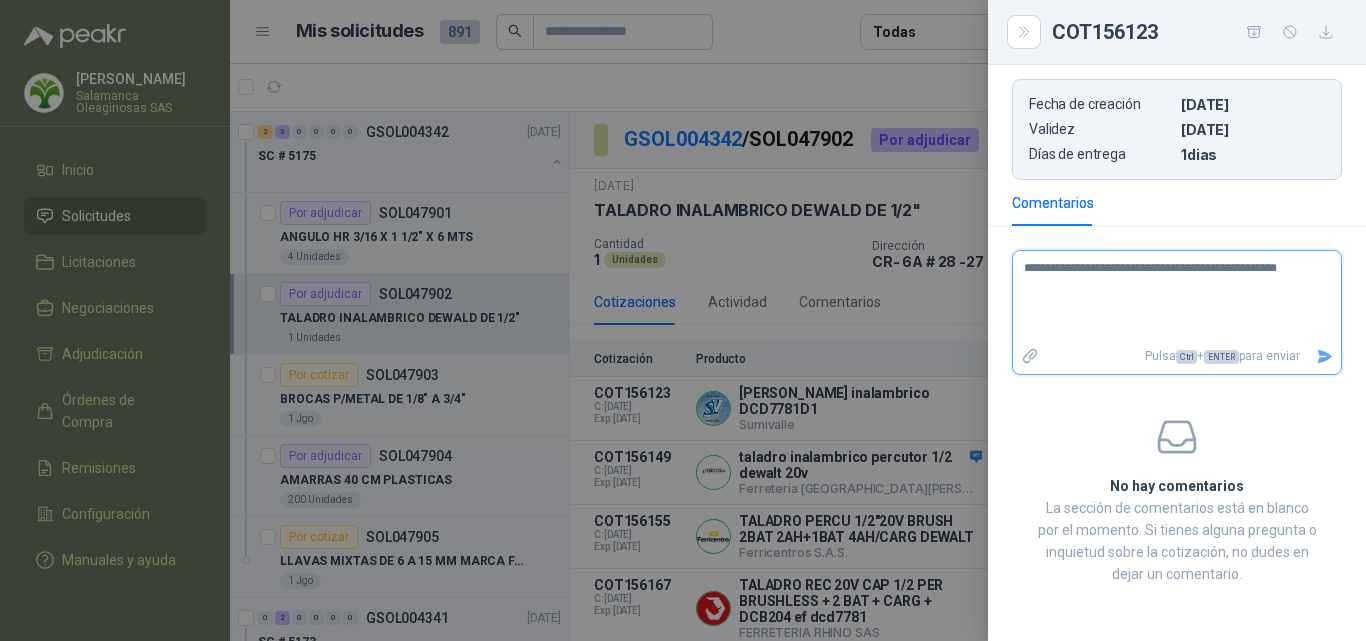 type 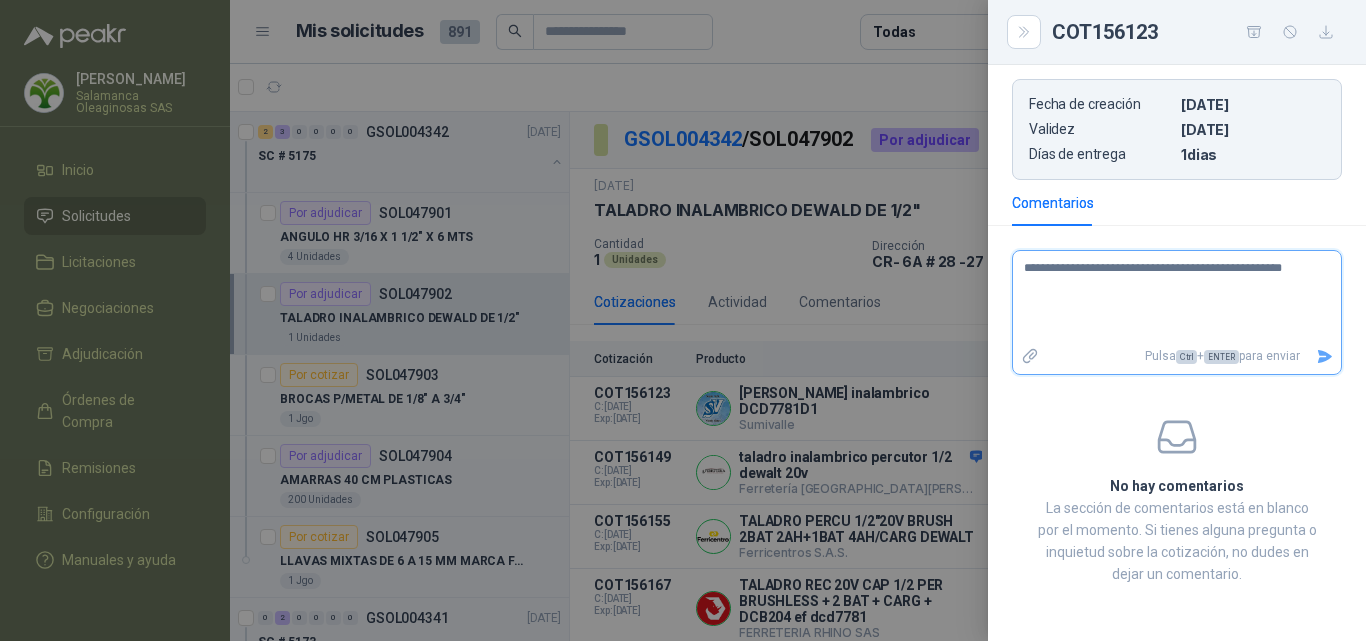 type 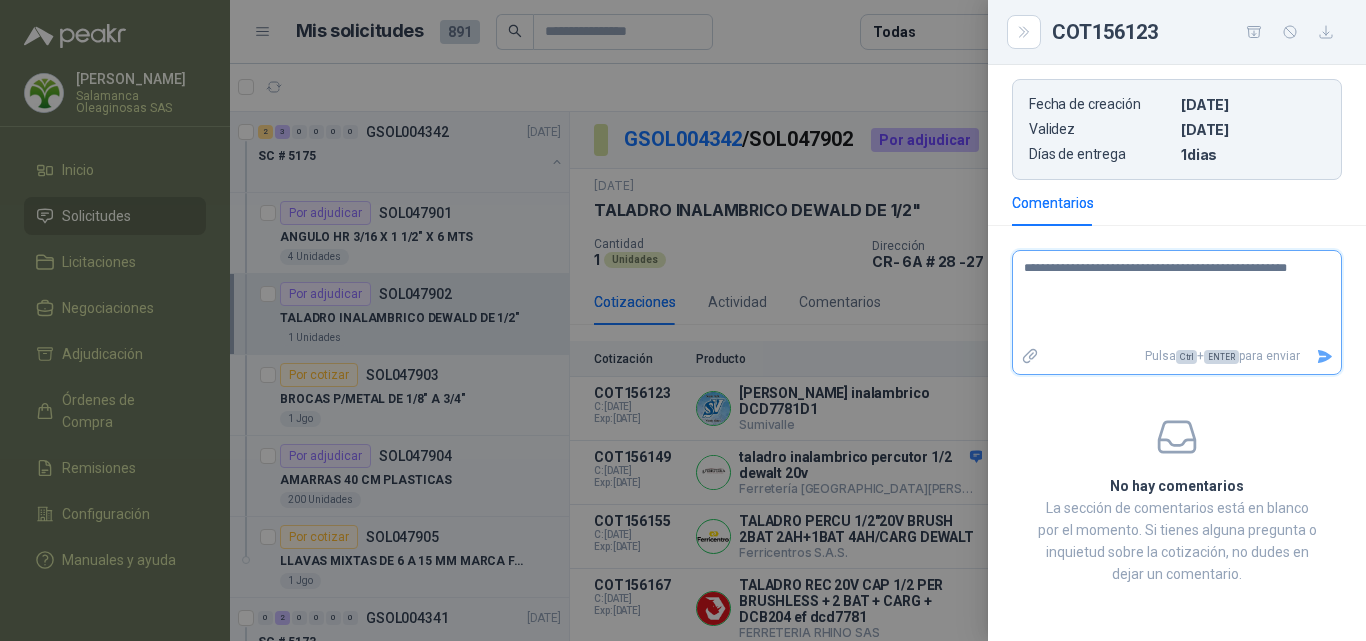 type 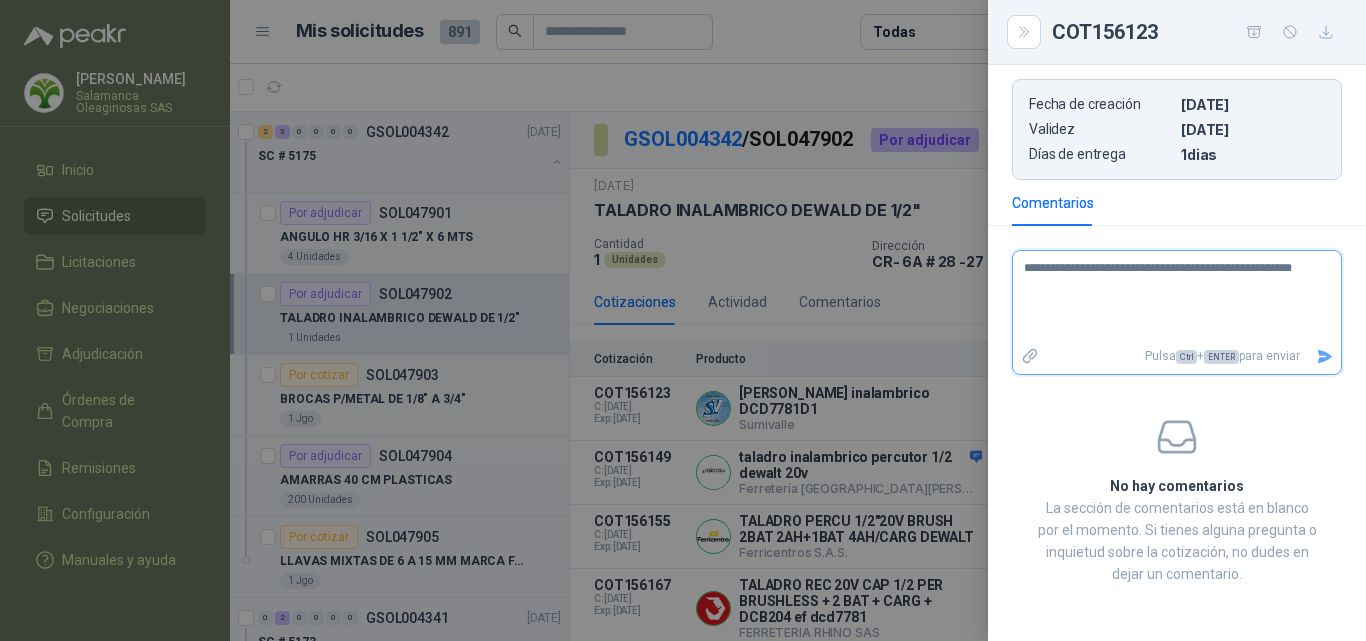 type 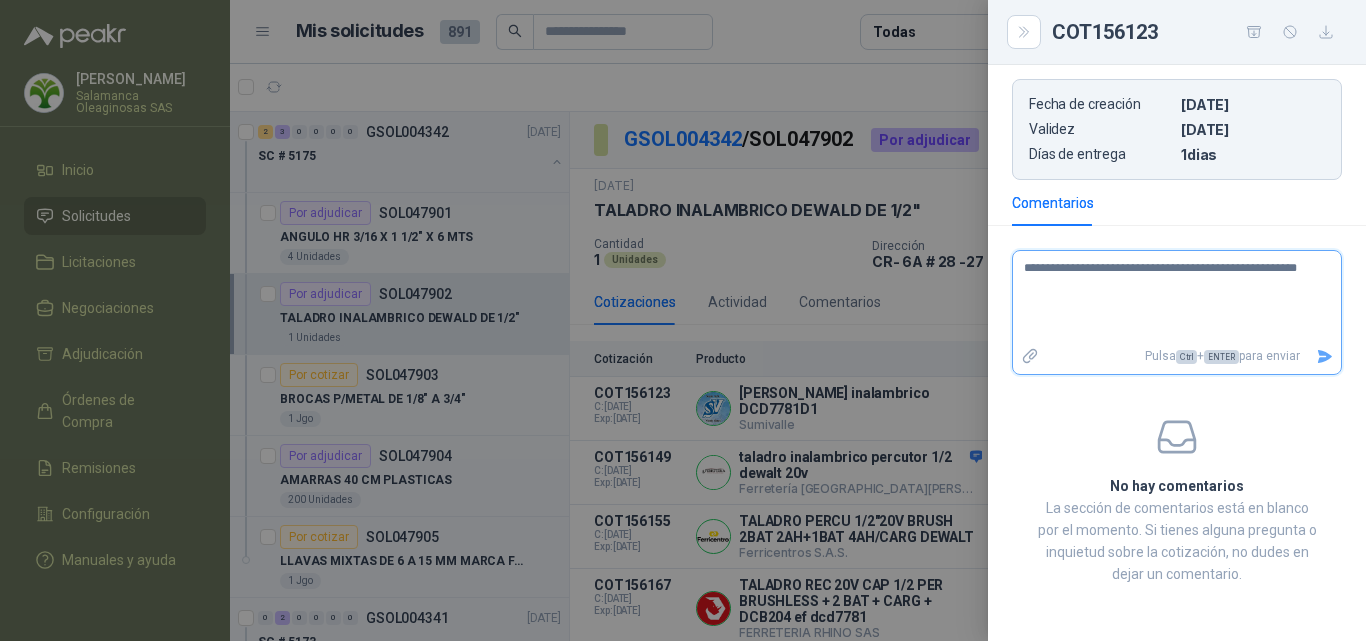 type 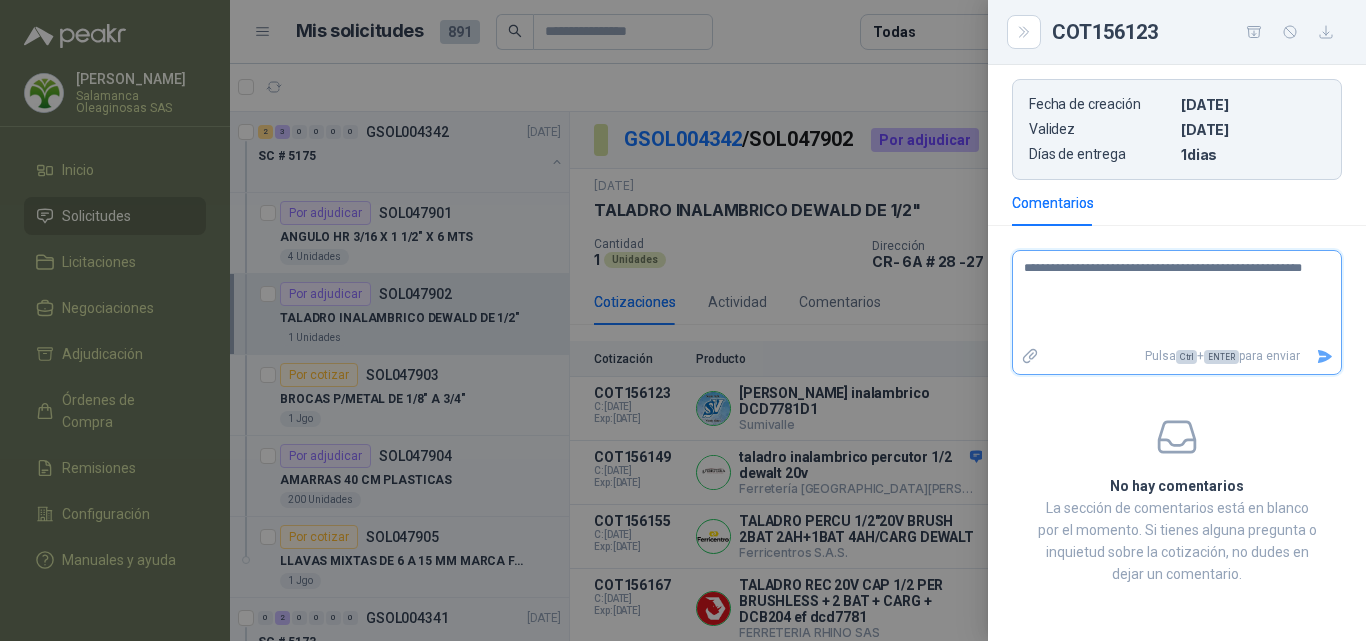type 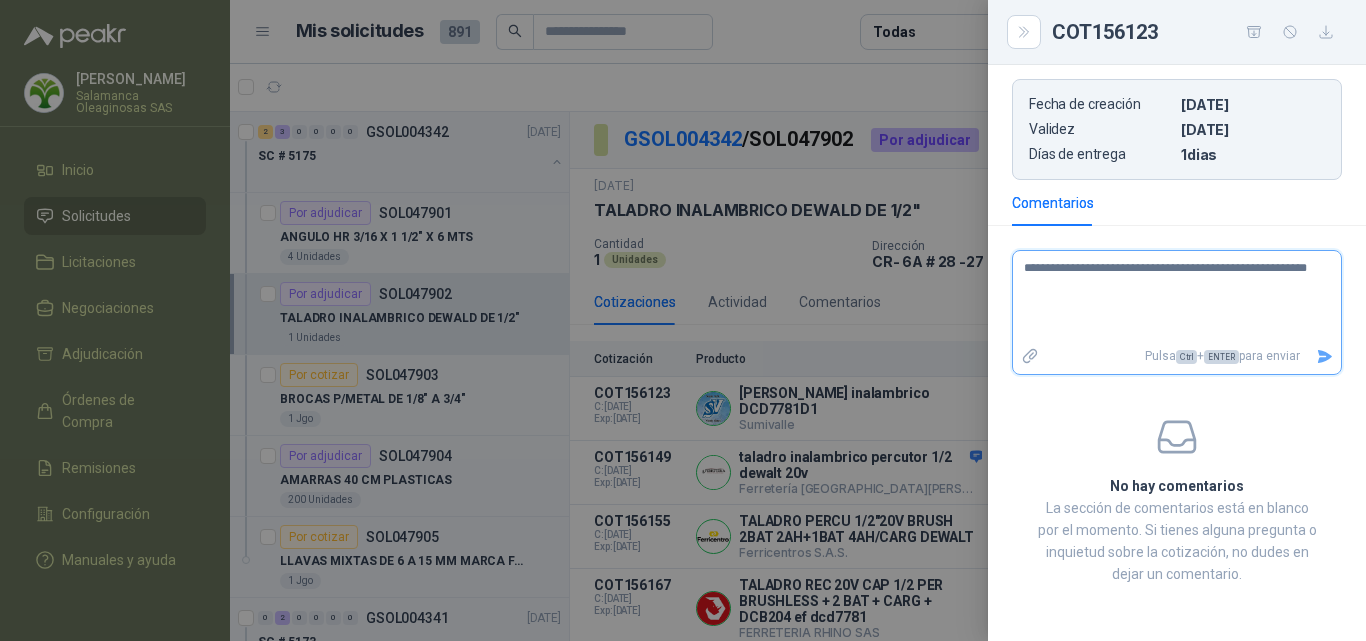 type on "**********" 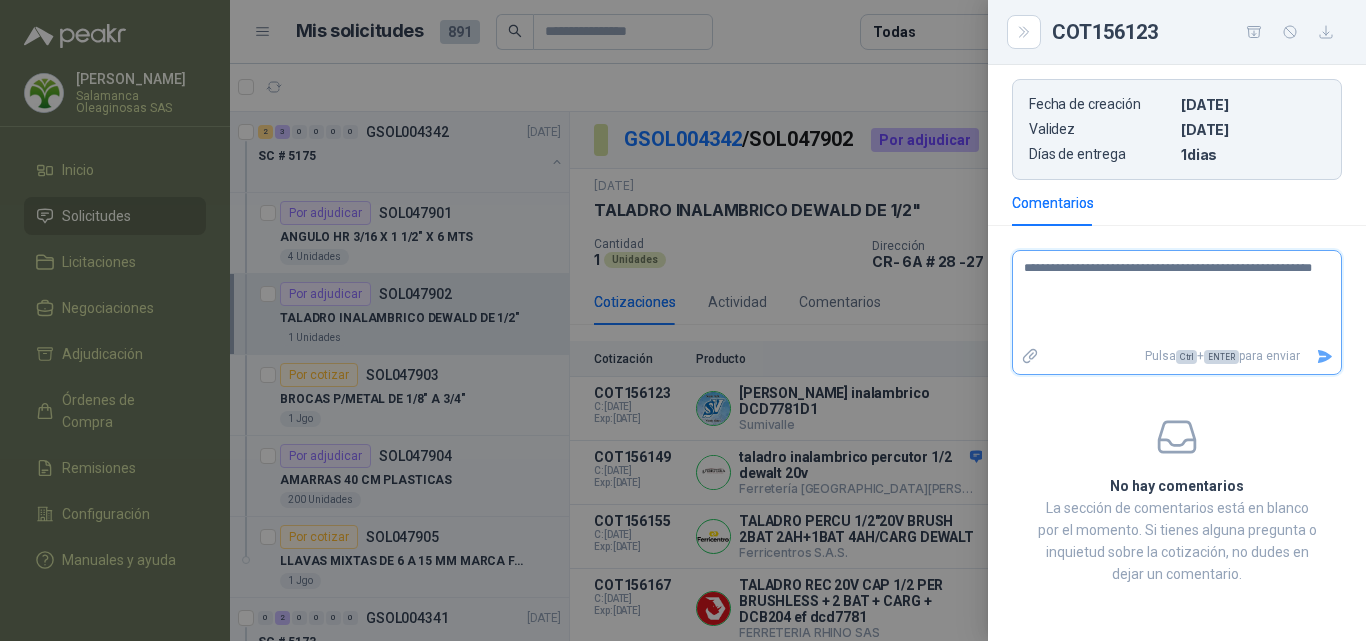 type 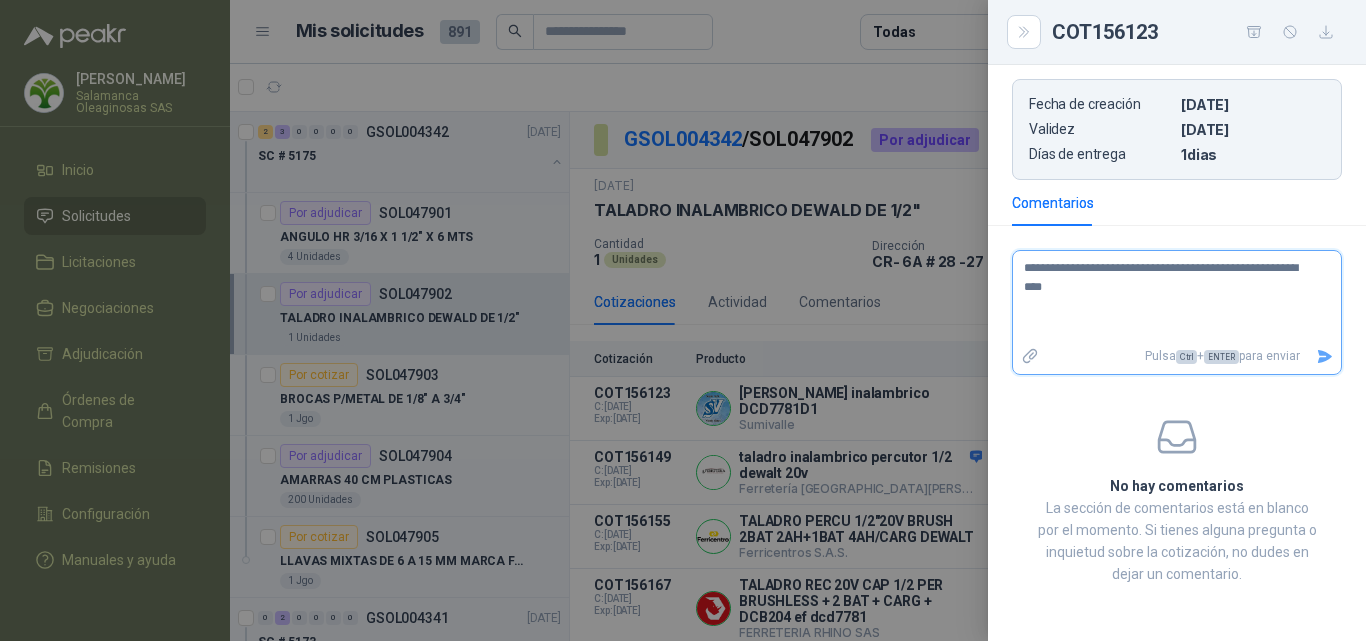type 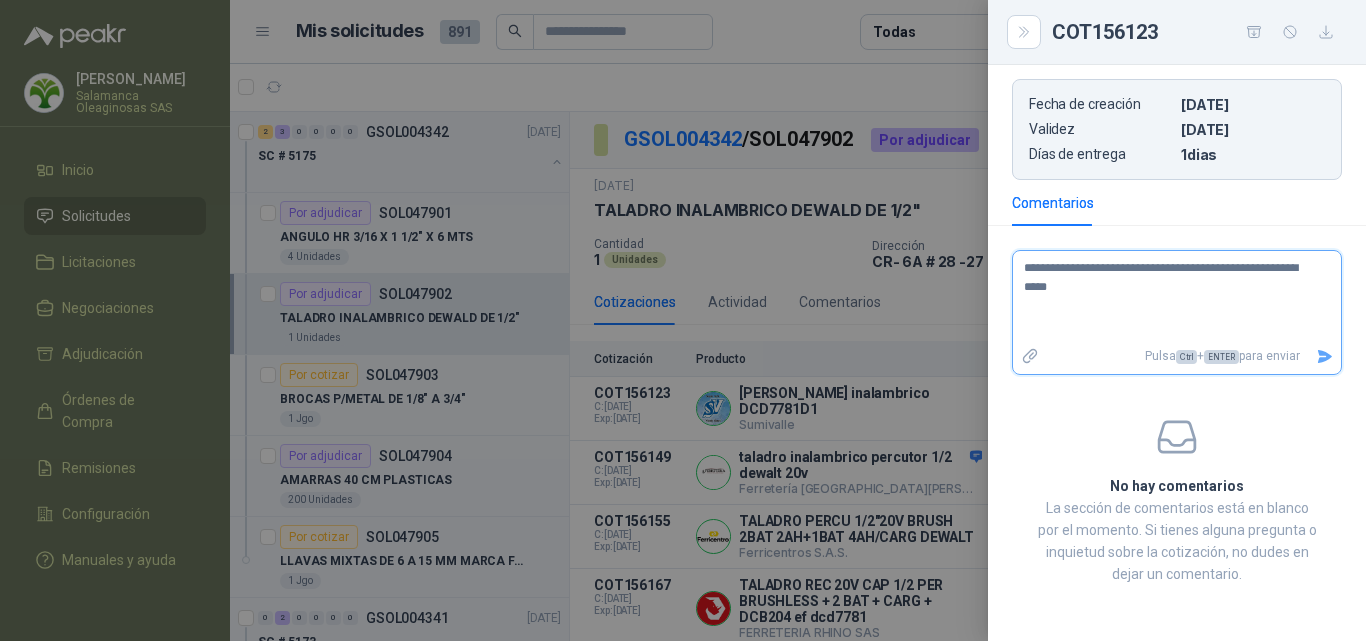 type 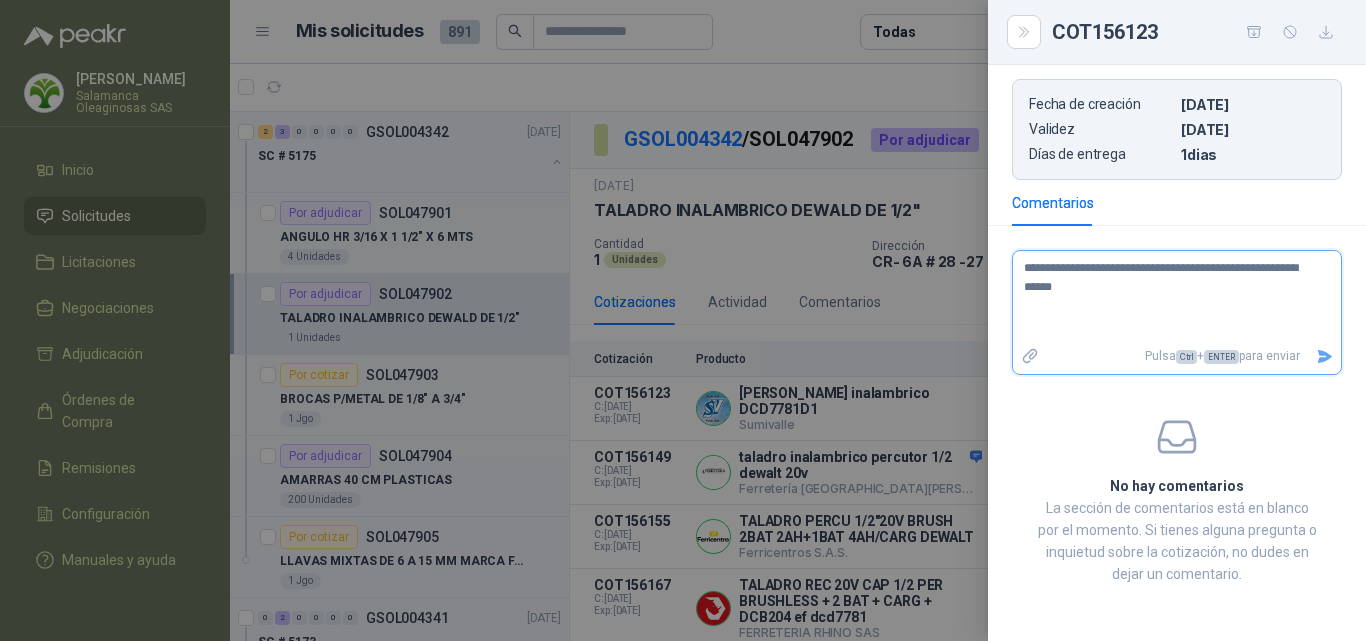 type 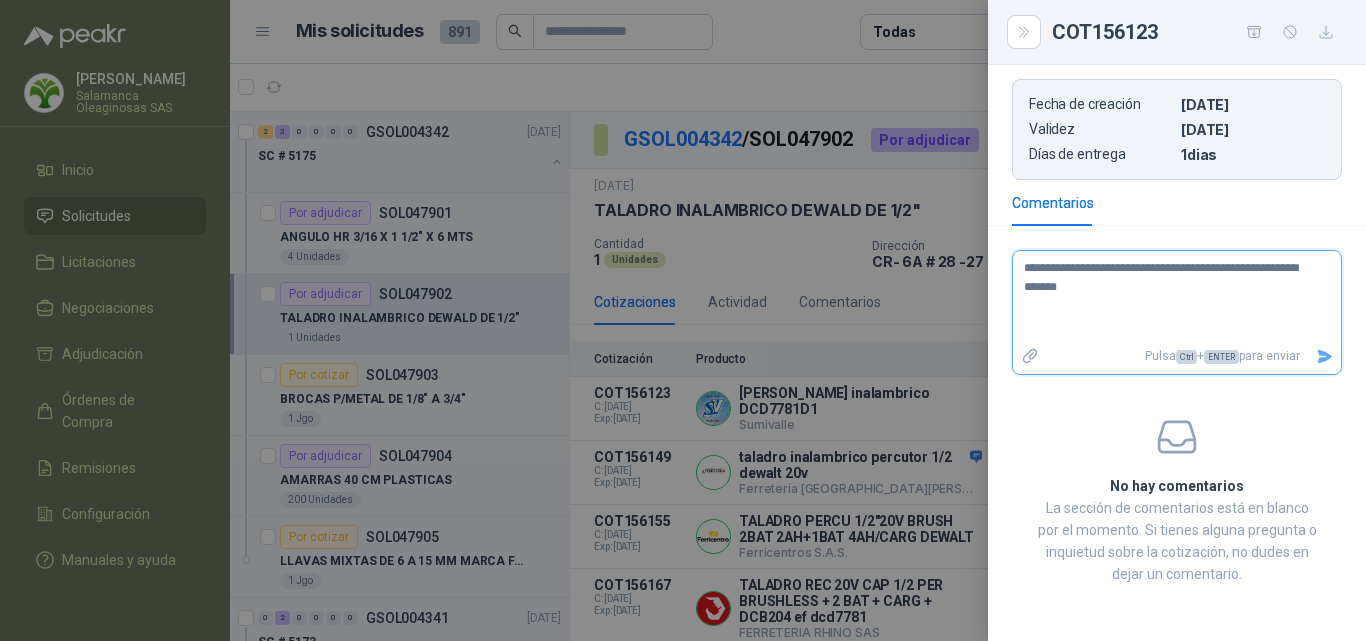 type 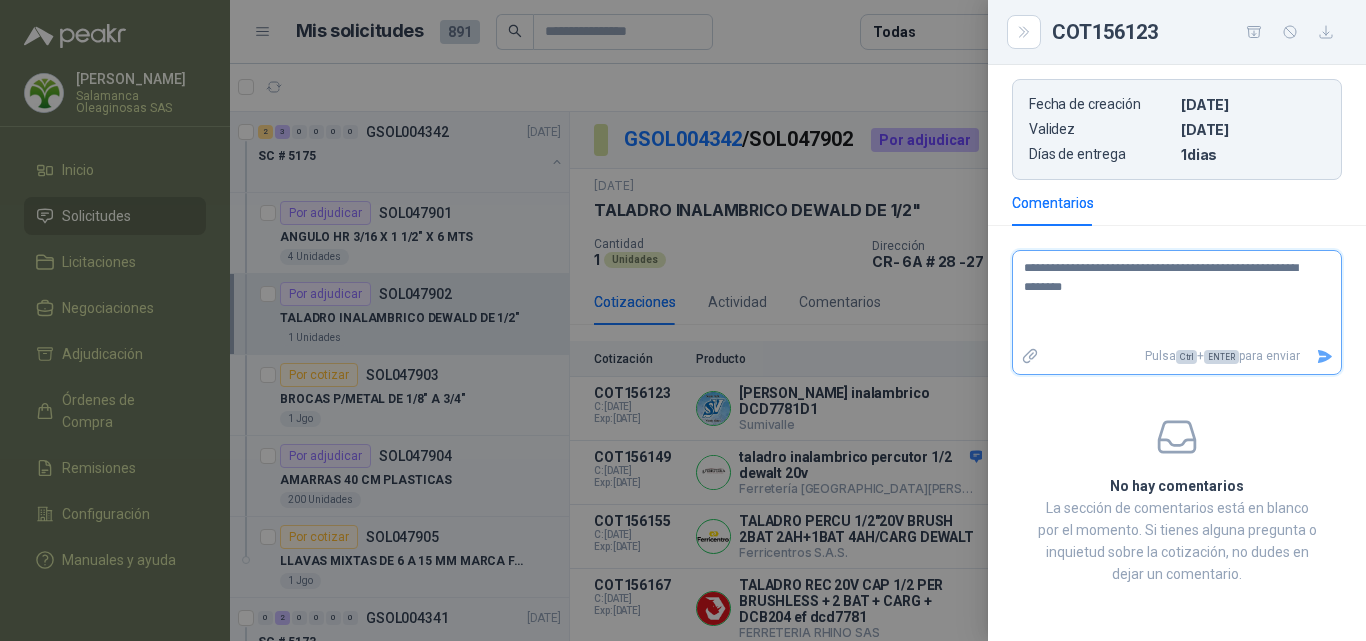 type 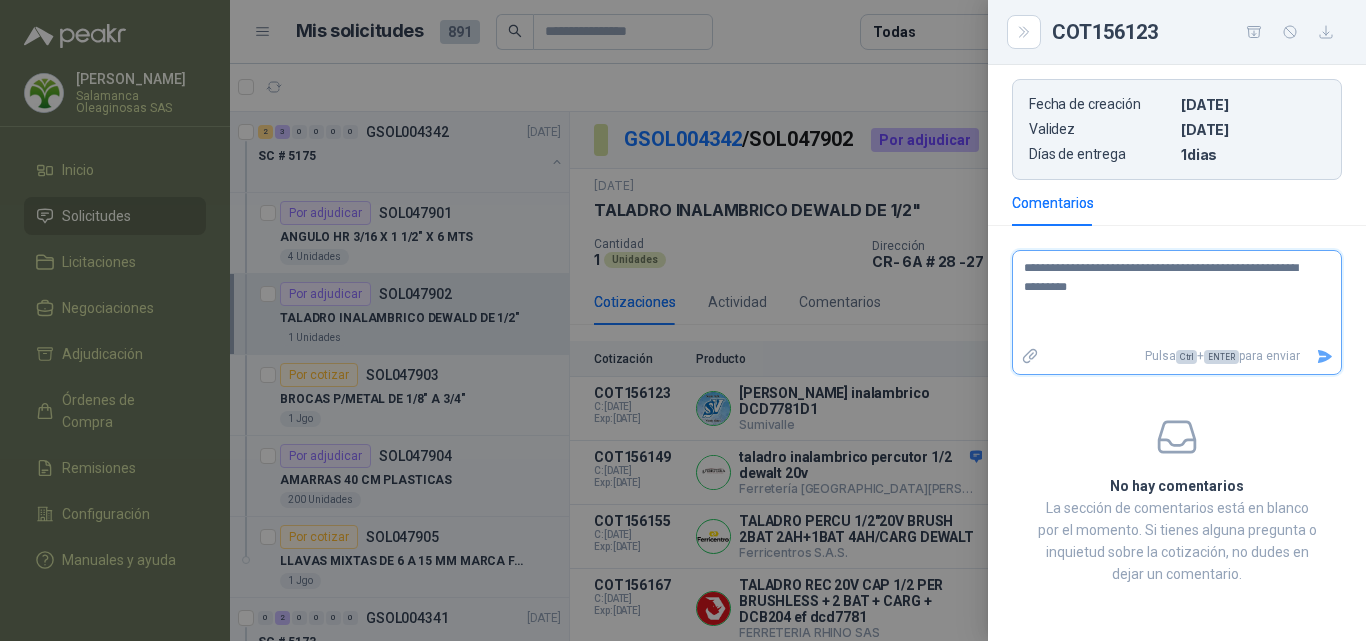 type 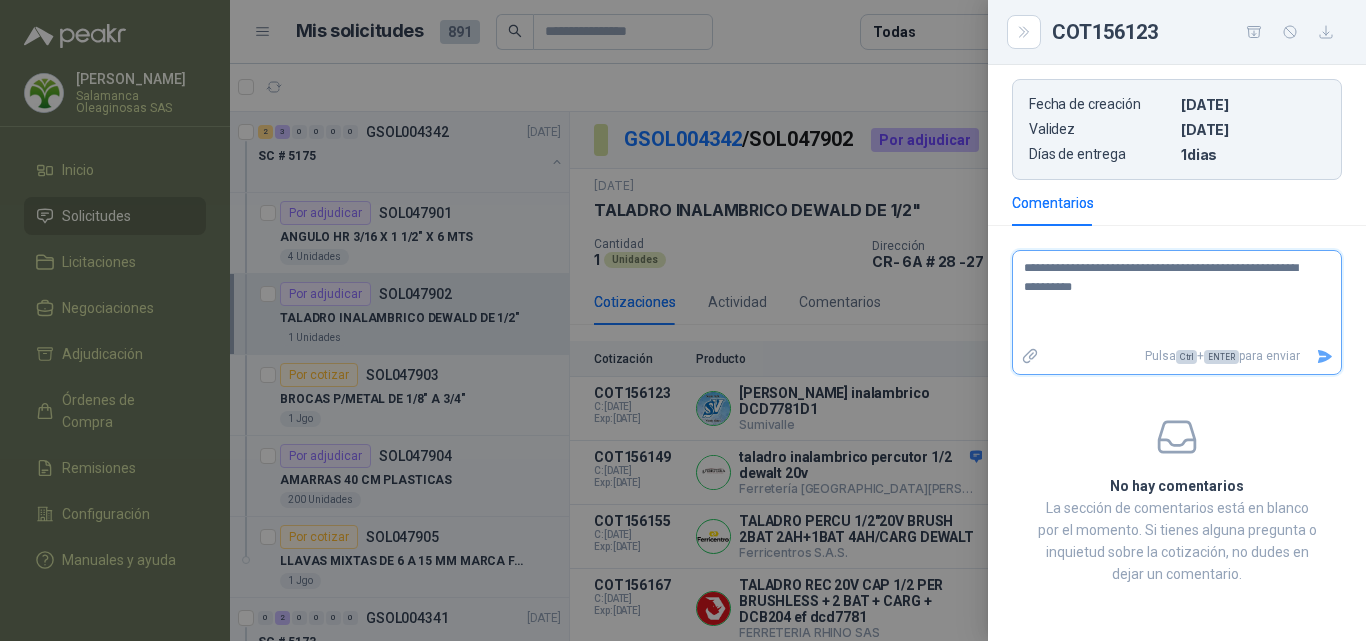 type 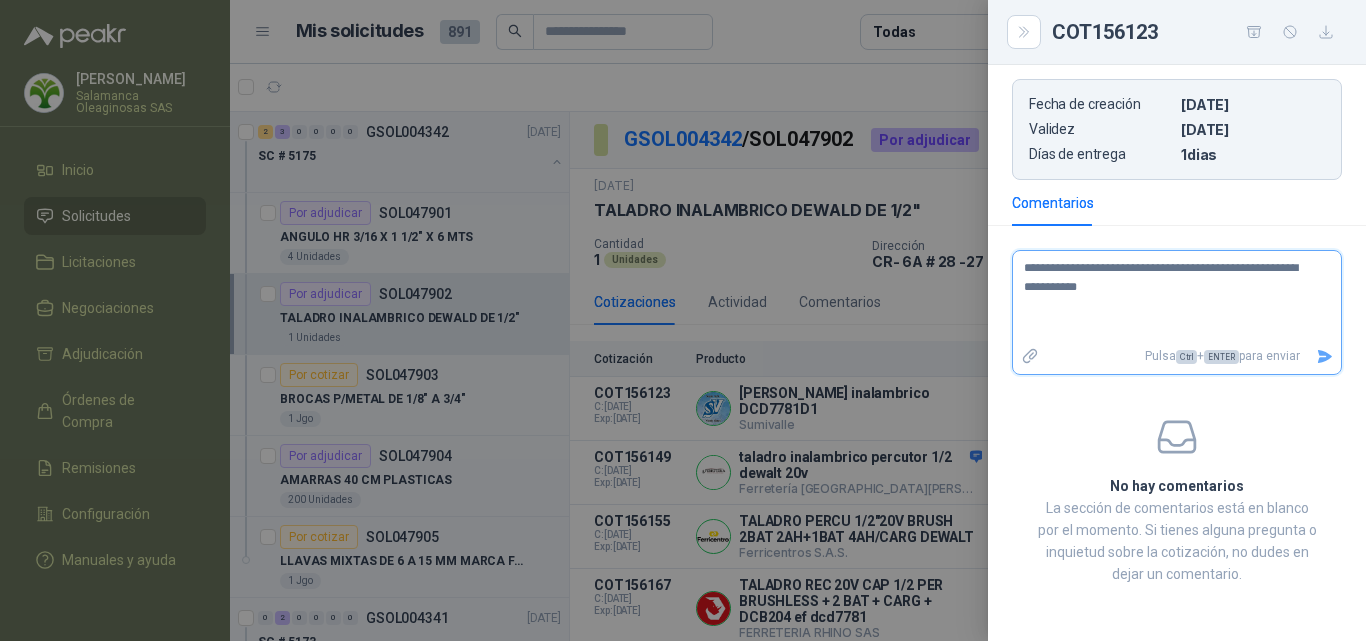 type 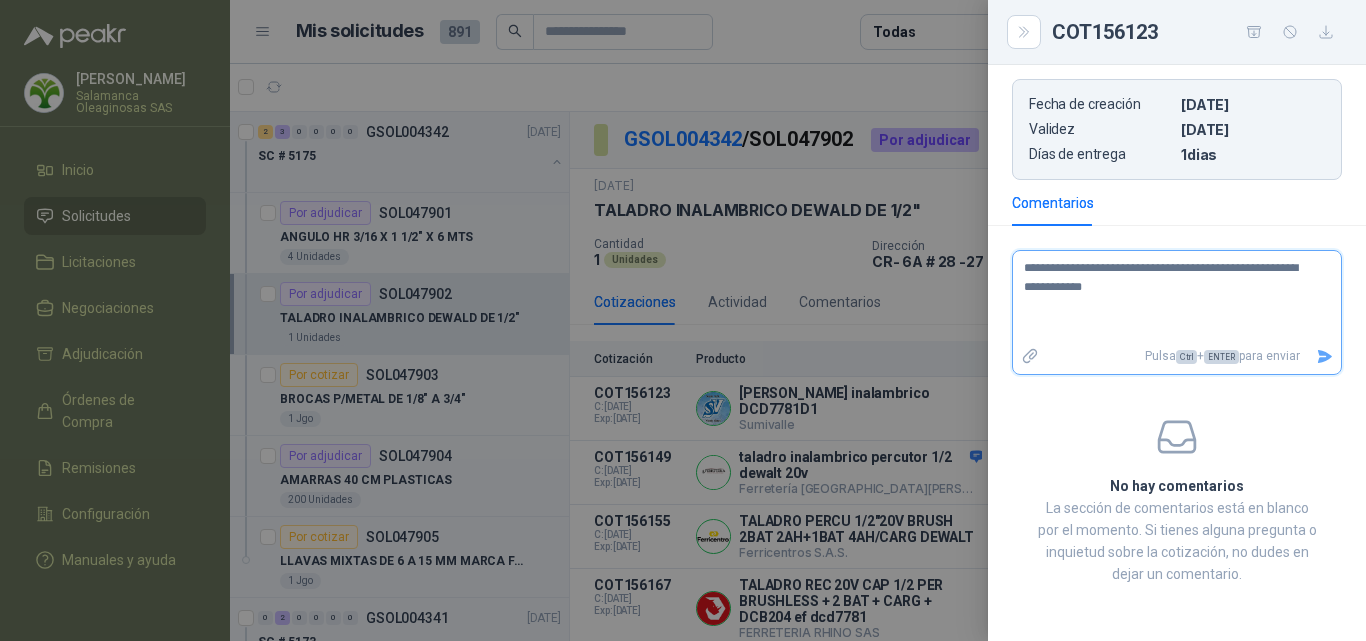type 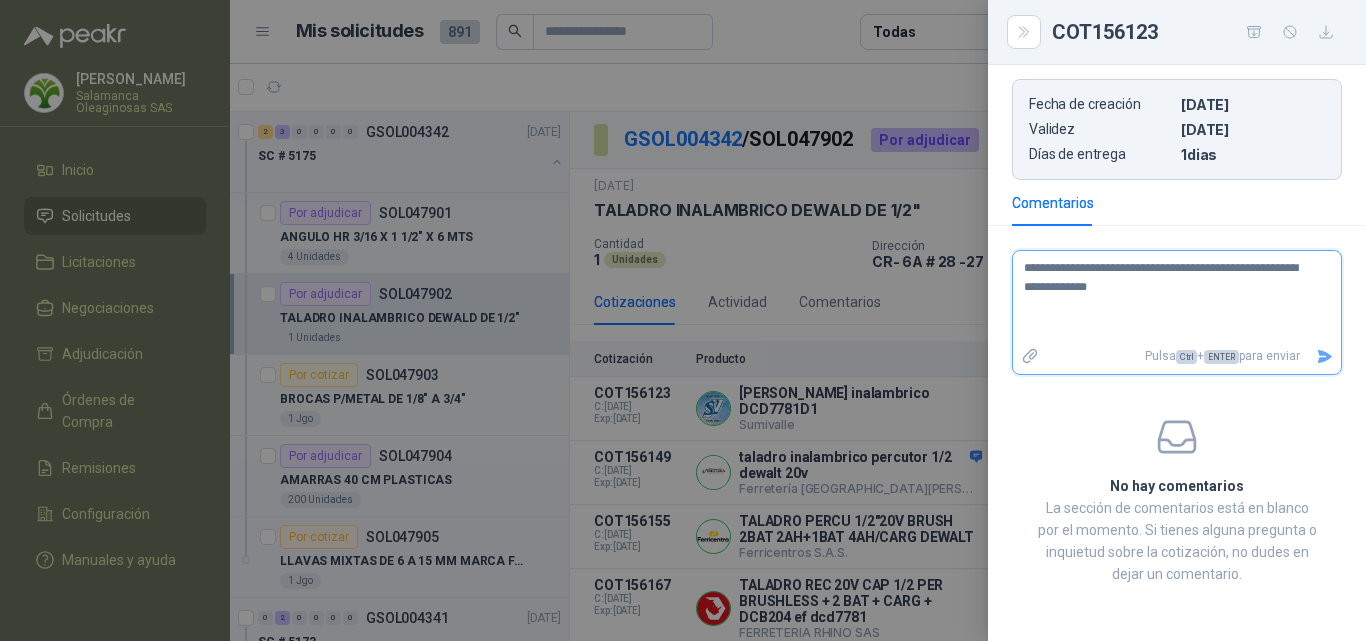 type 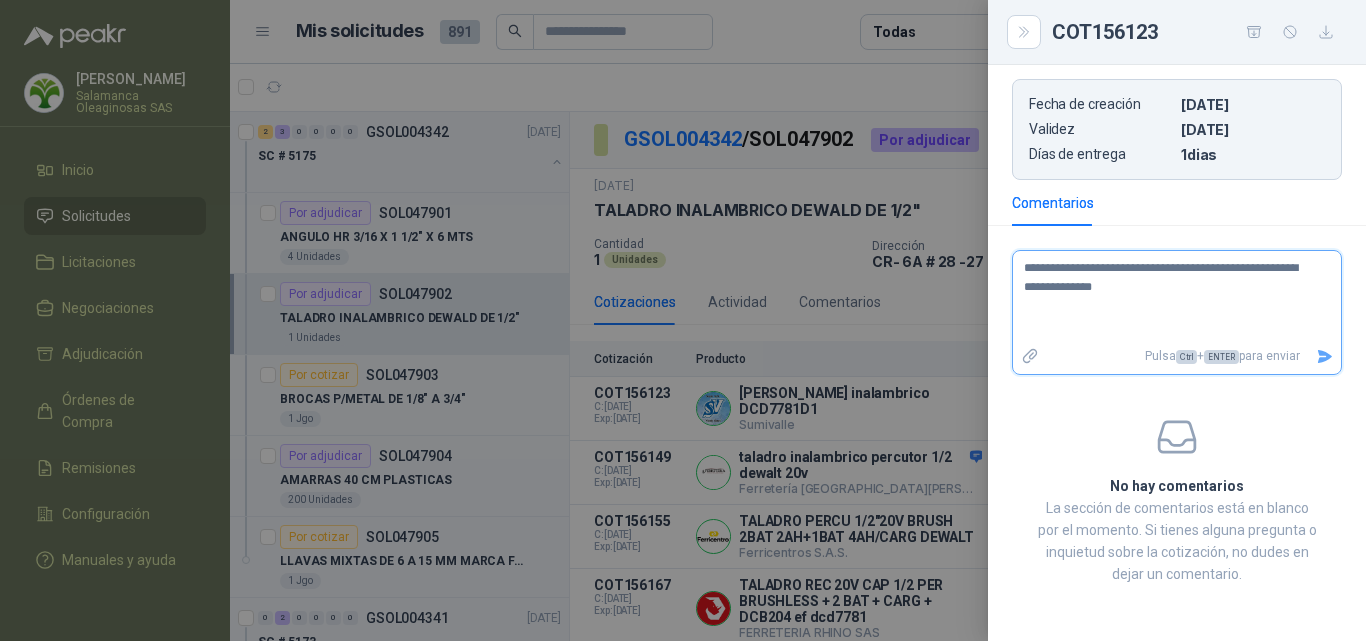 type 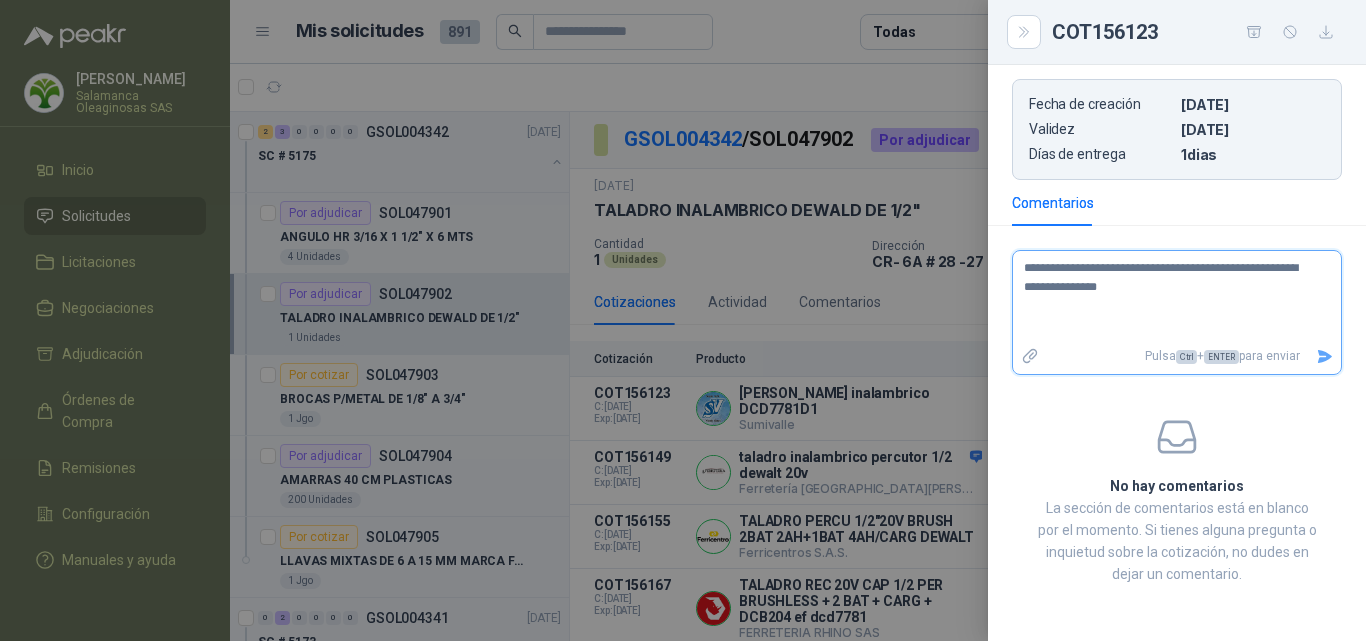 type 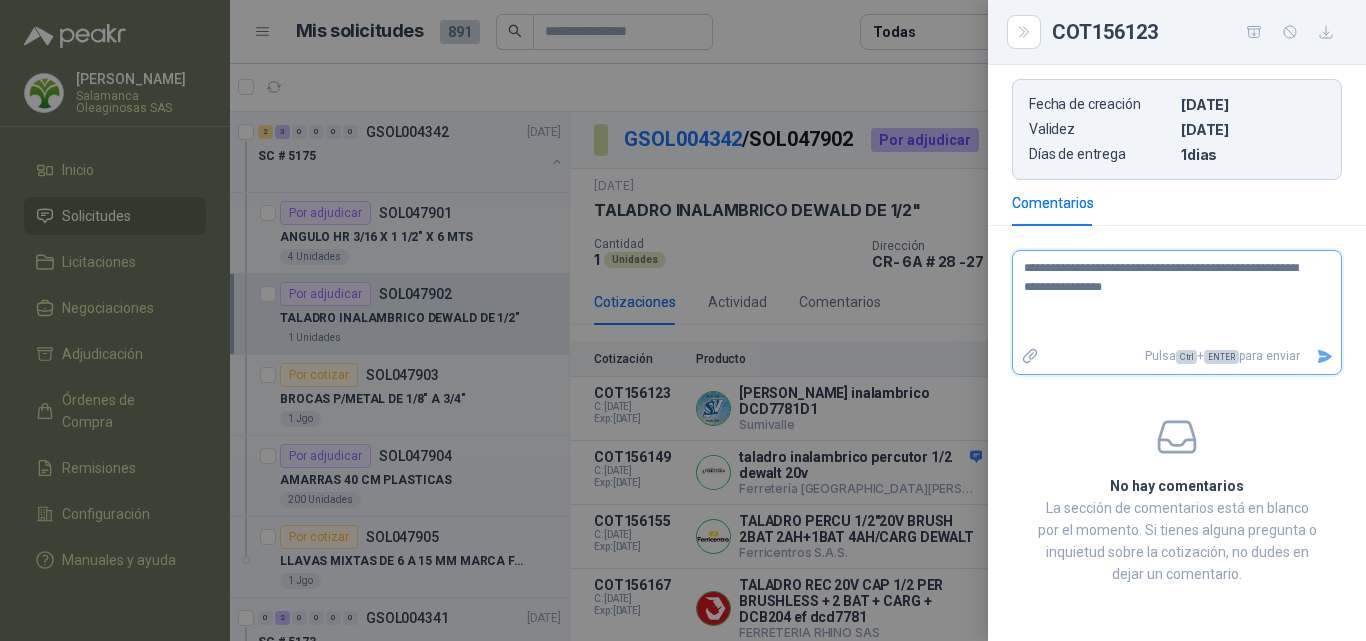 type 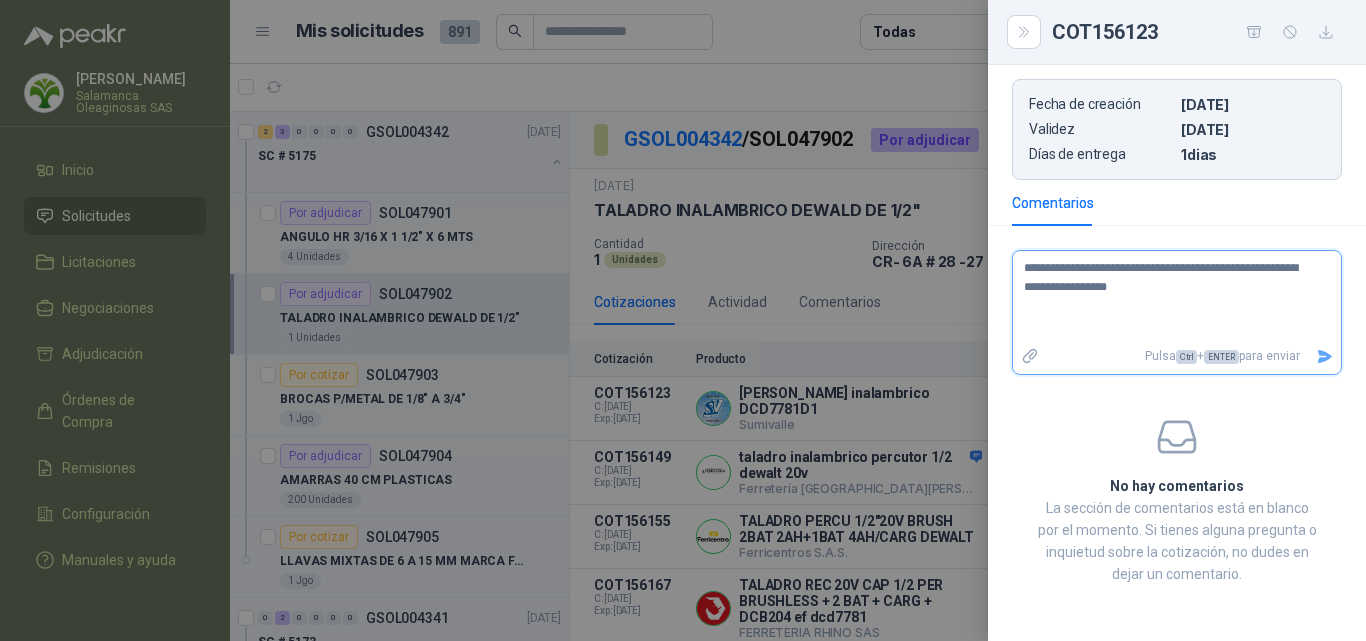 type 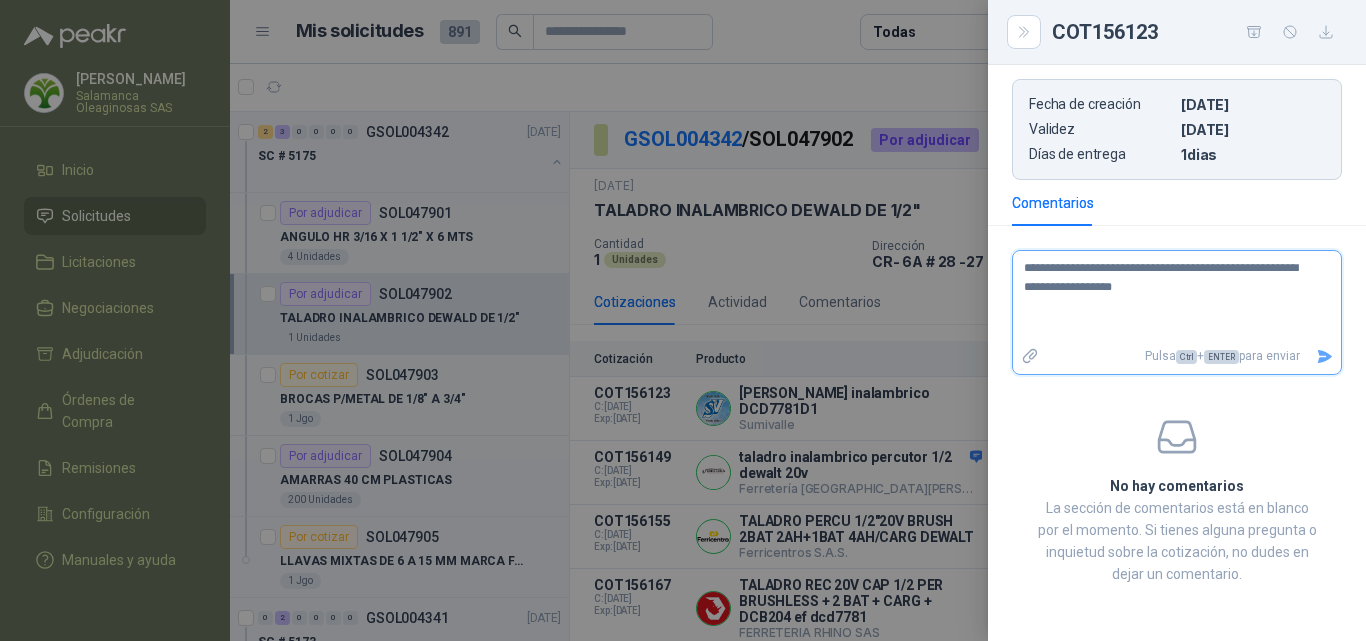 type 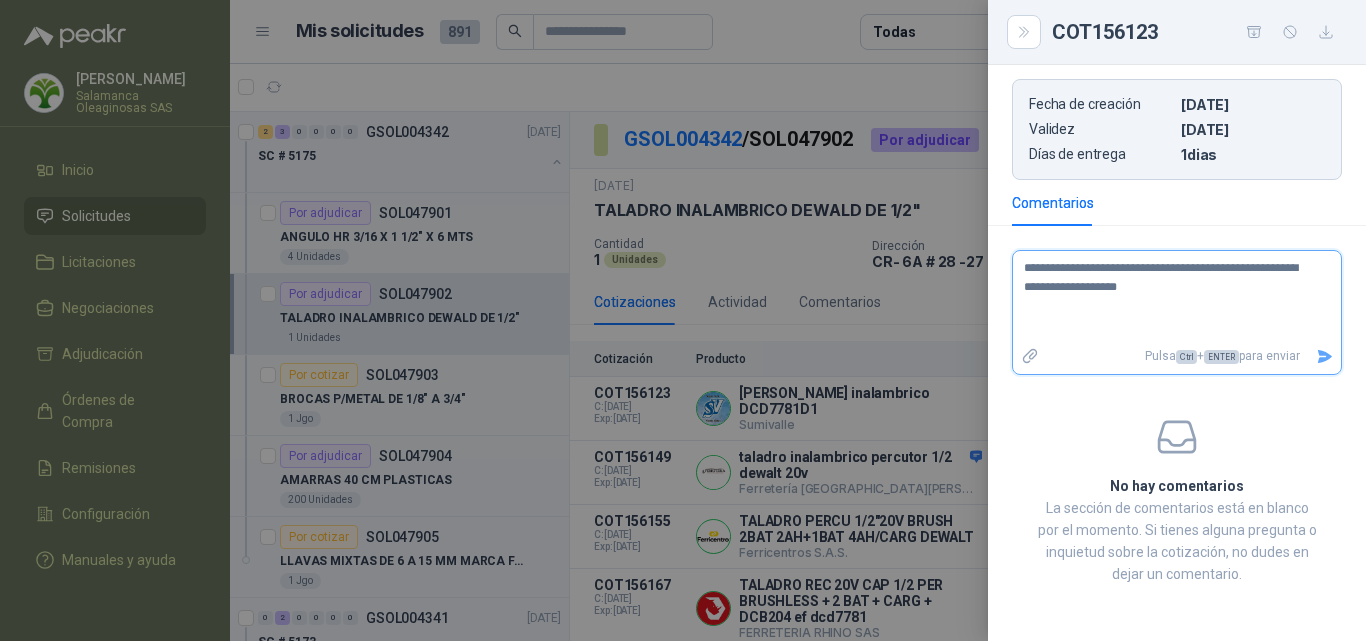 type 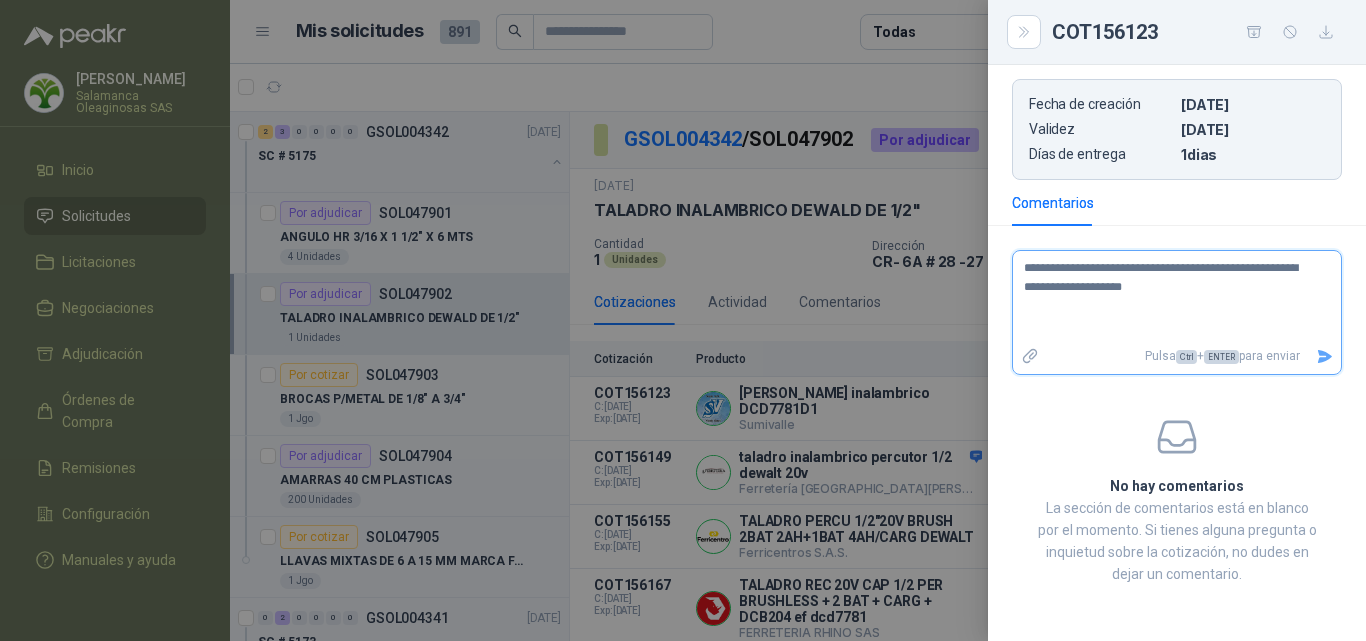 type 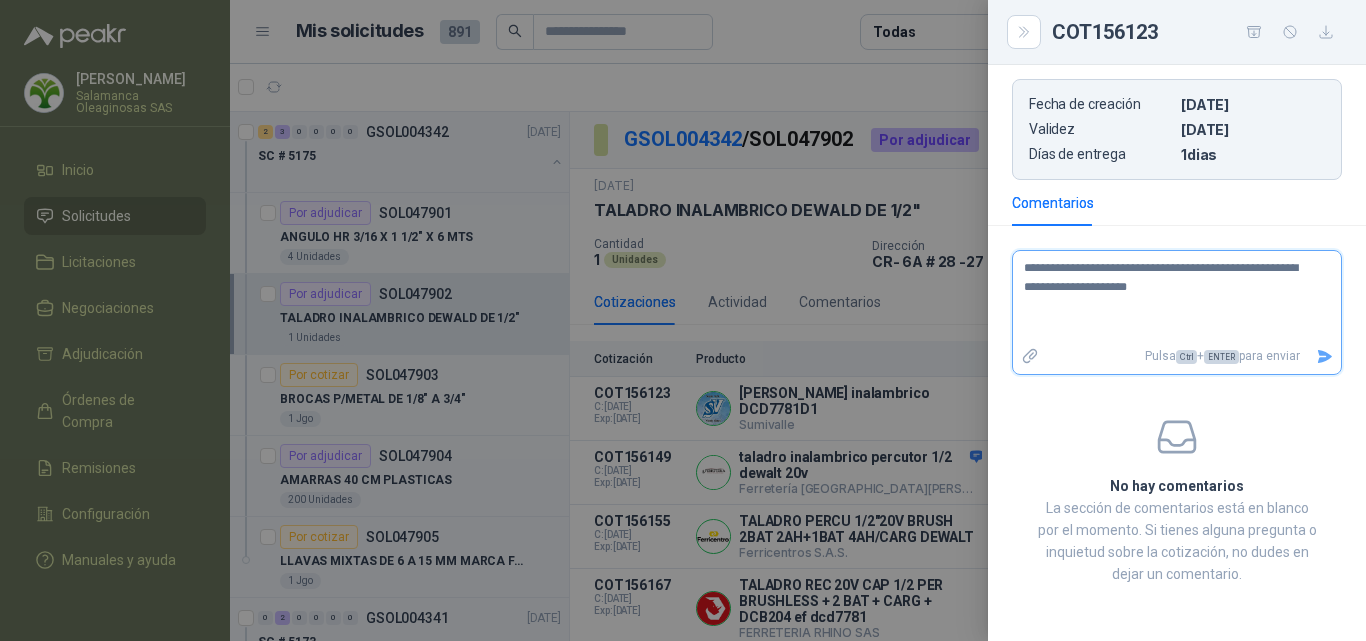 type 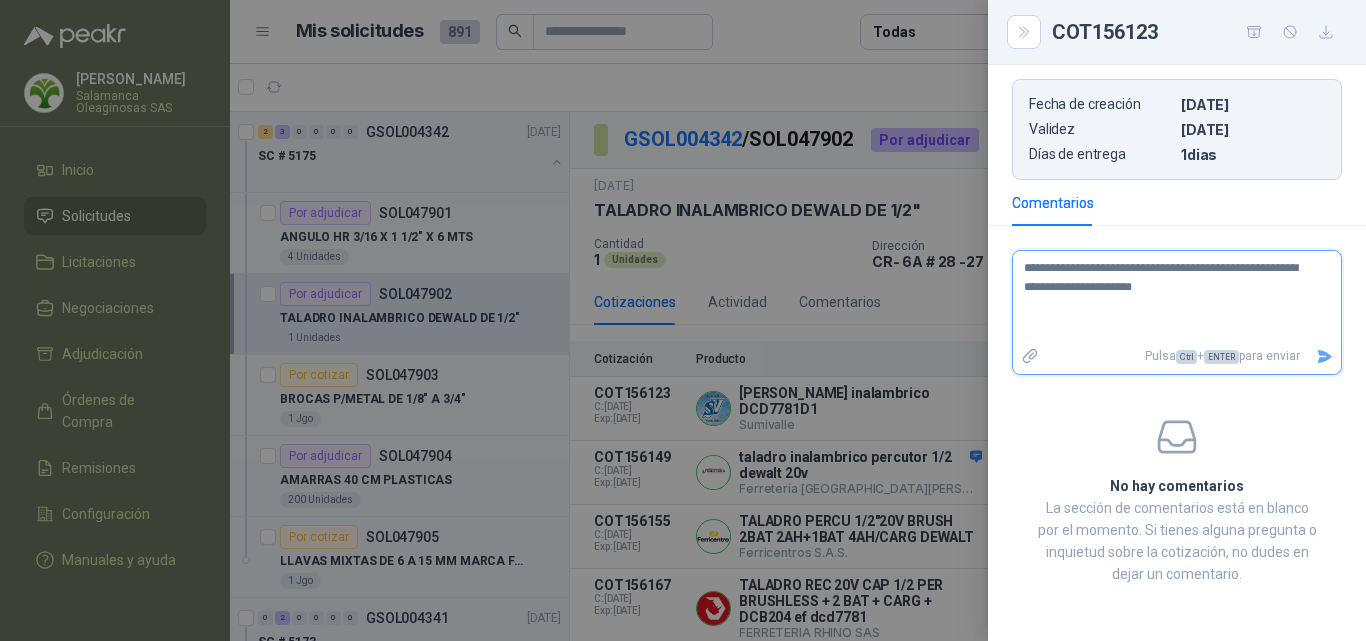 type 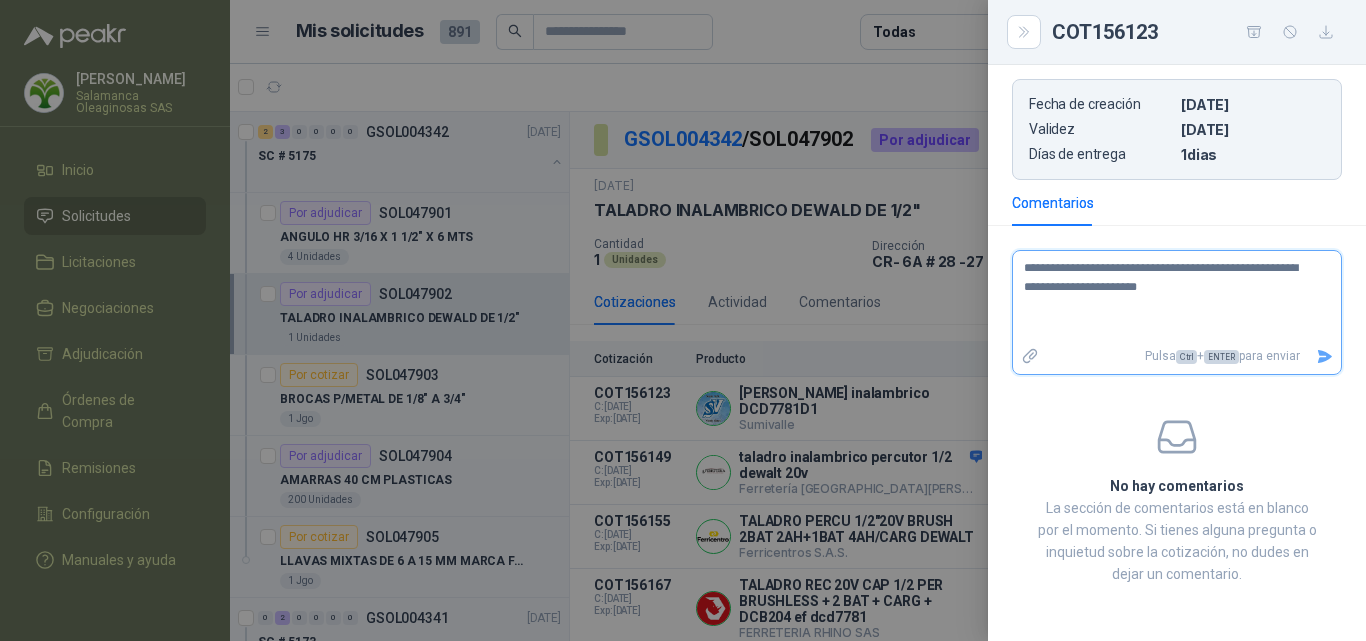 type 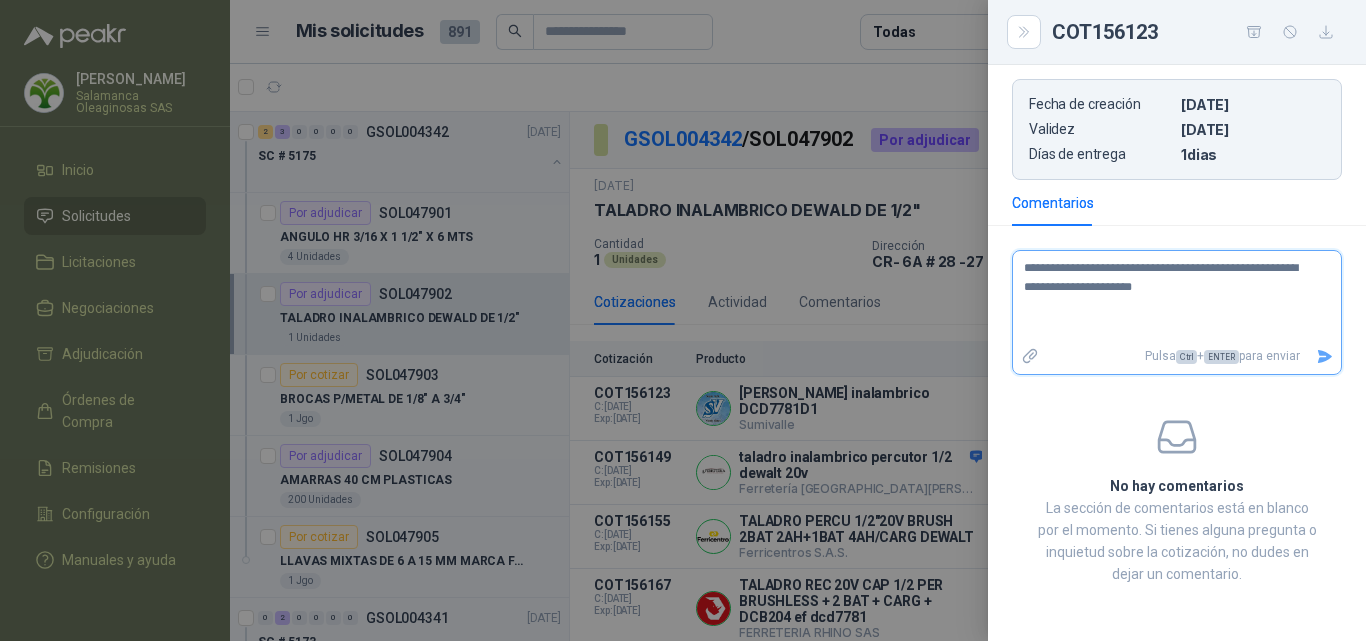 type 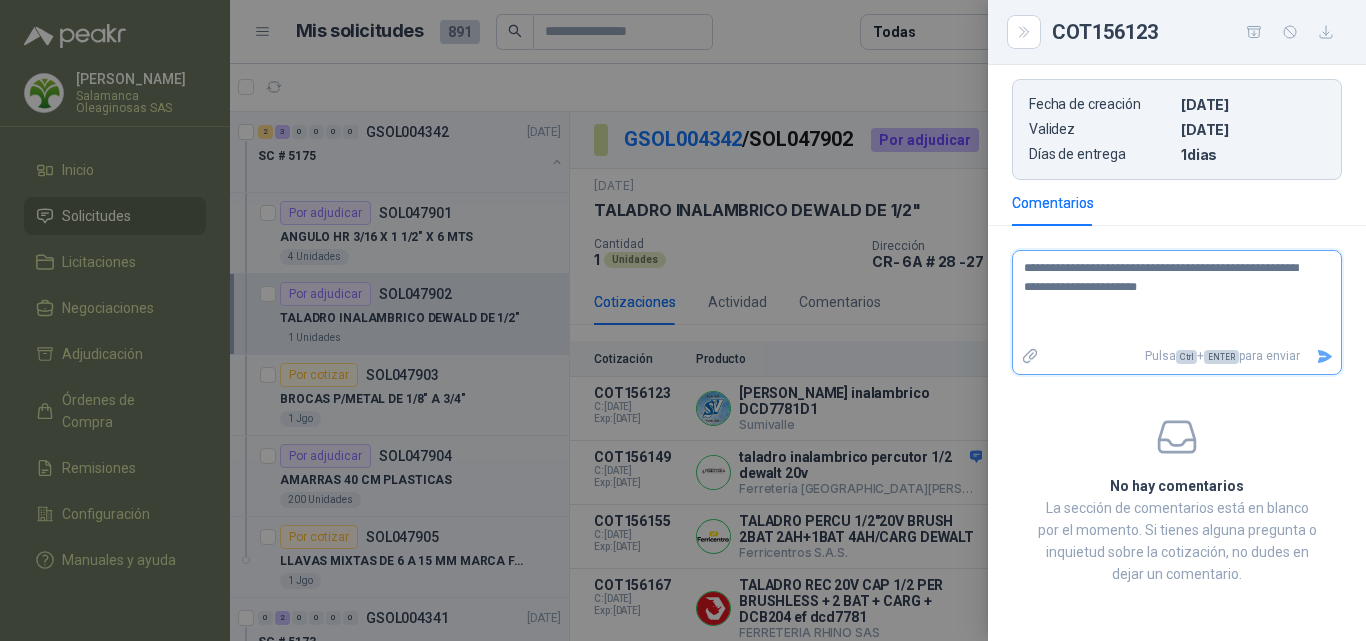 type 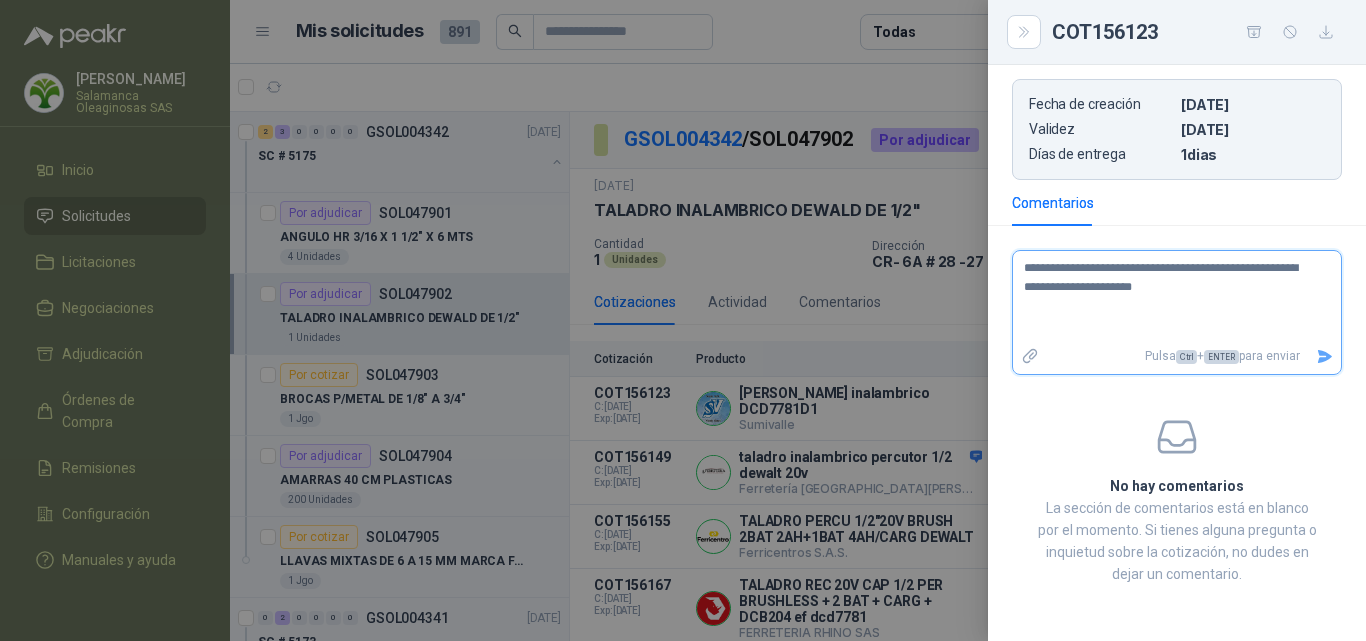 type 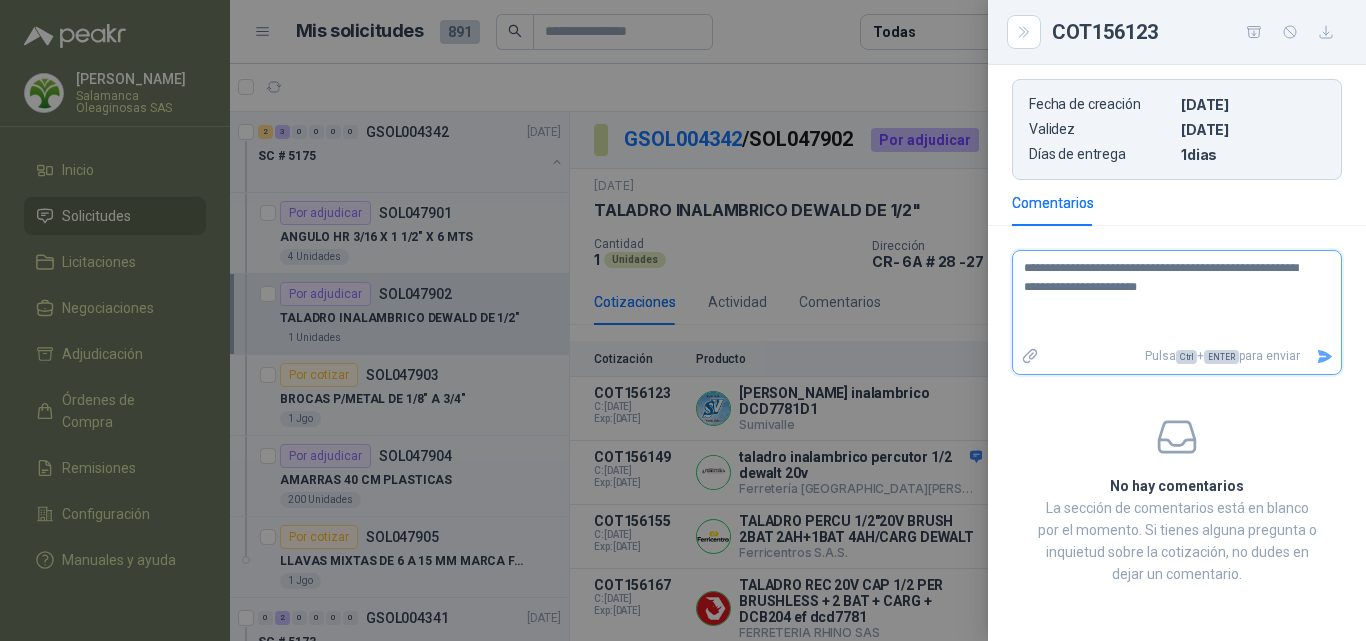 type 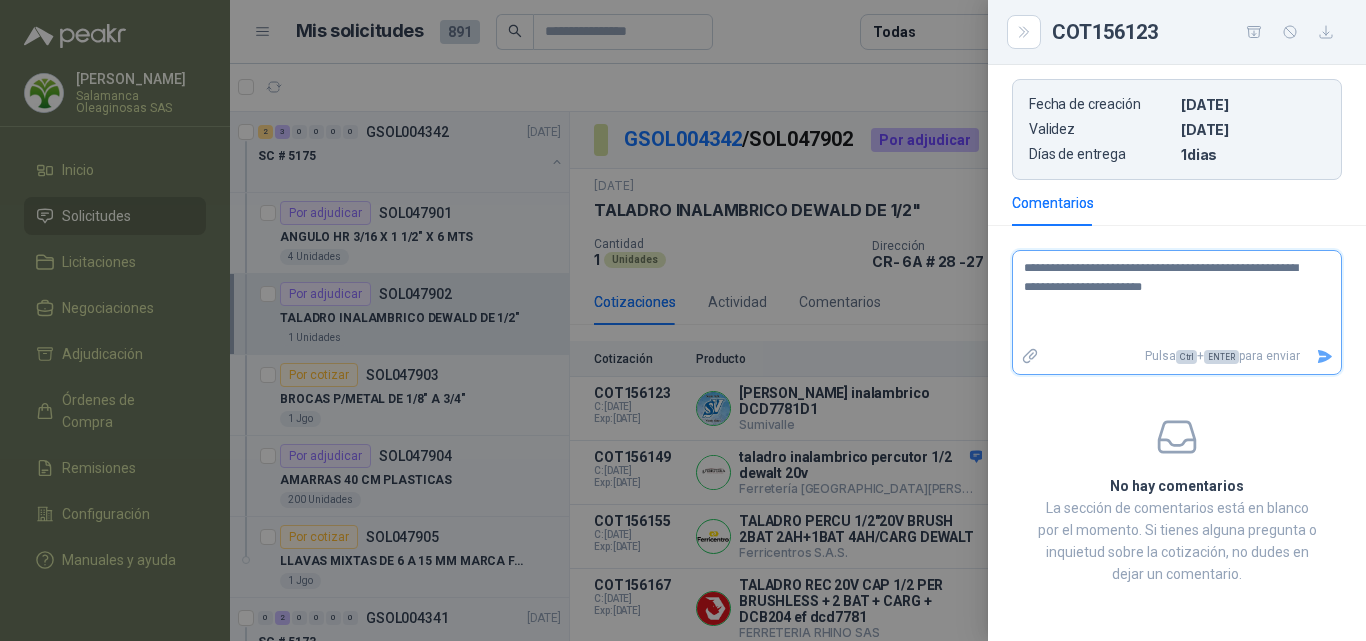 type 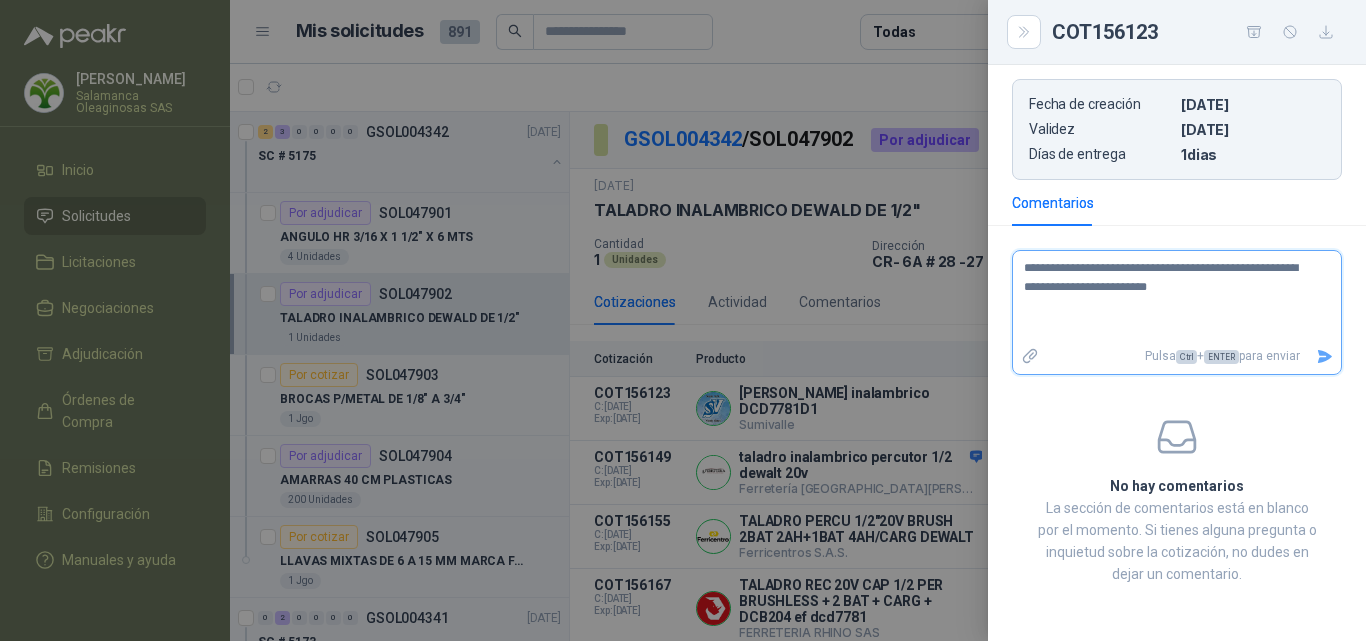 type 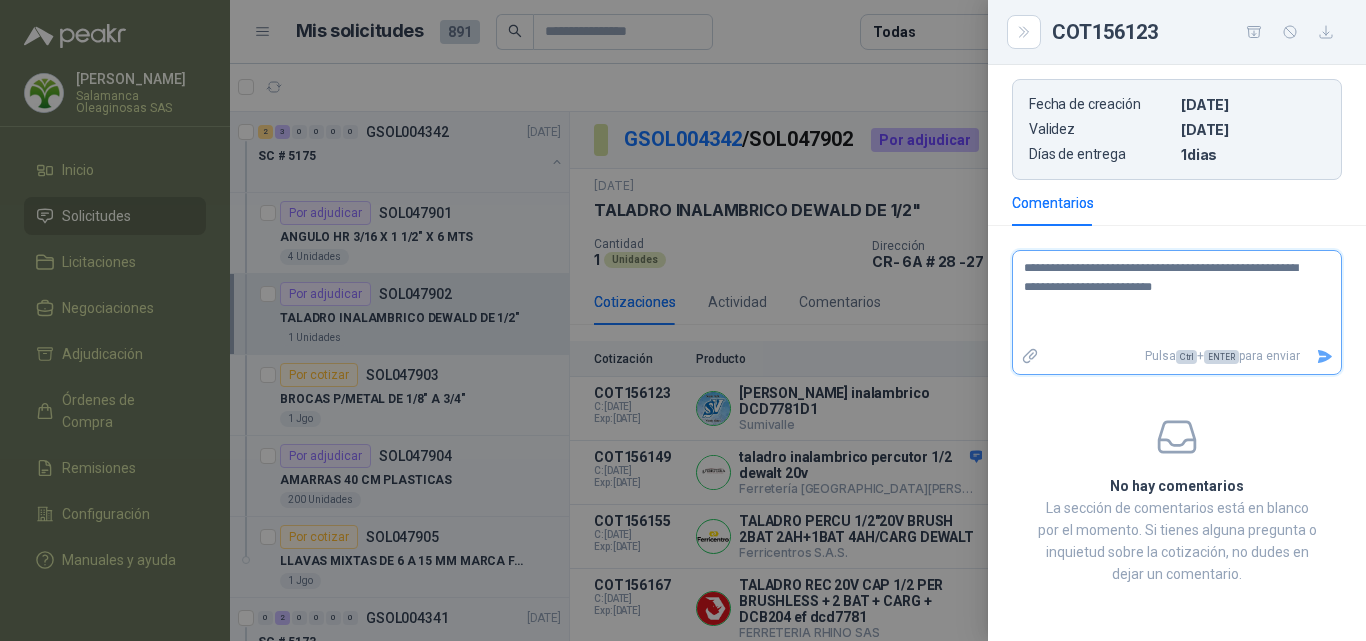 type 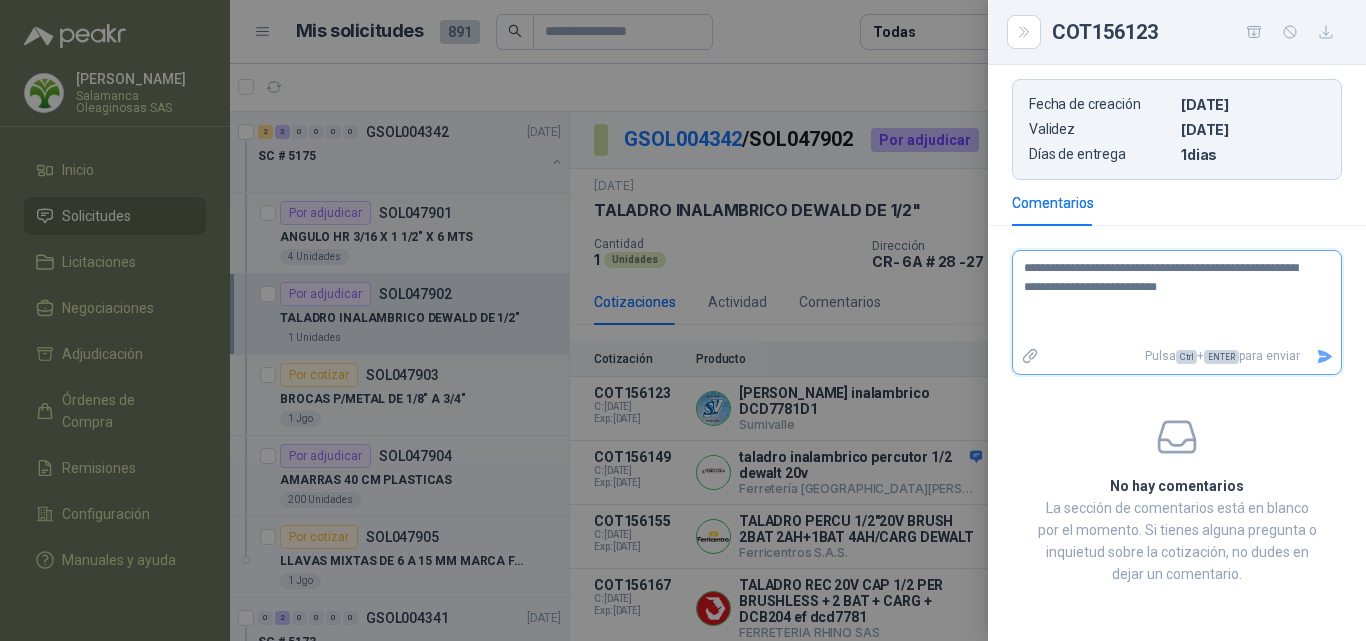 type 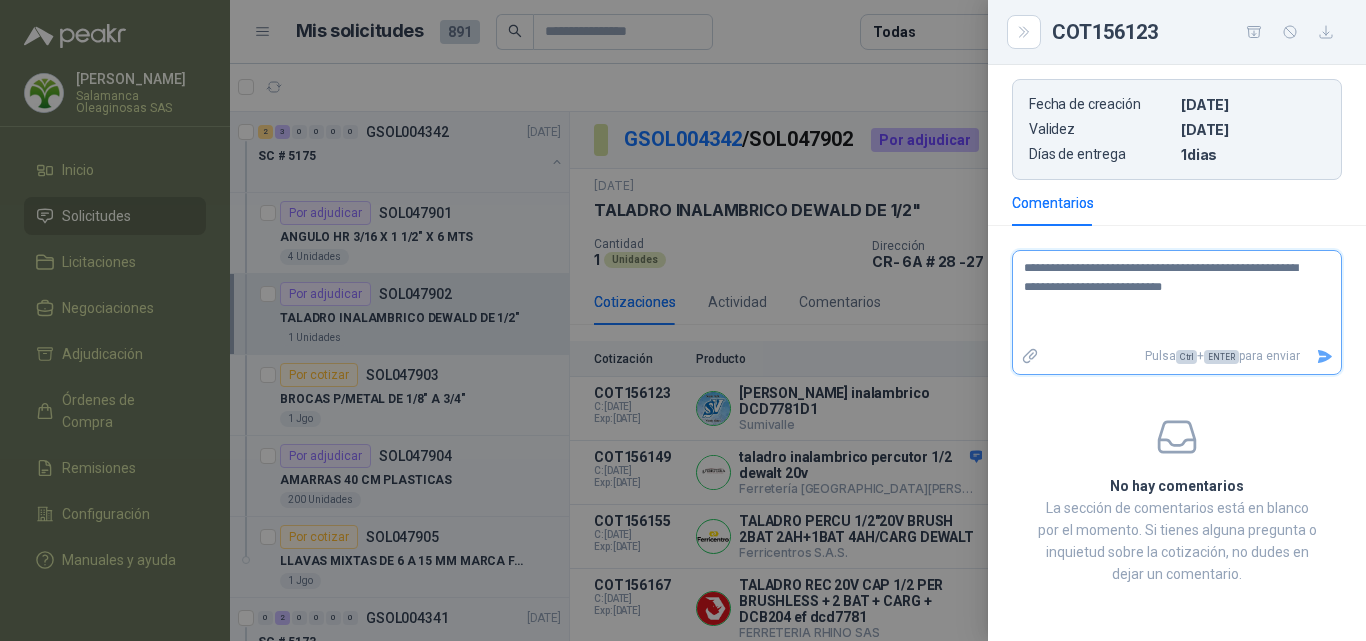 type 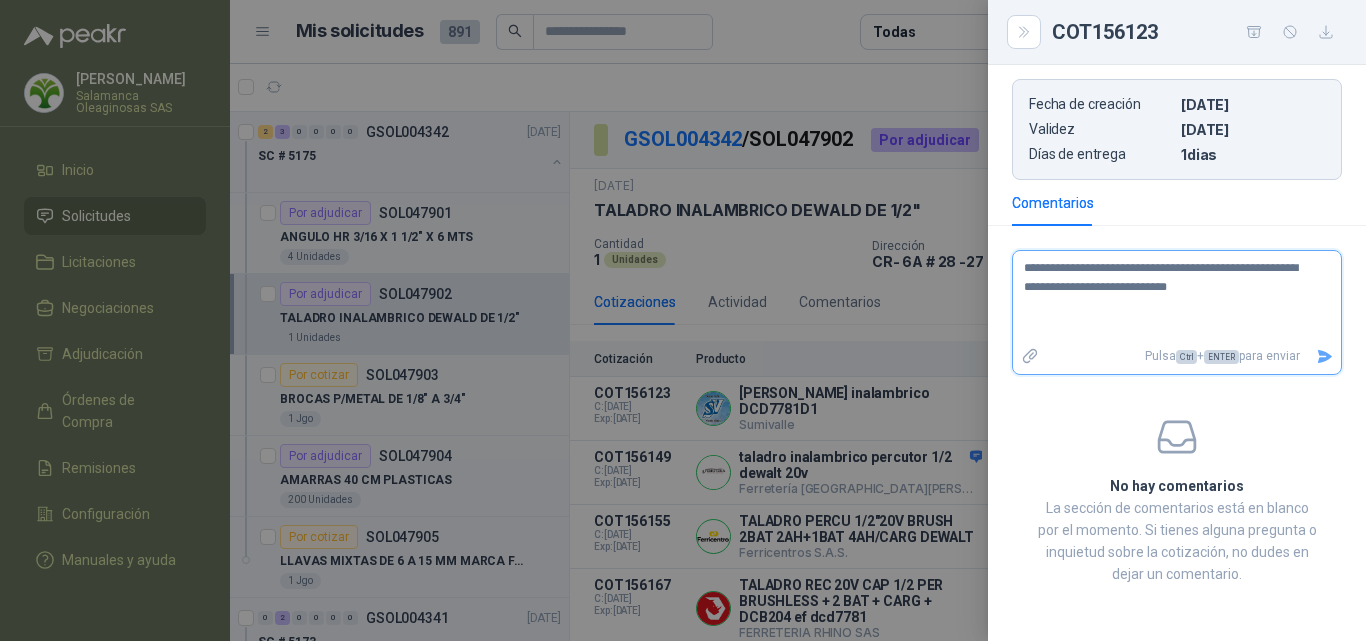 type on "**********" 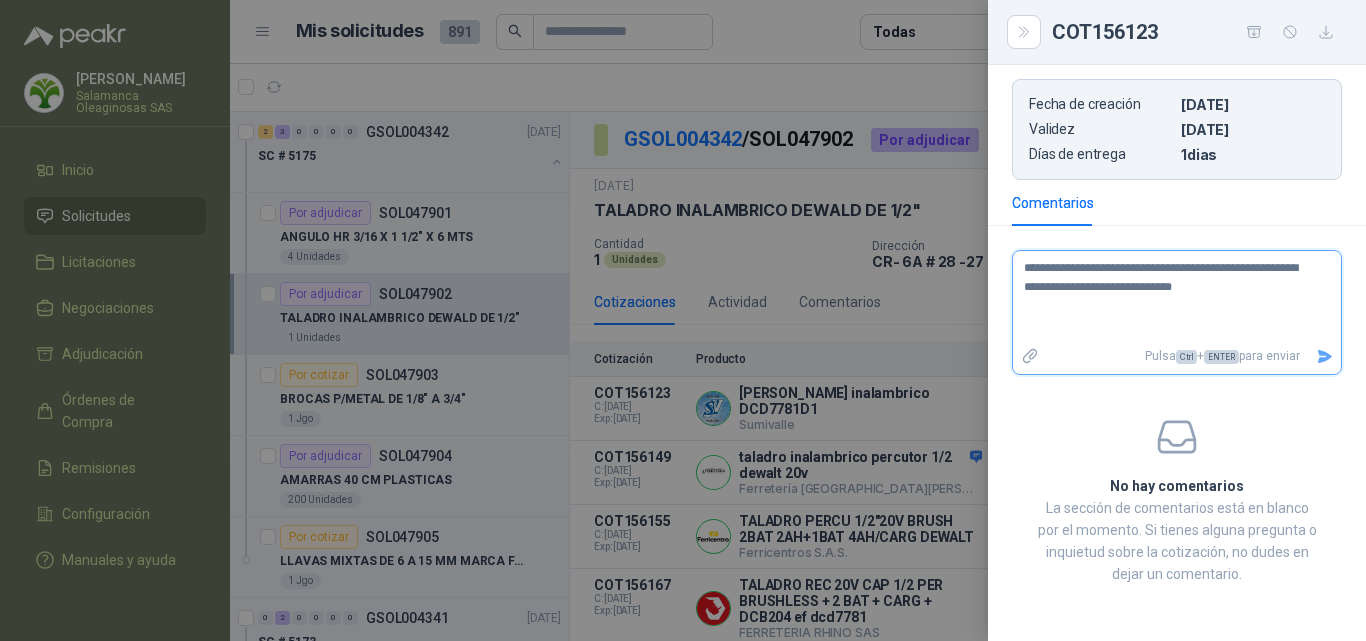 type 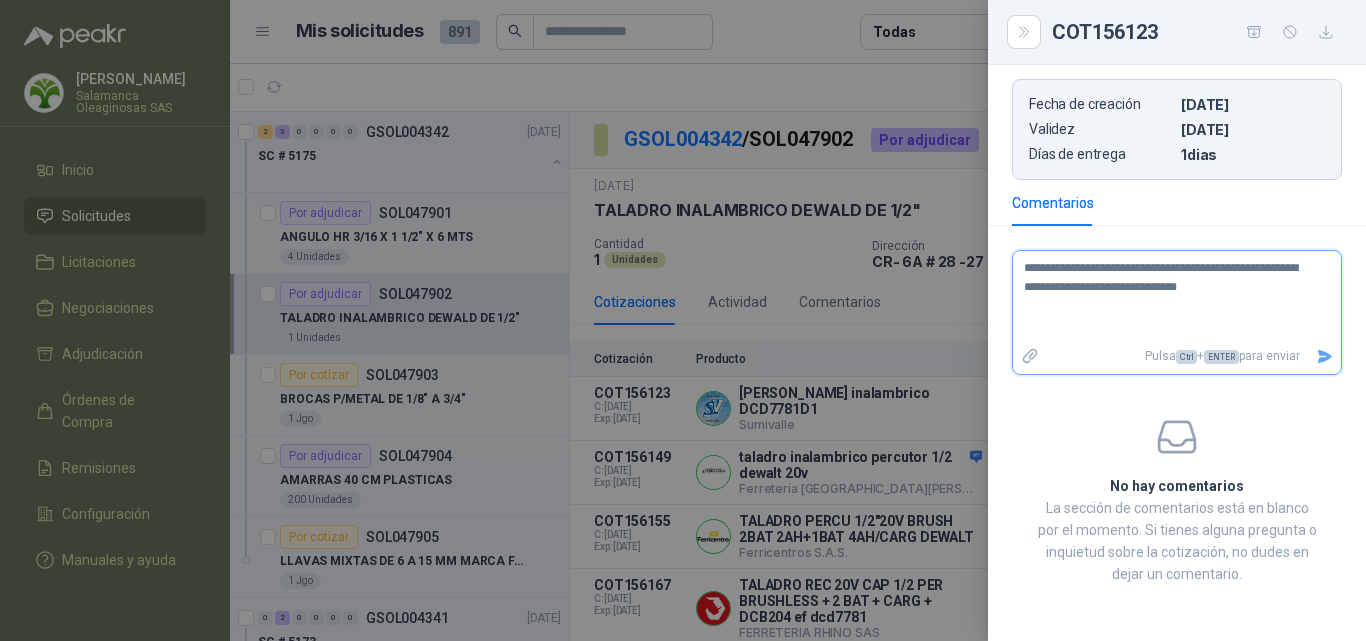 type on "**********" 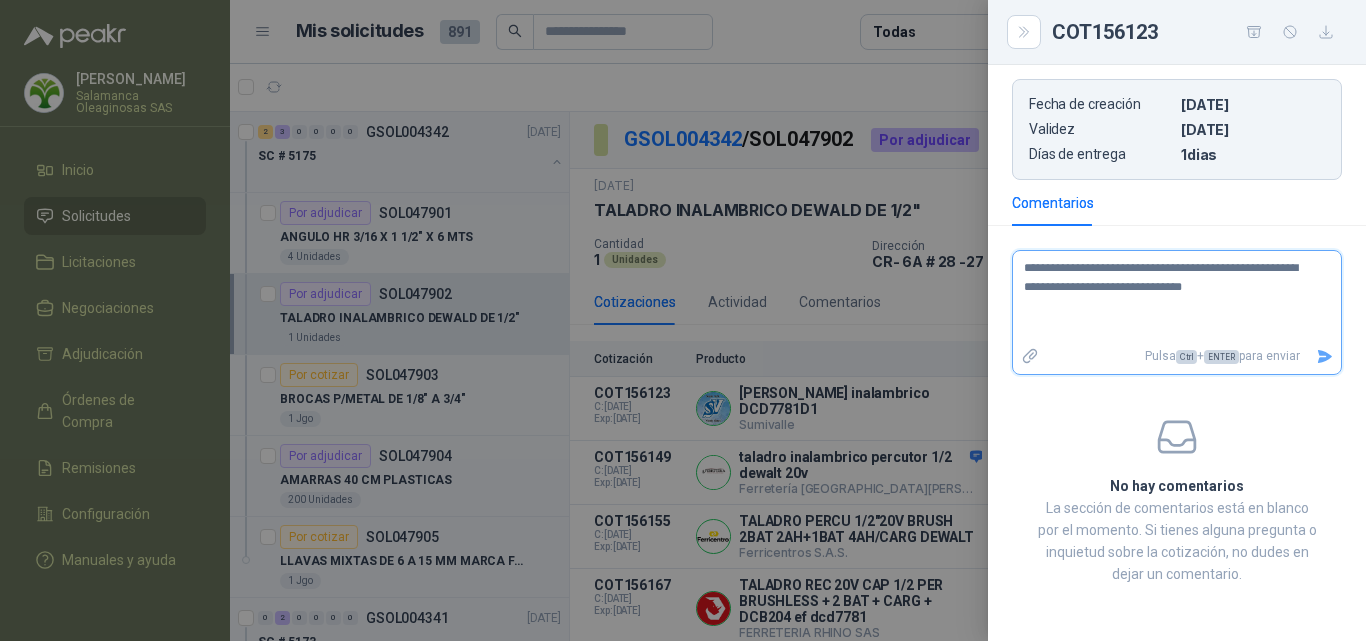 type 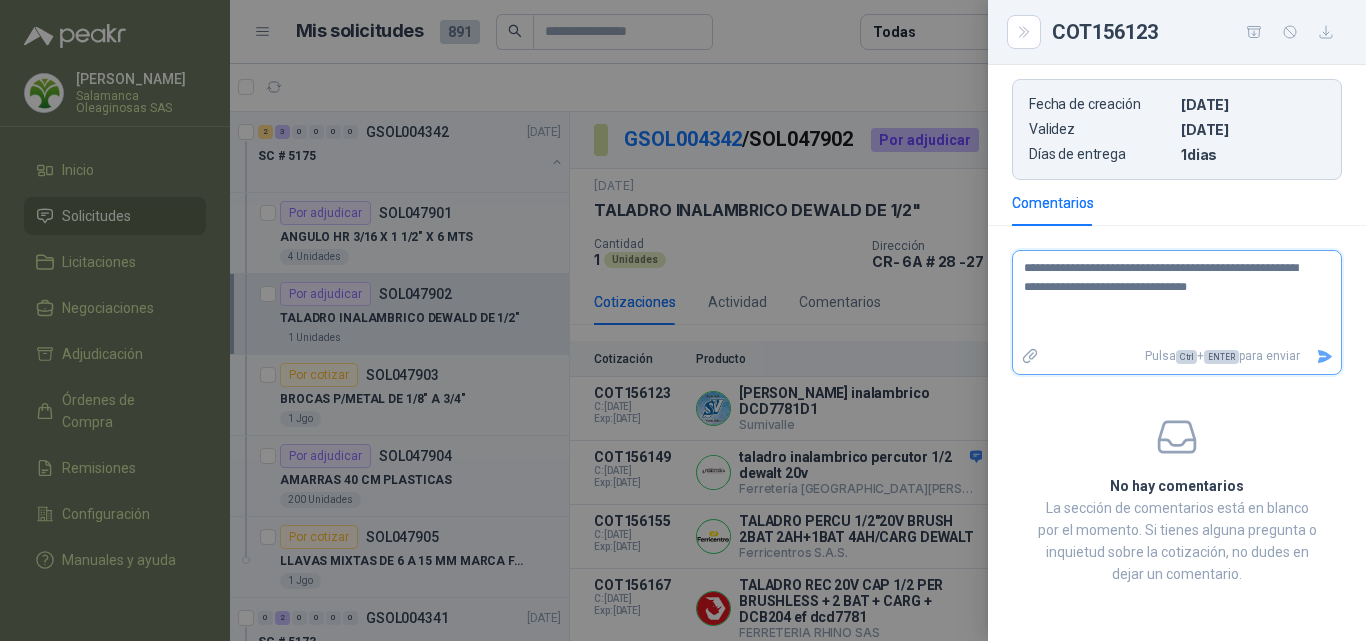 type 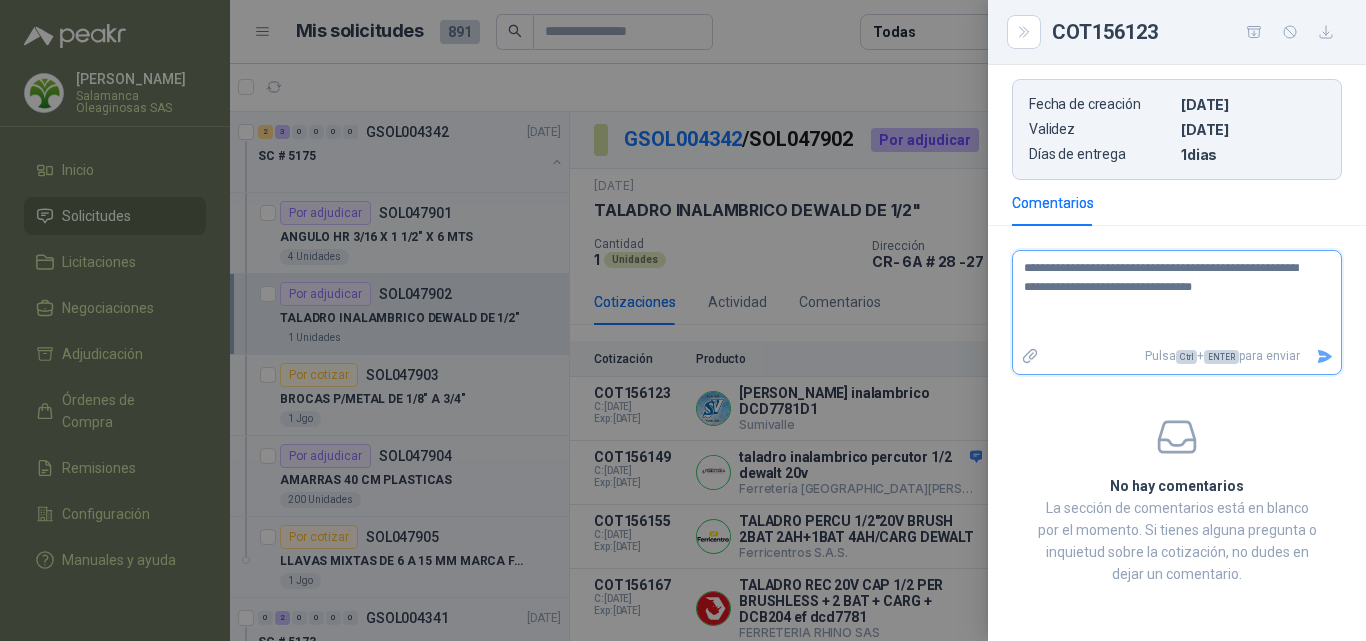 type 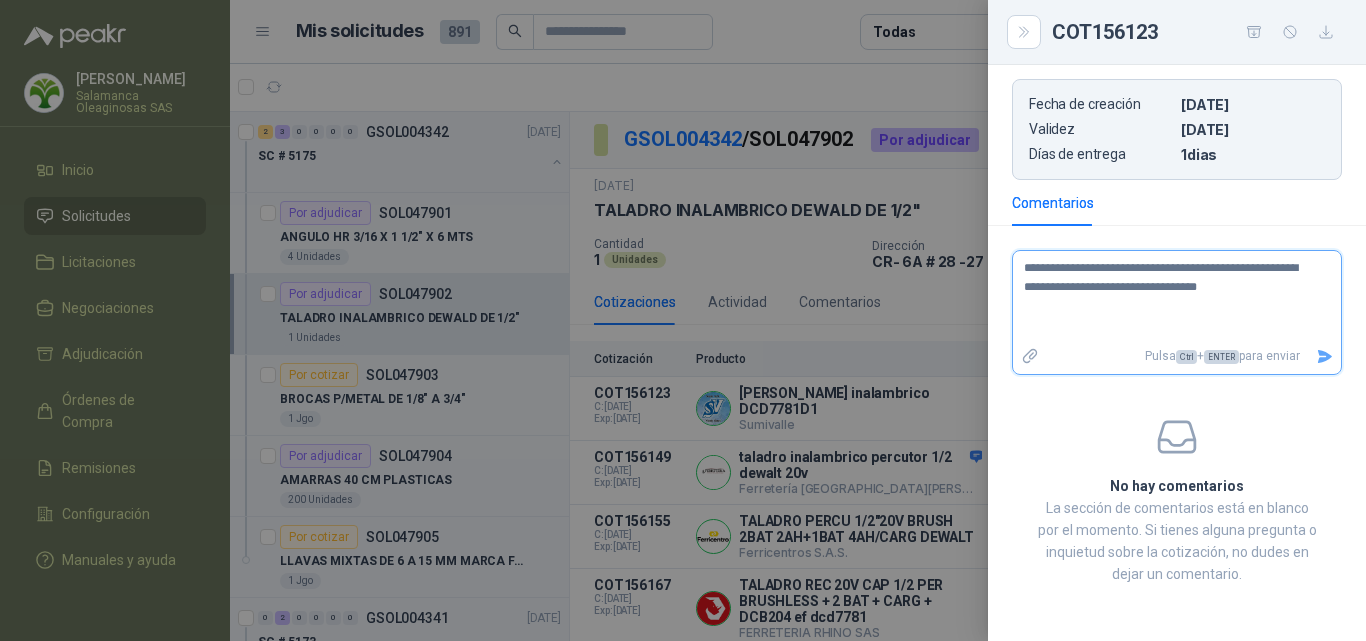 type 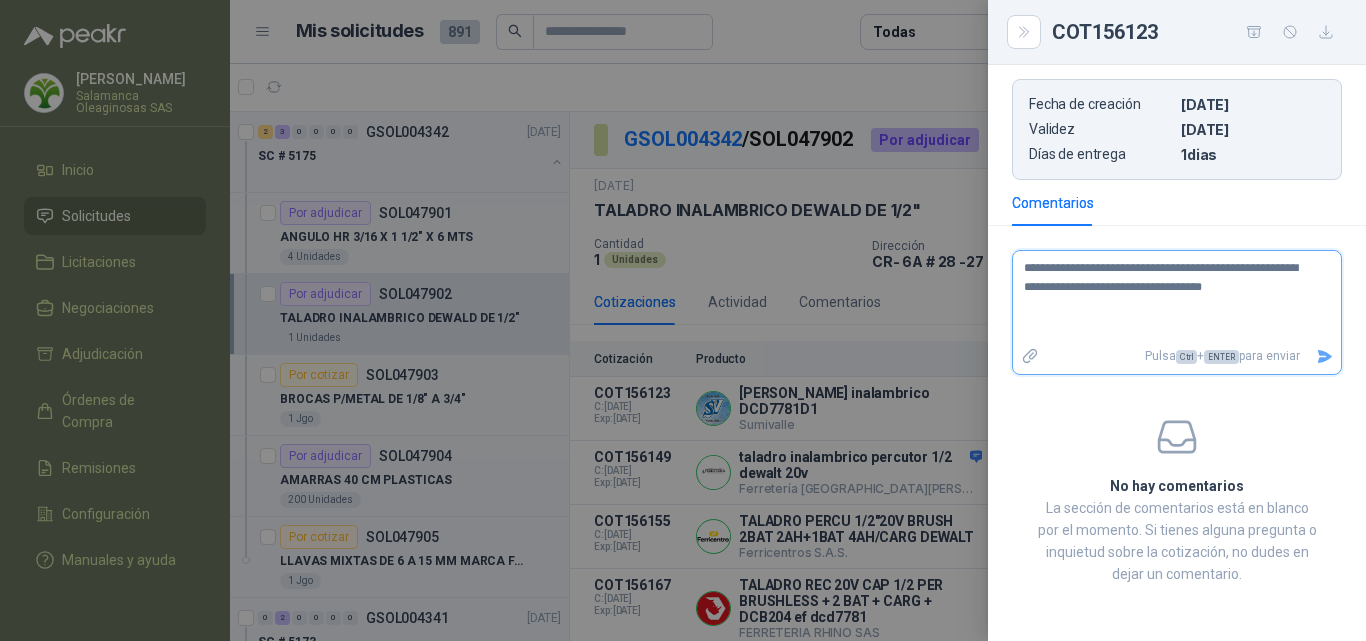 type 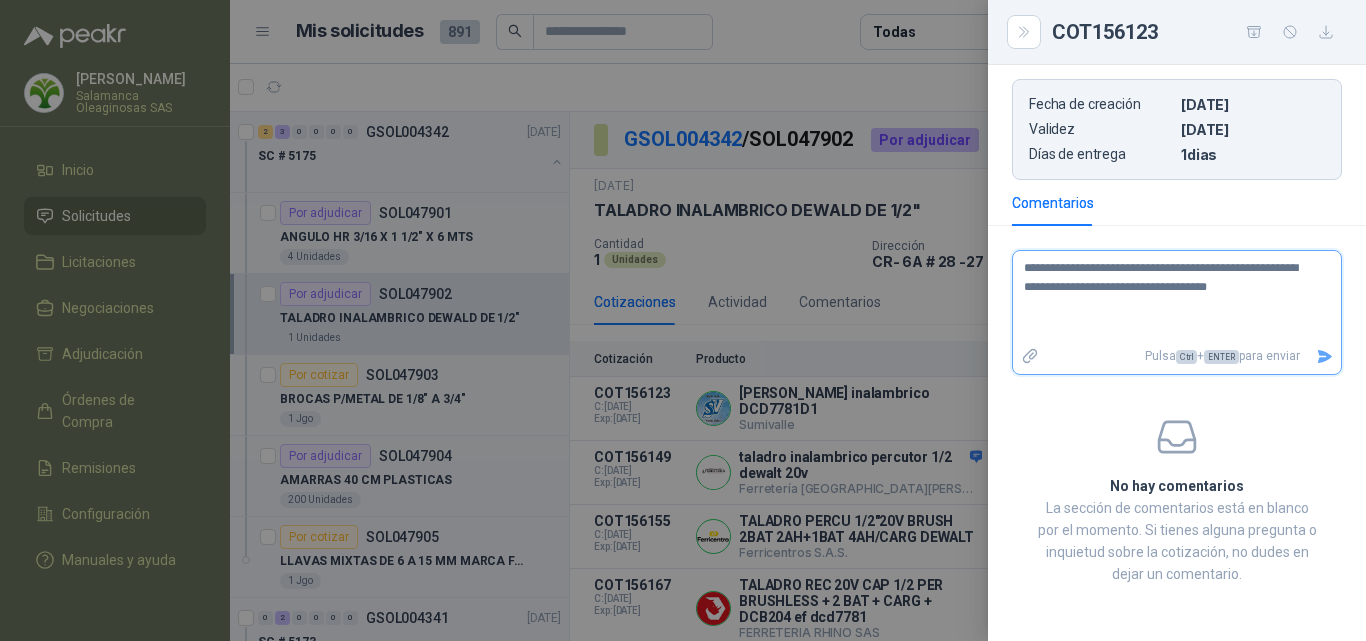 type 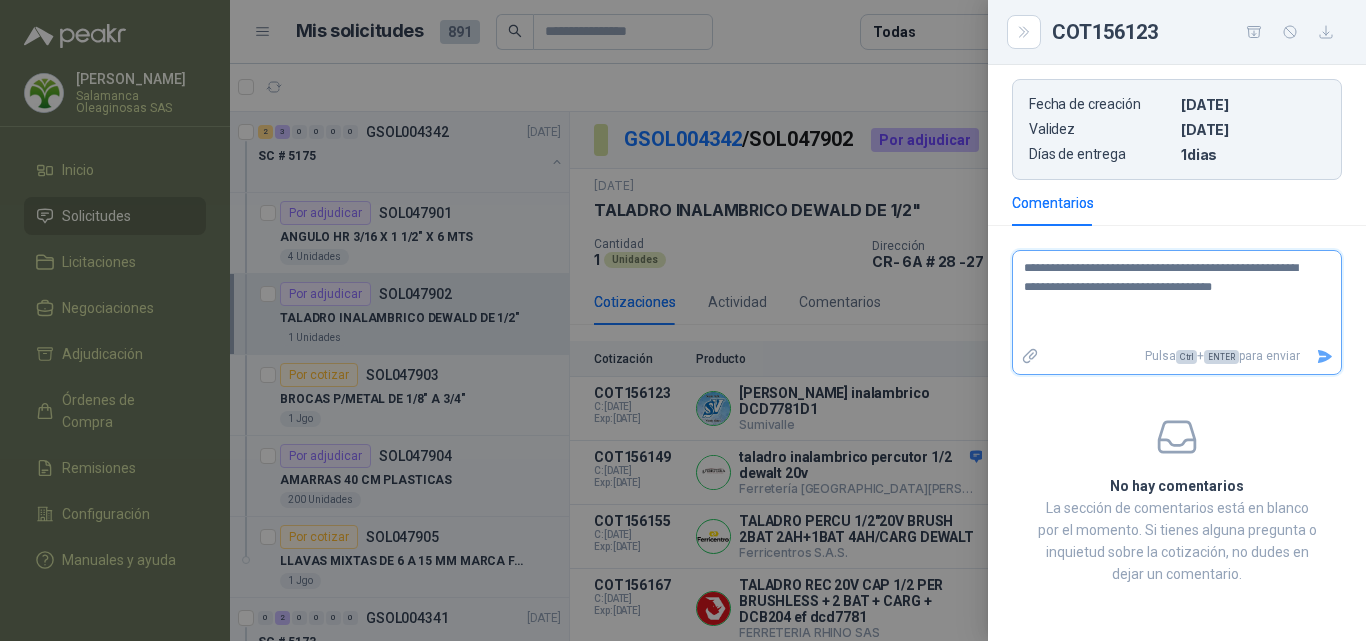 type 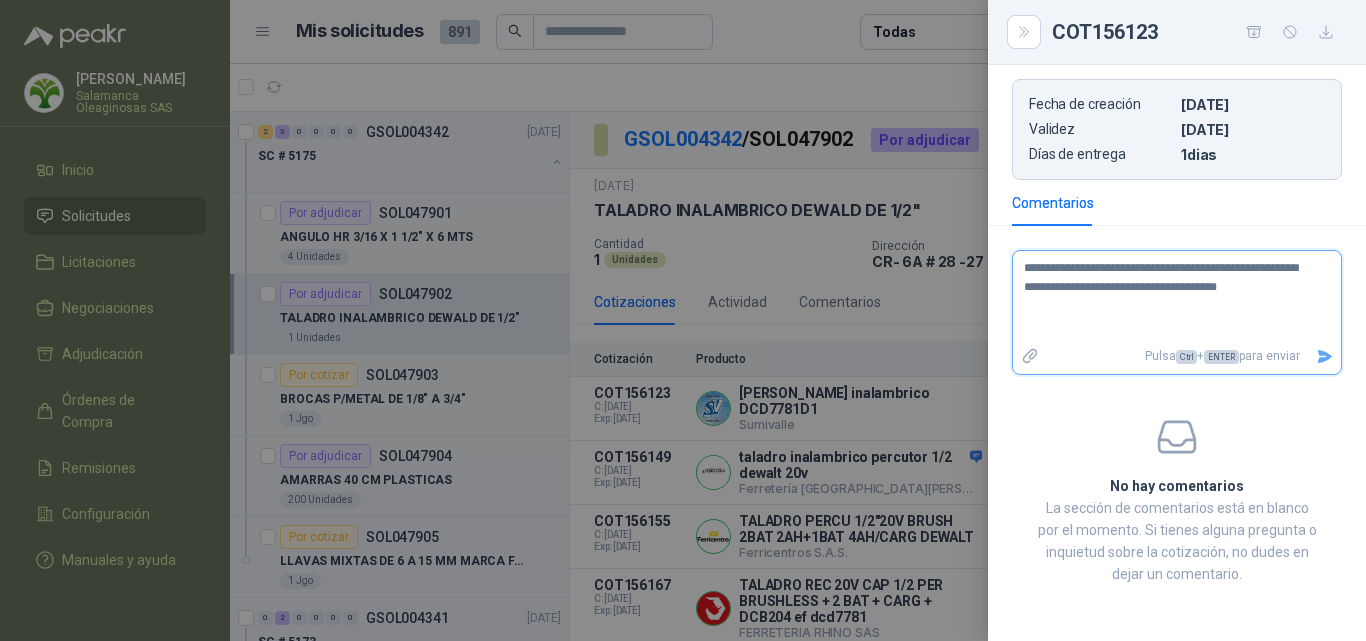 type on "**********" 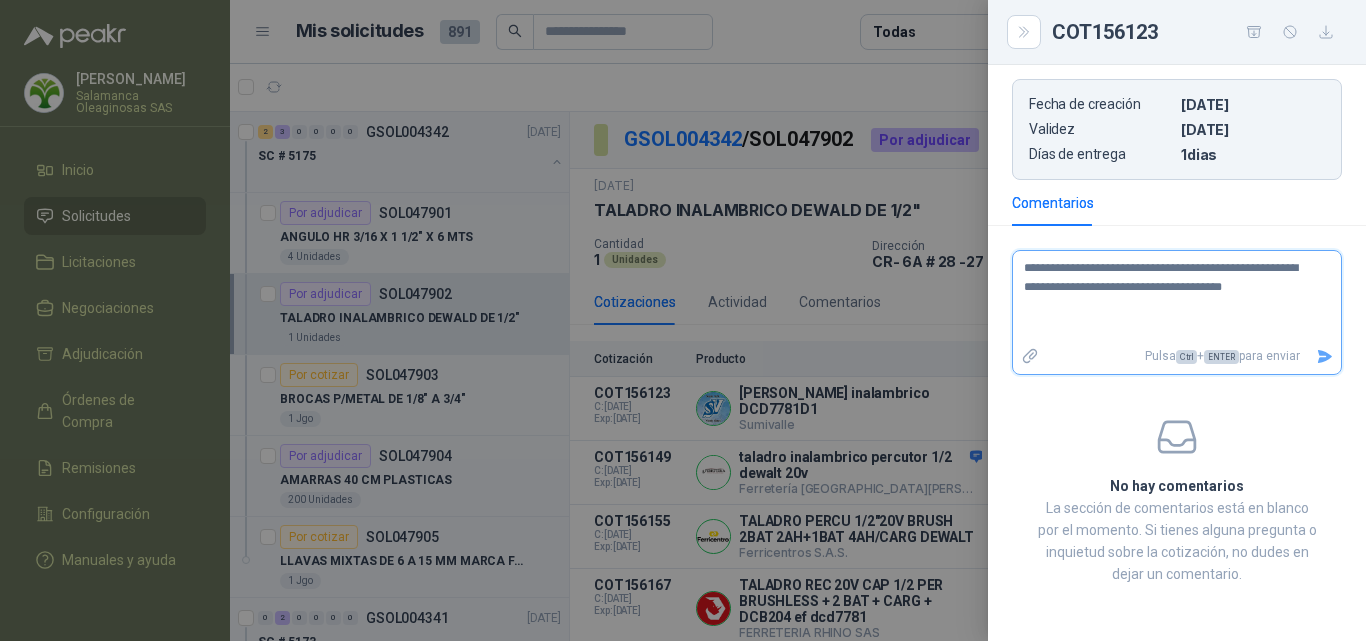 type 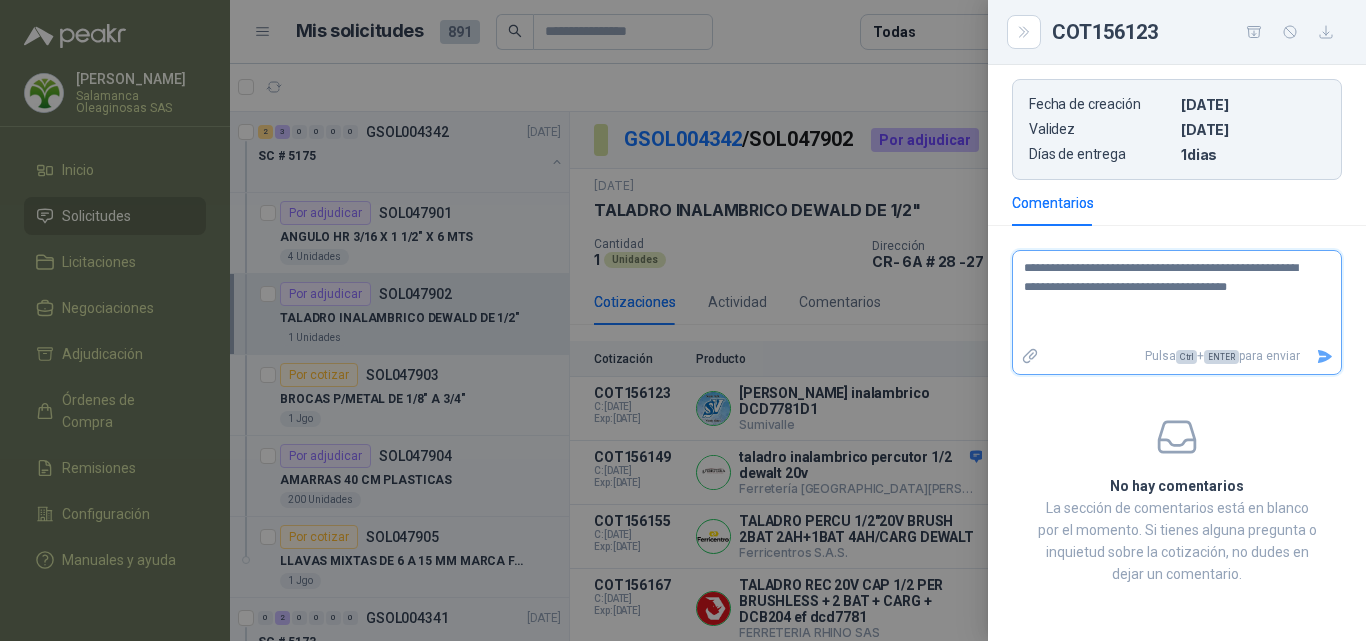 type 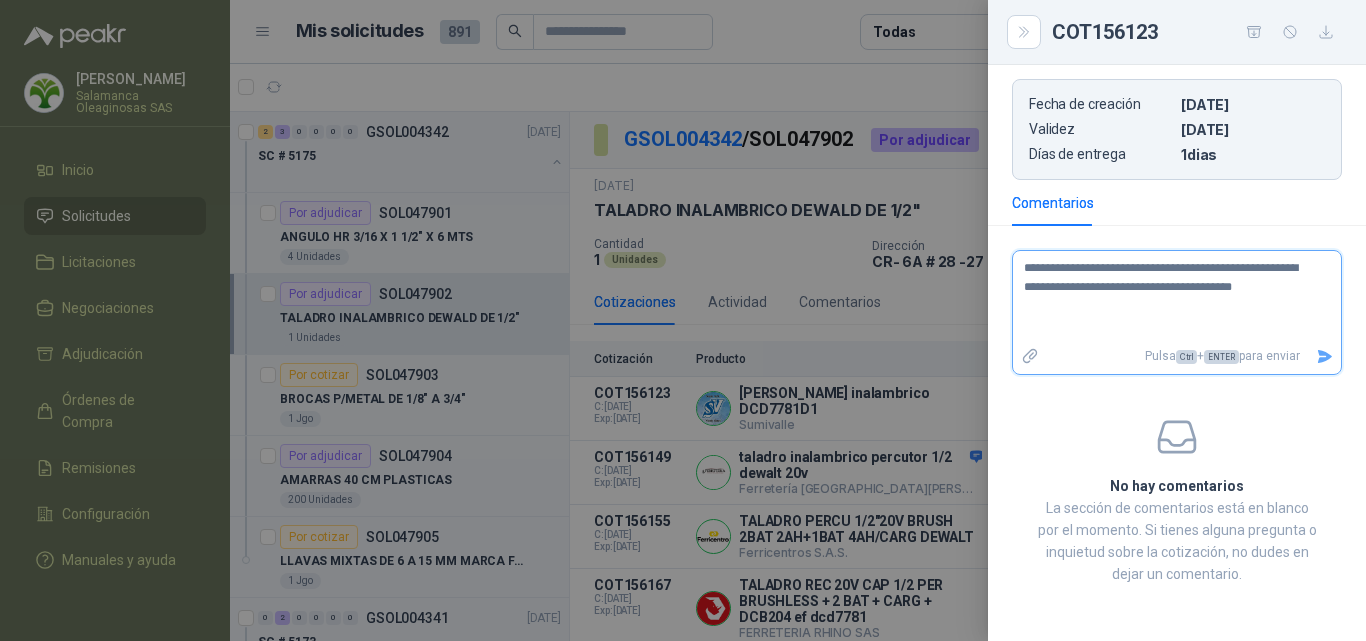 type 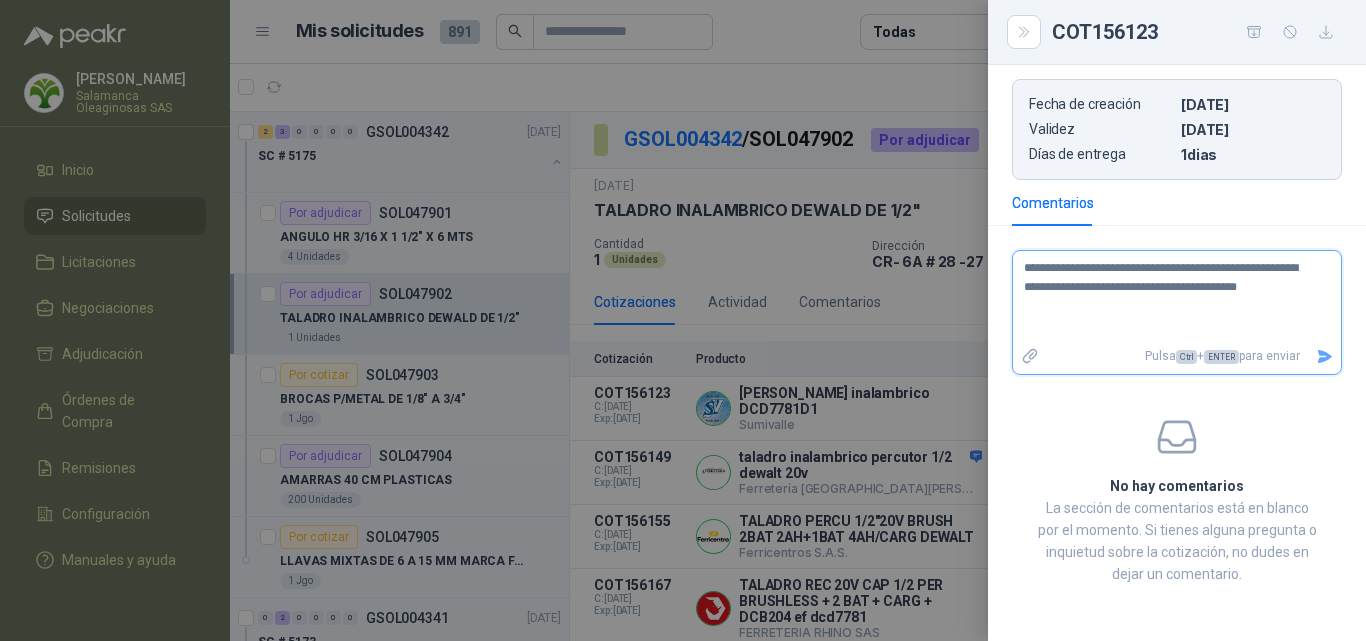 type 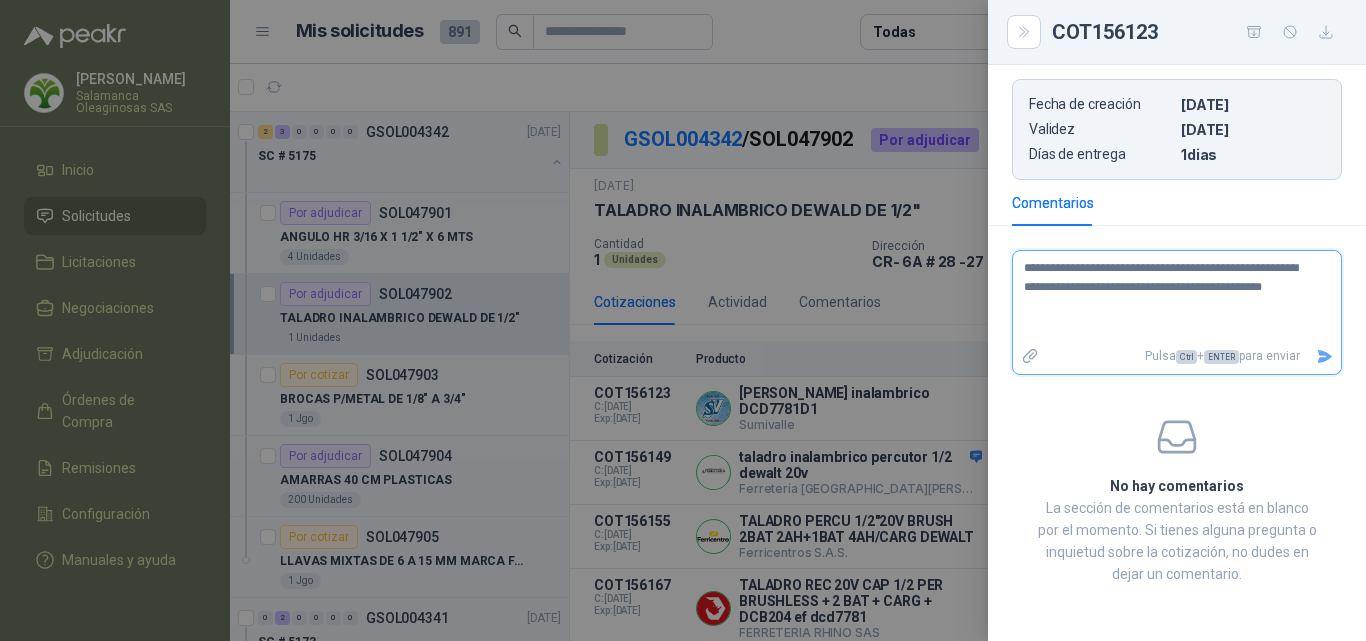 click 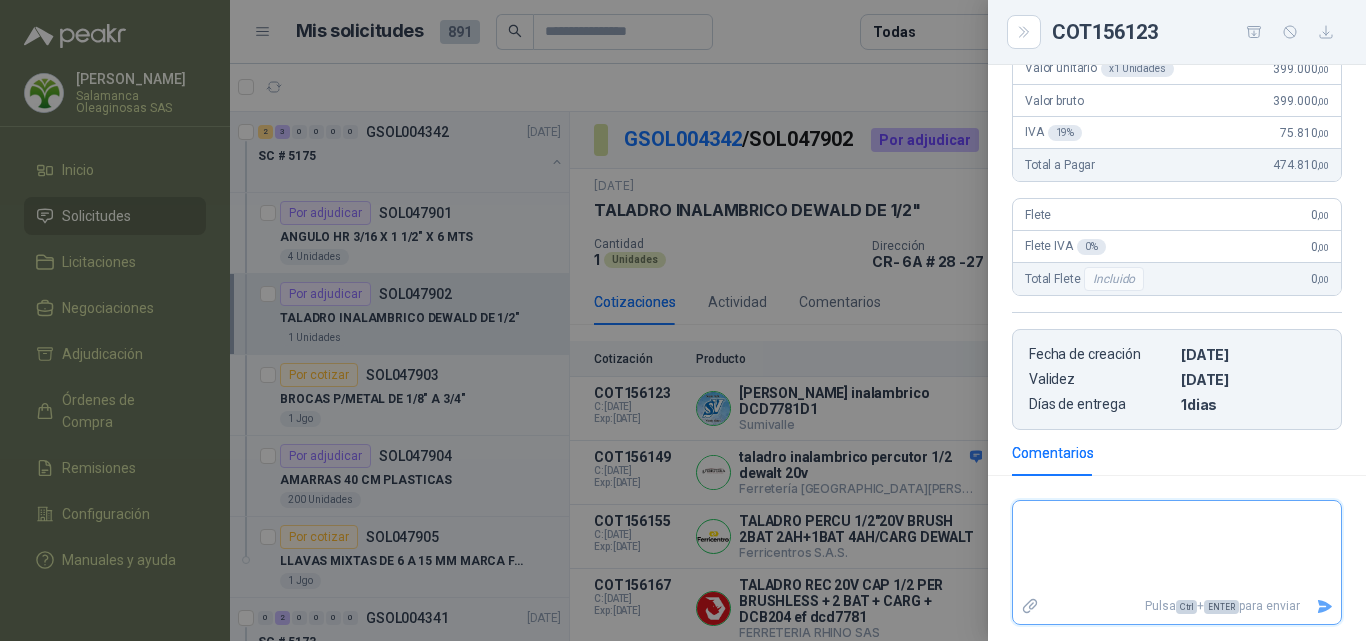 scroll, scrollTop: 399, scrollLeft: 0, axis: vertical 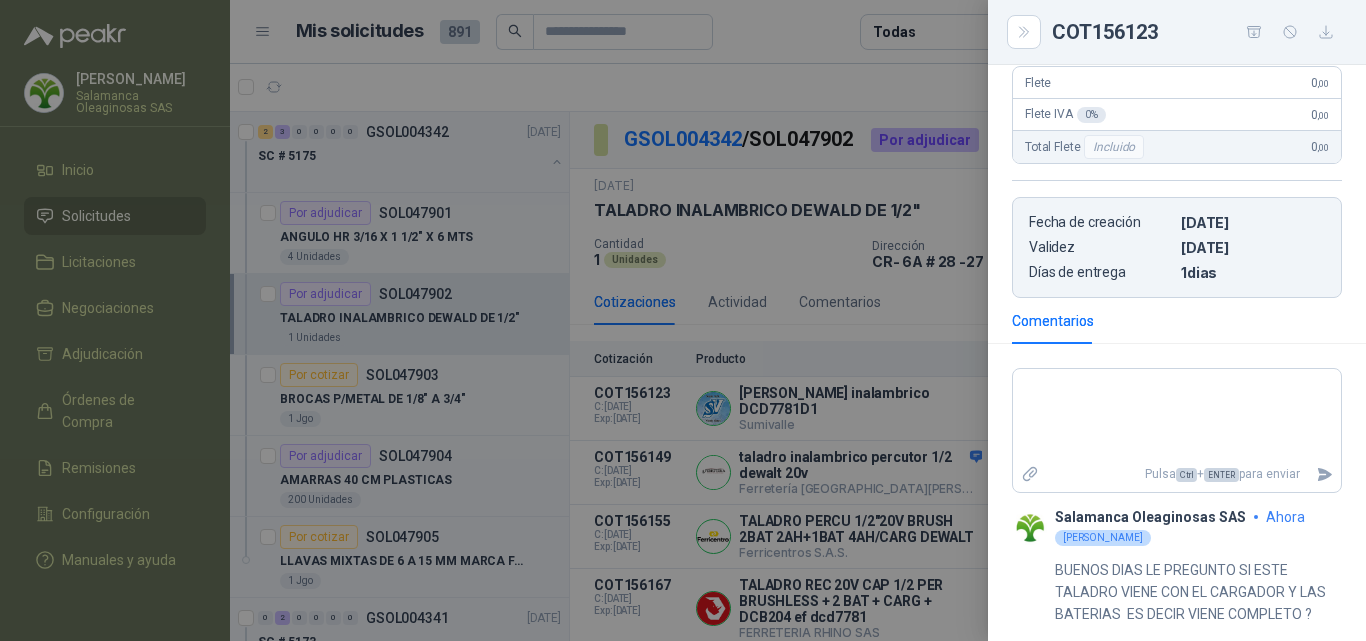 click at bounding box center (683, 320) 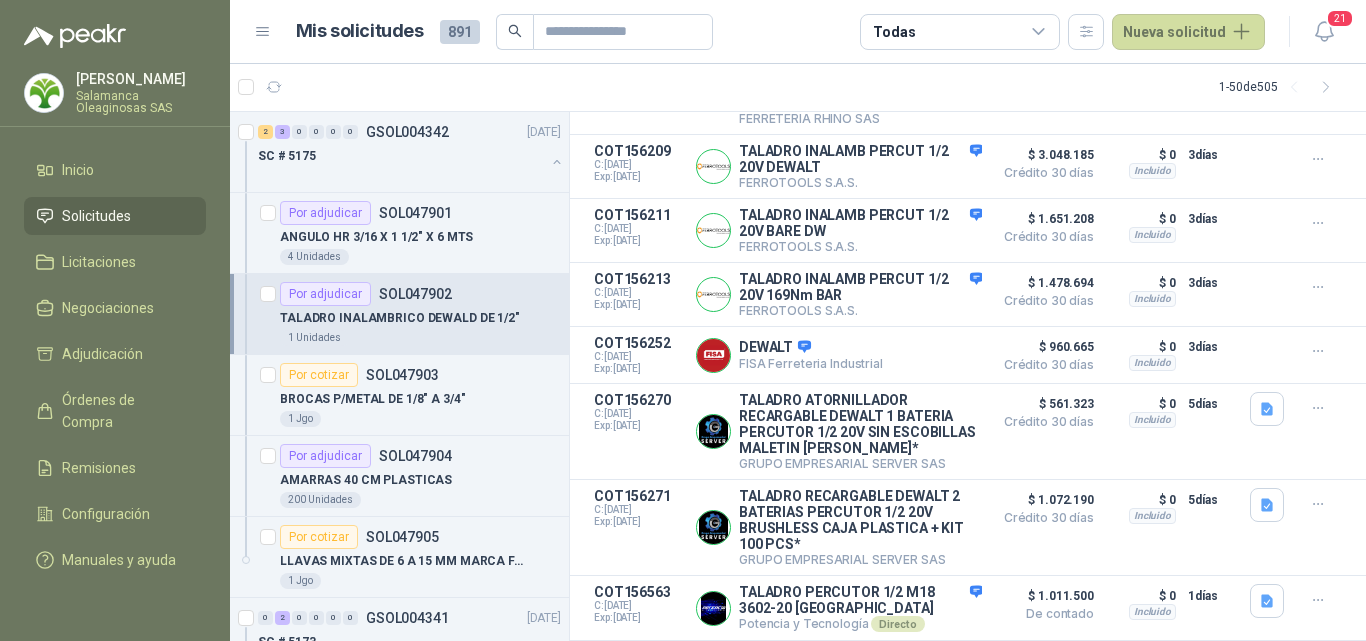 scroll, scrollTop: 557, scrollLeft: 0, axis: vertical 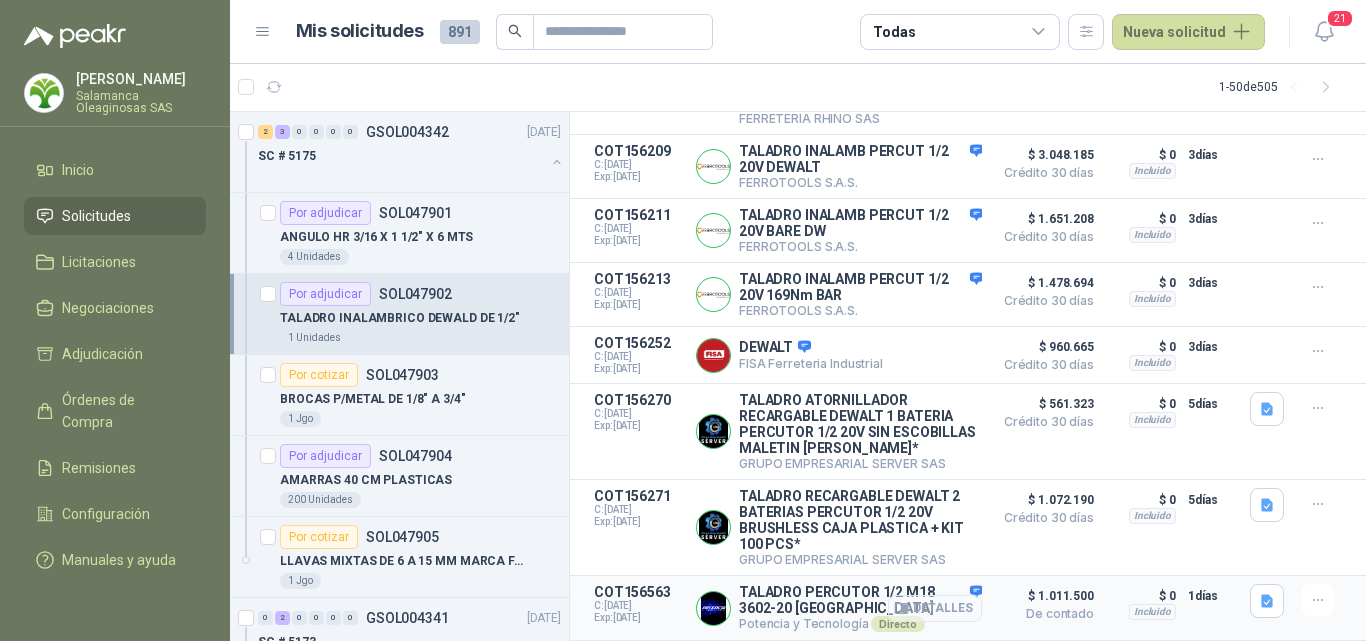 click on "Detalles" at bounding box center [935, 608] 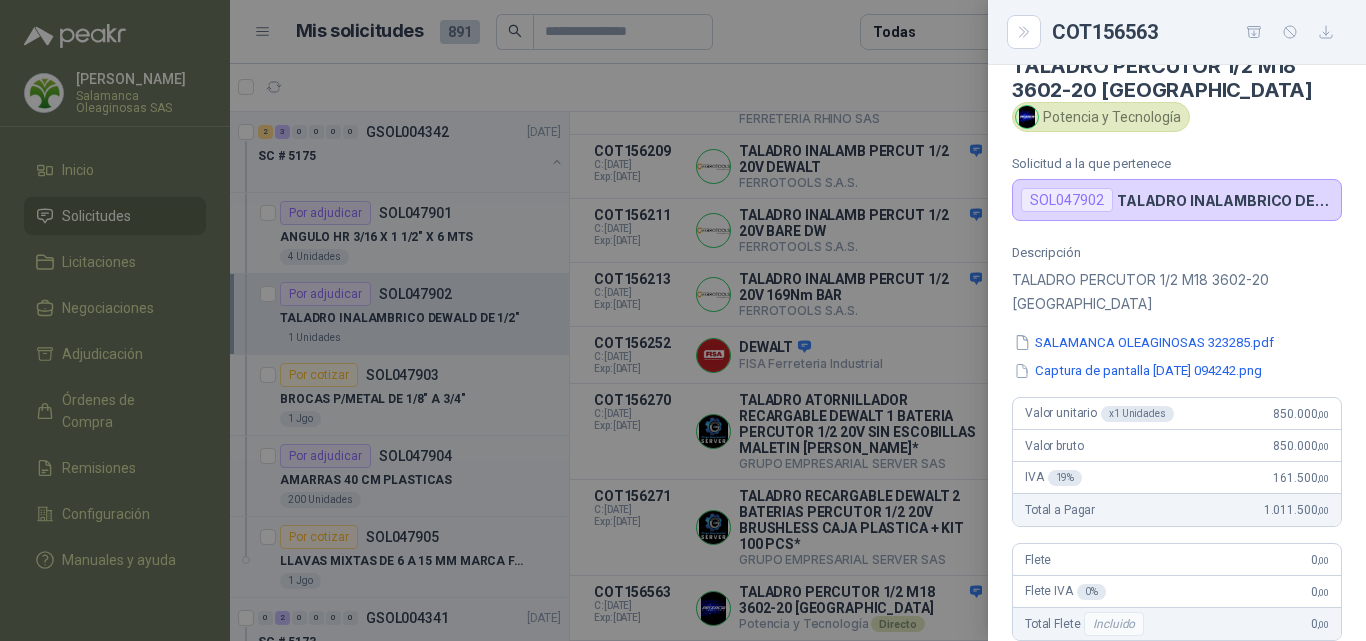 scroll, scrollTop: 0, scrollLeft: 0, axis: both 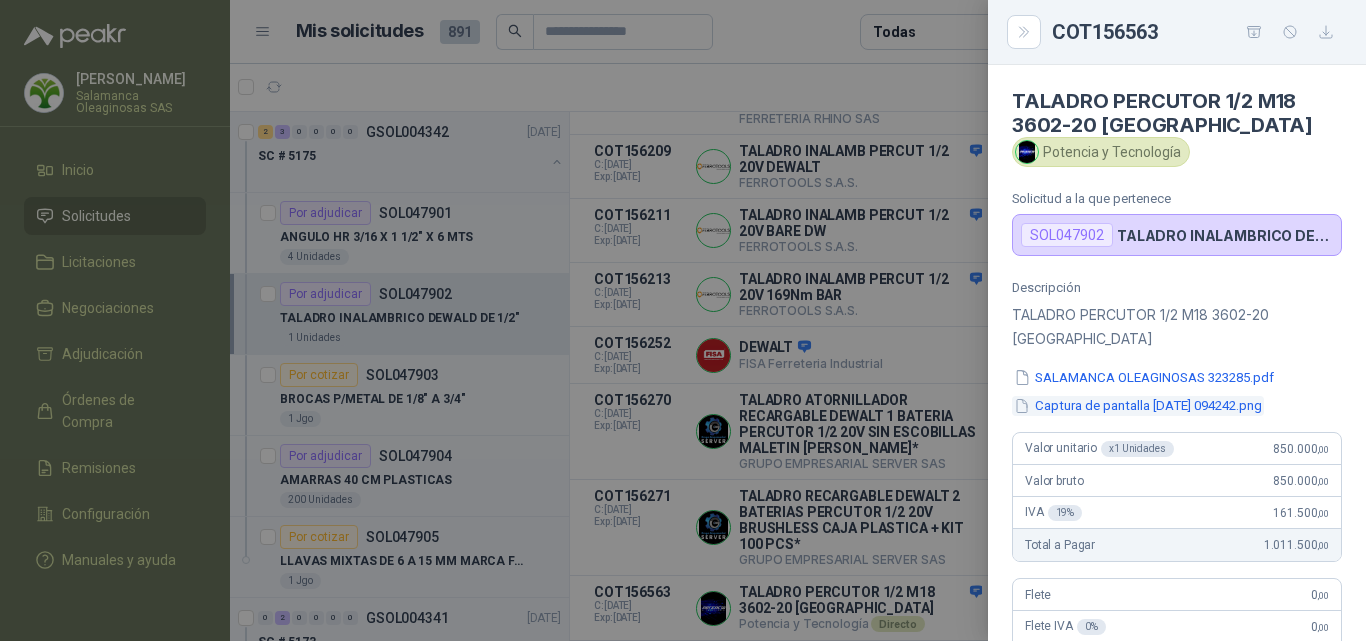 click on "Captura de pantalla [DATE] 094242.png" at bounding box center (1138, 406) 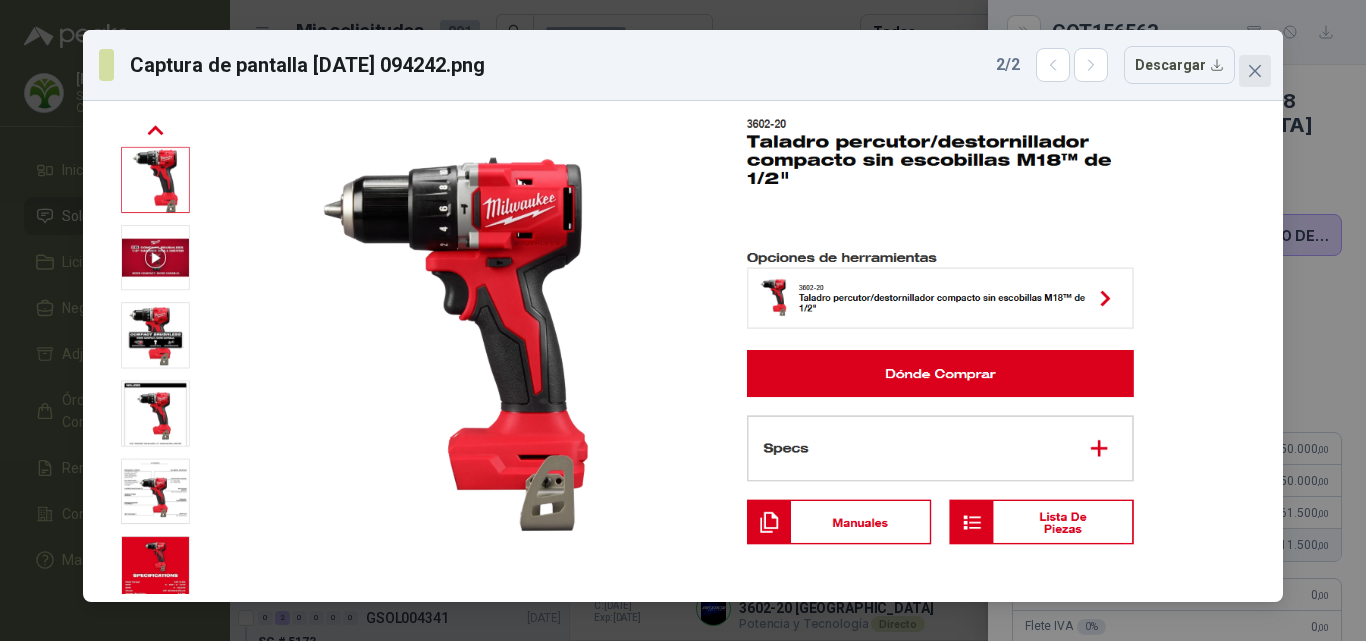 click 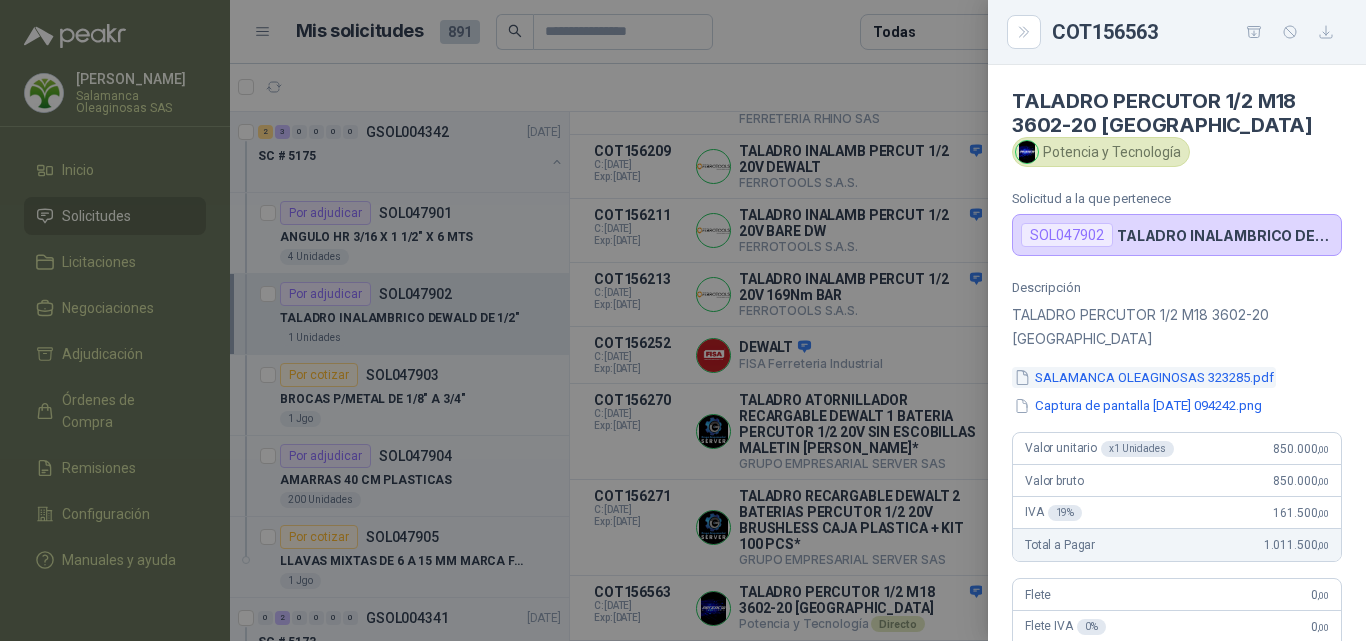 click on "SALAMANCA OLEAGINOSAS 323285.pdf" at bounding box center [1144, 377] 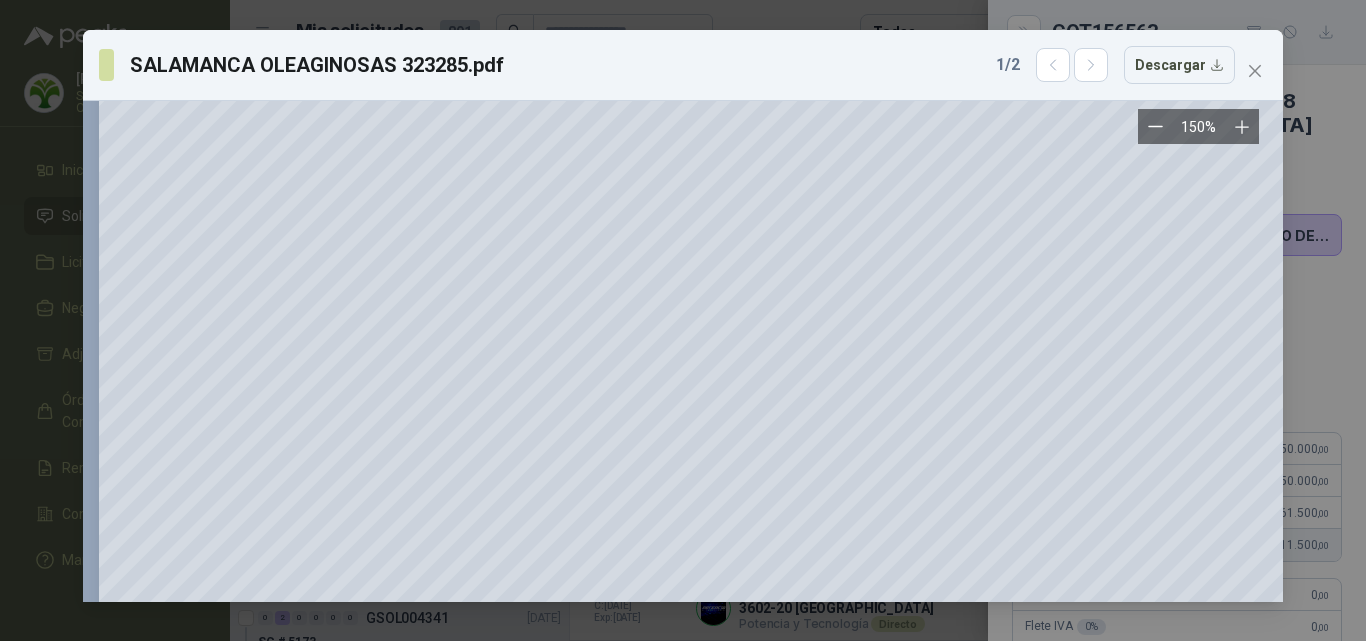 scroll, scrollTop: 883, scrollLeft: 0, axis: vertical 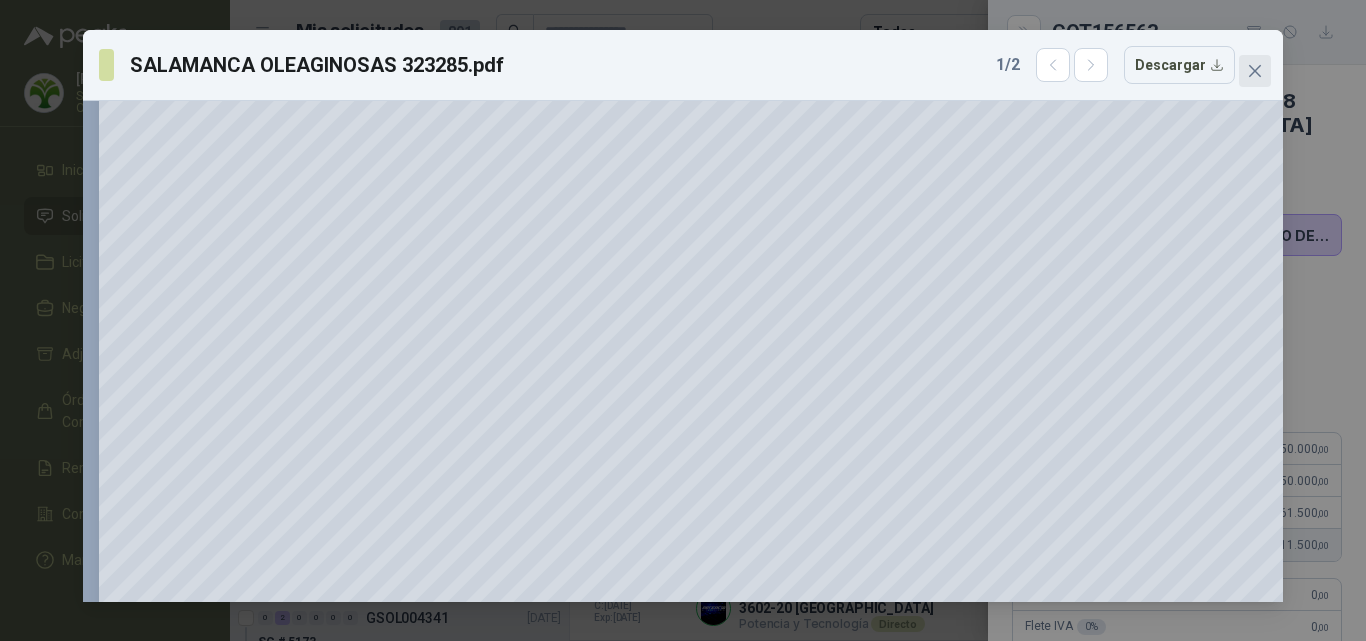 click 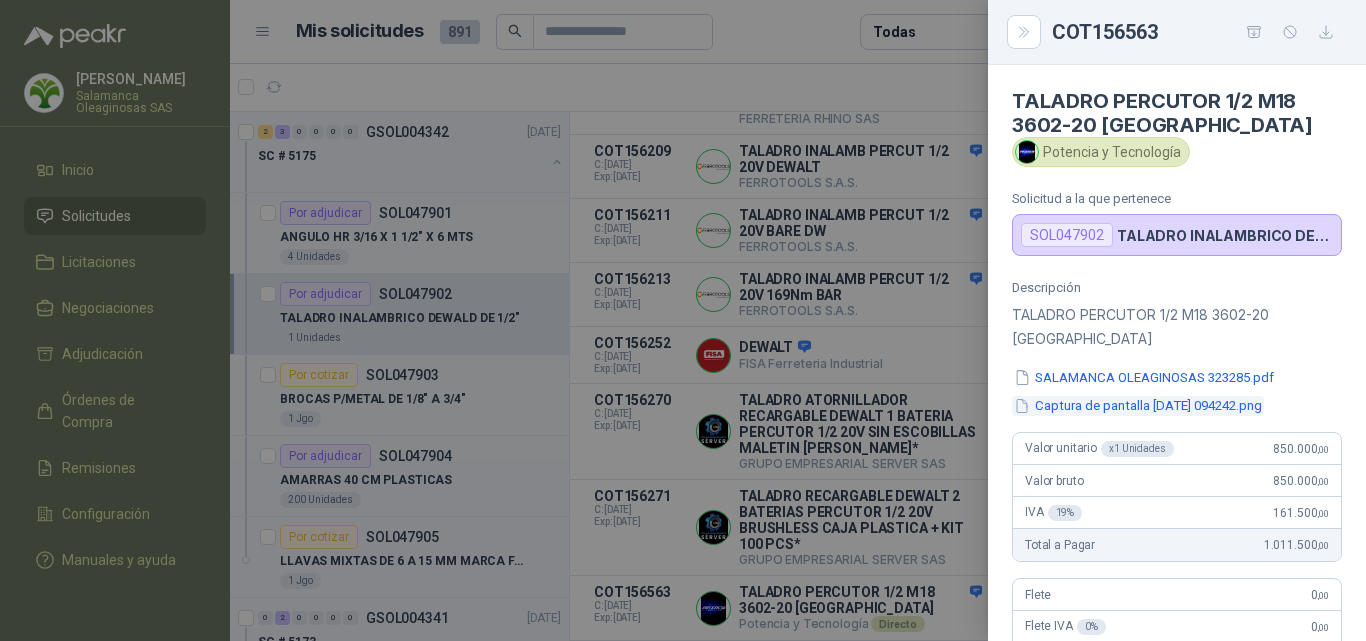 click on "Captura de pantalla [DATE] 094242.png" at bounding box center [1138, 406] 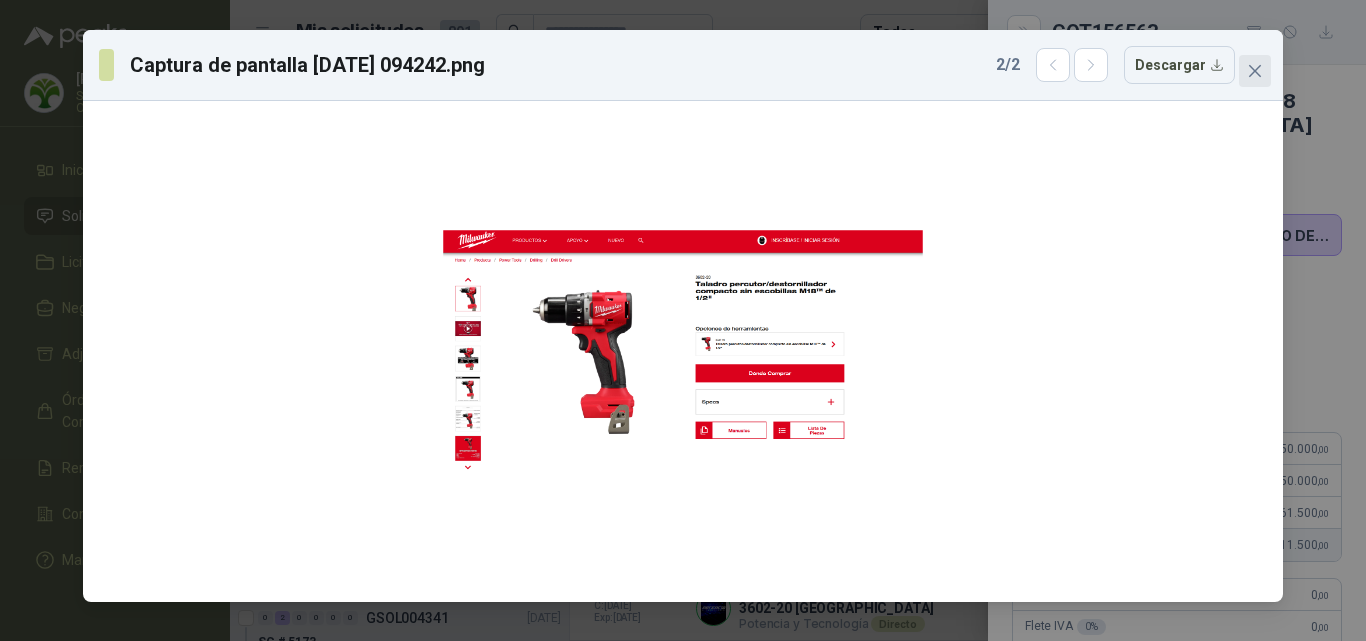 click 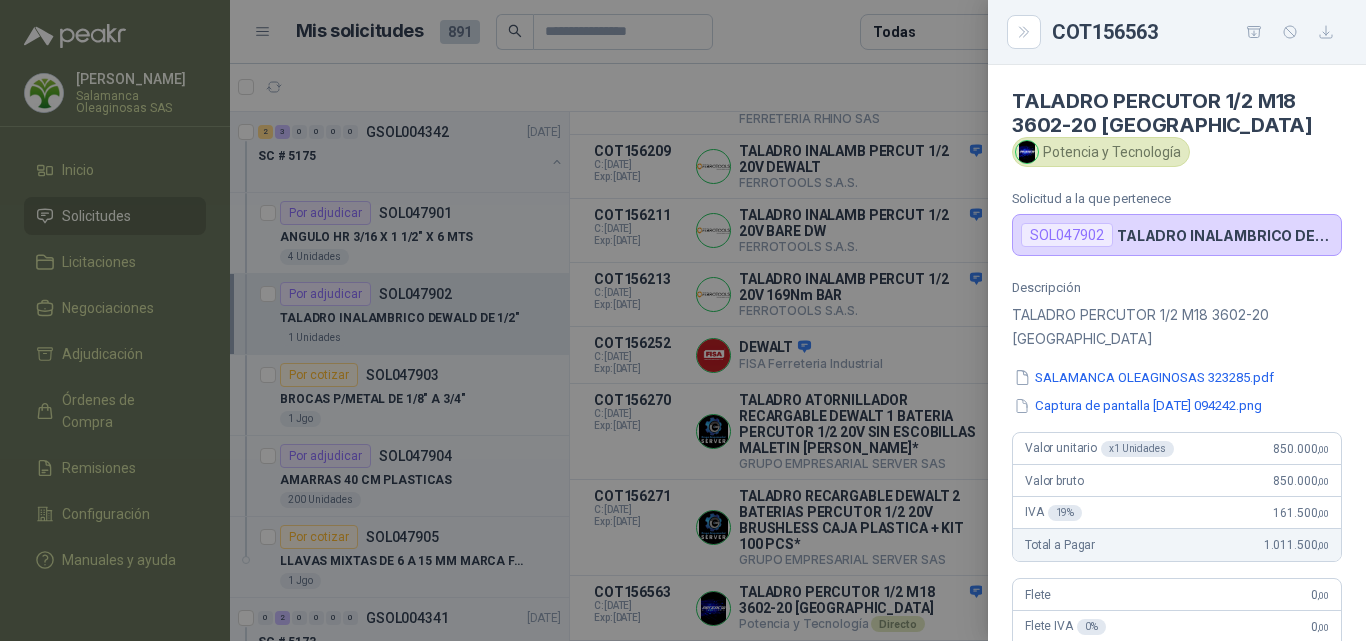 click at bounding box center (683, 320) 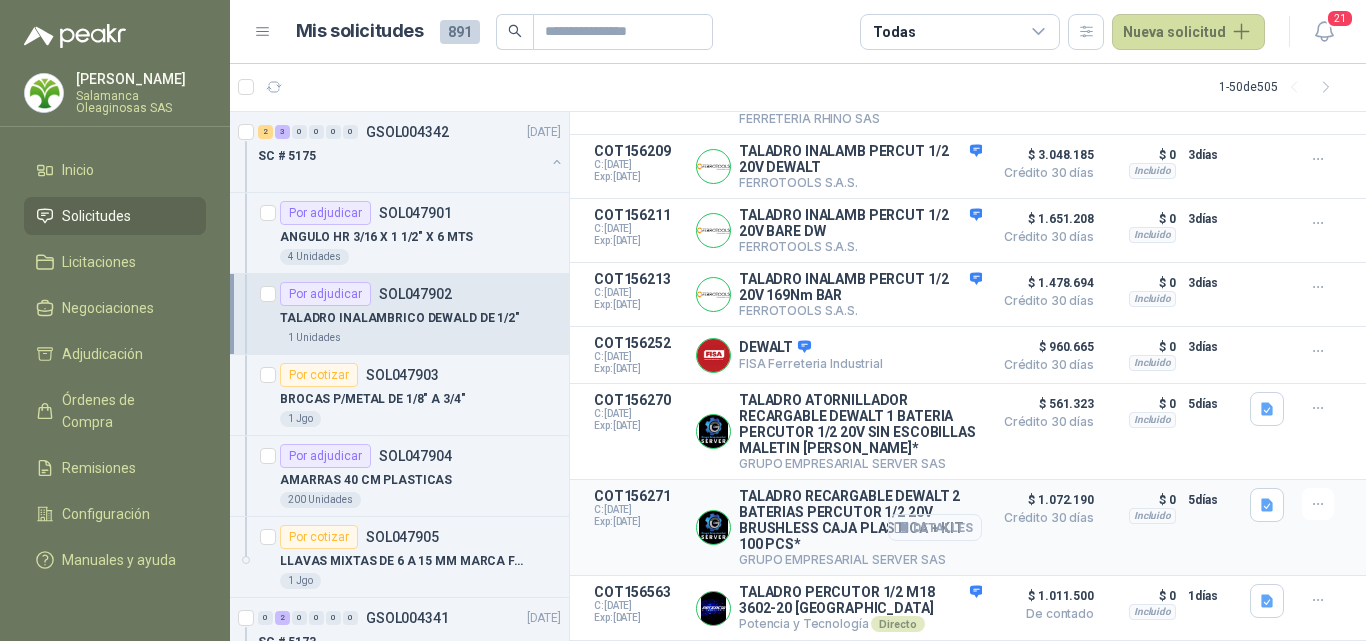 click on "Detalles" at bounding box center [935, 527] 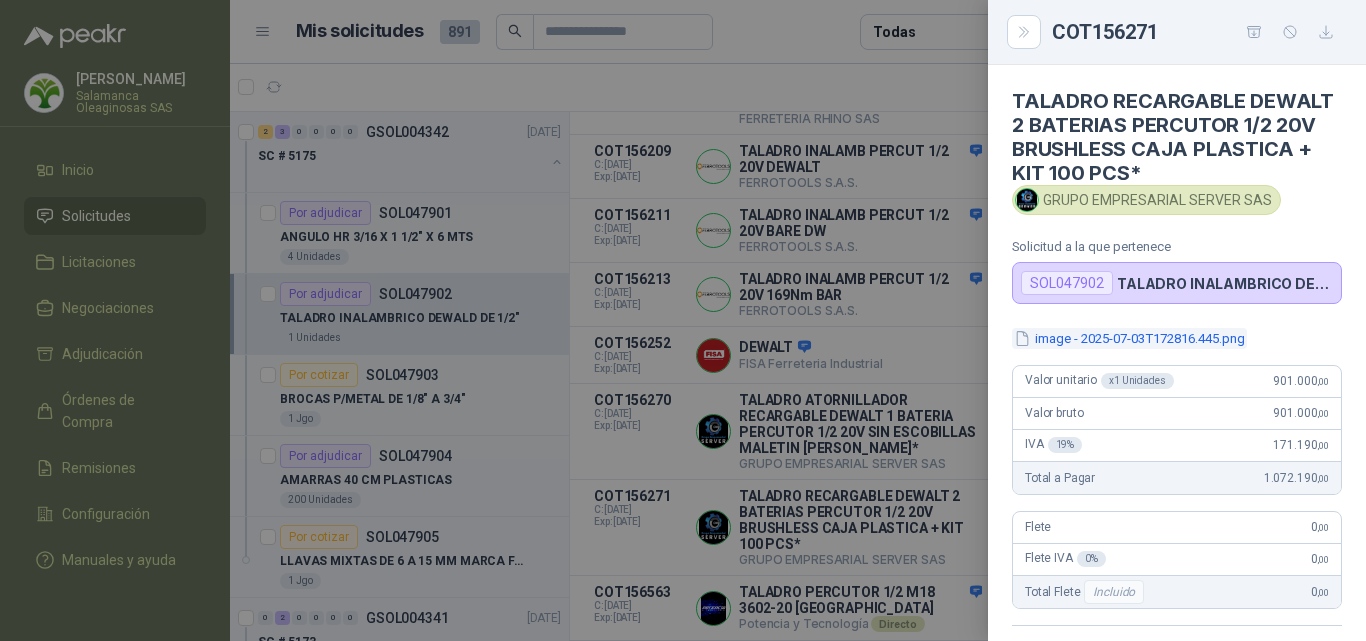 click on "image - 2025-07-03T172816.445.png" at bounding box center [1129, 338] 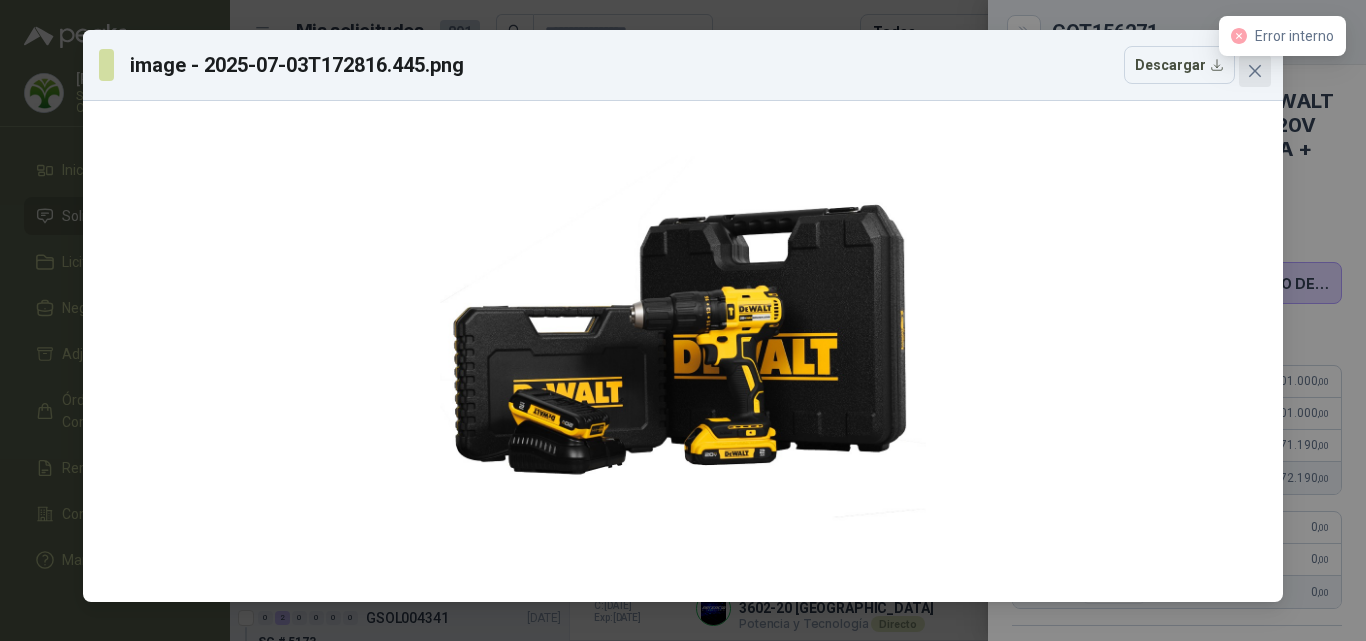 click 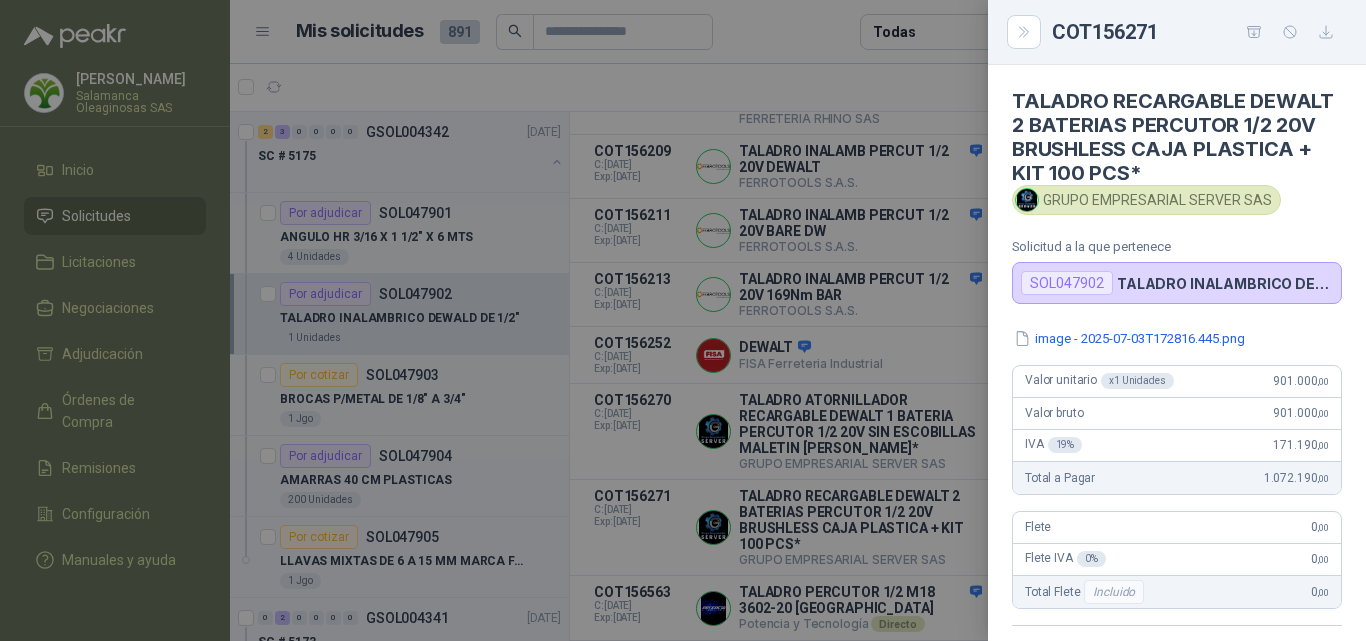 click at bounding box center (683, 320) 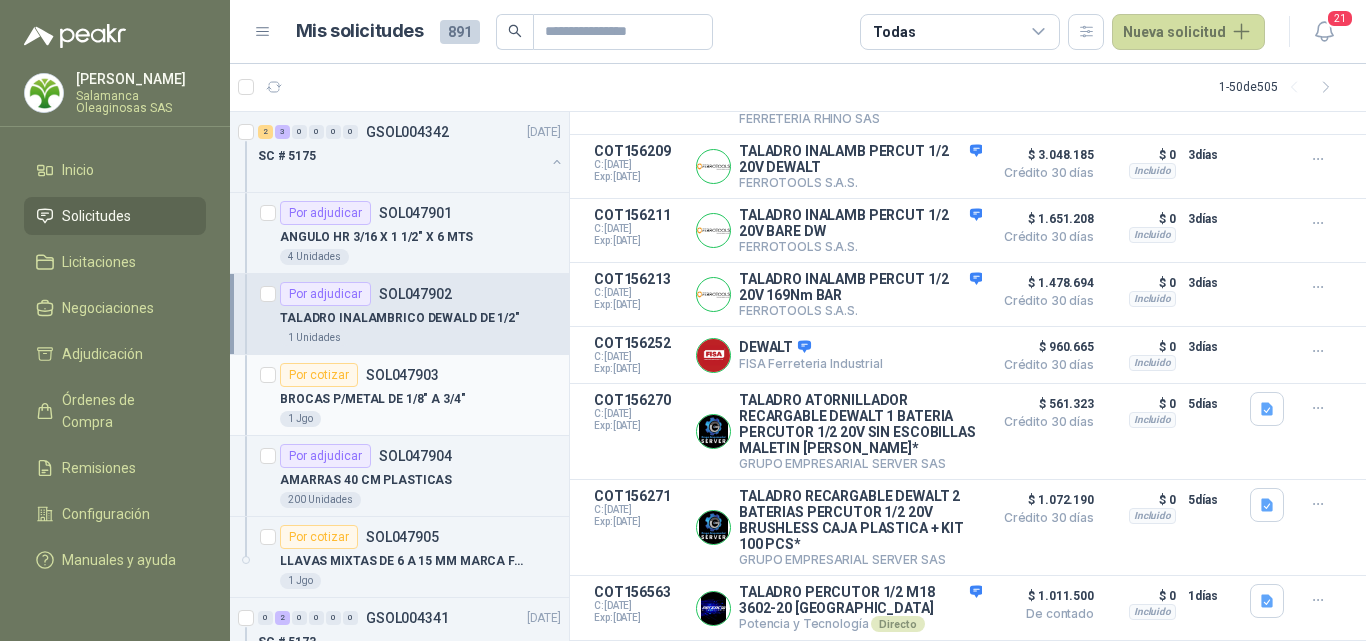 click on "1   Jgo" at bounding box center (420, 419) 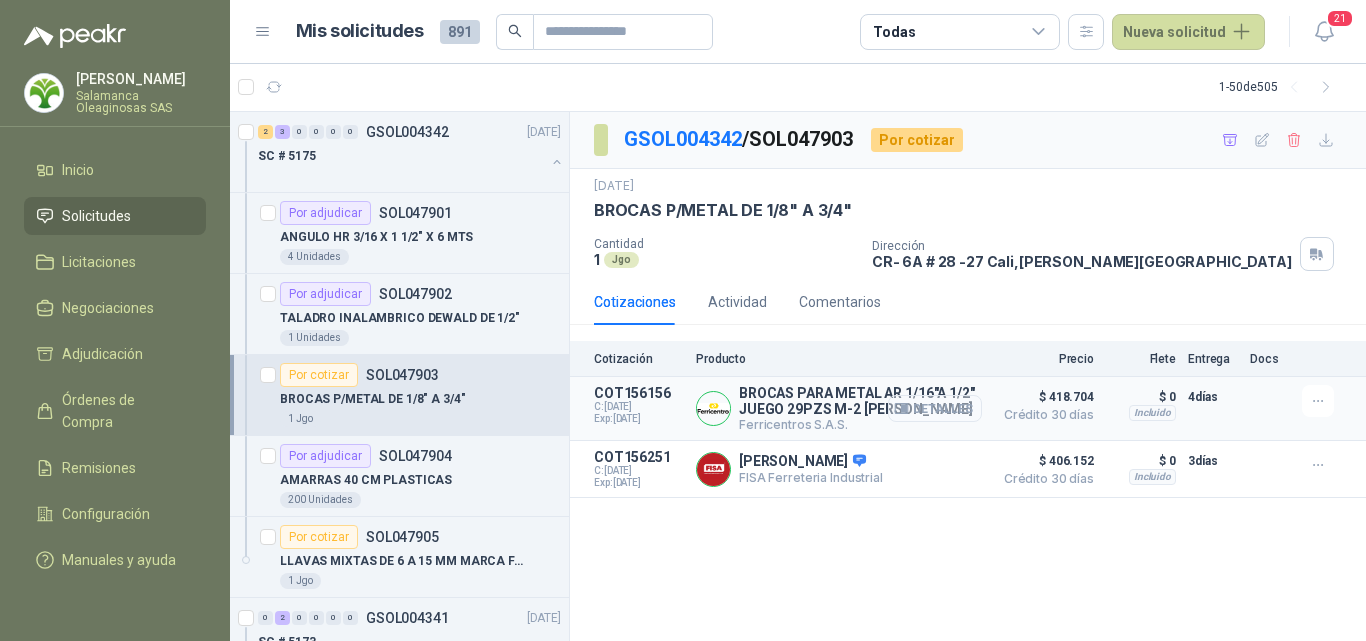 click on "Detalles" at bounding box center (935, 408) 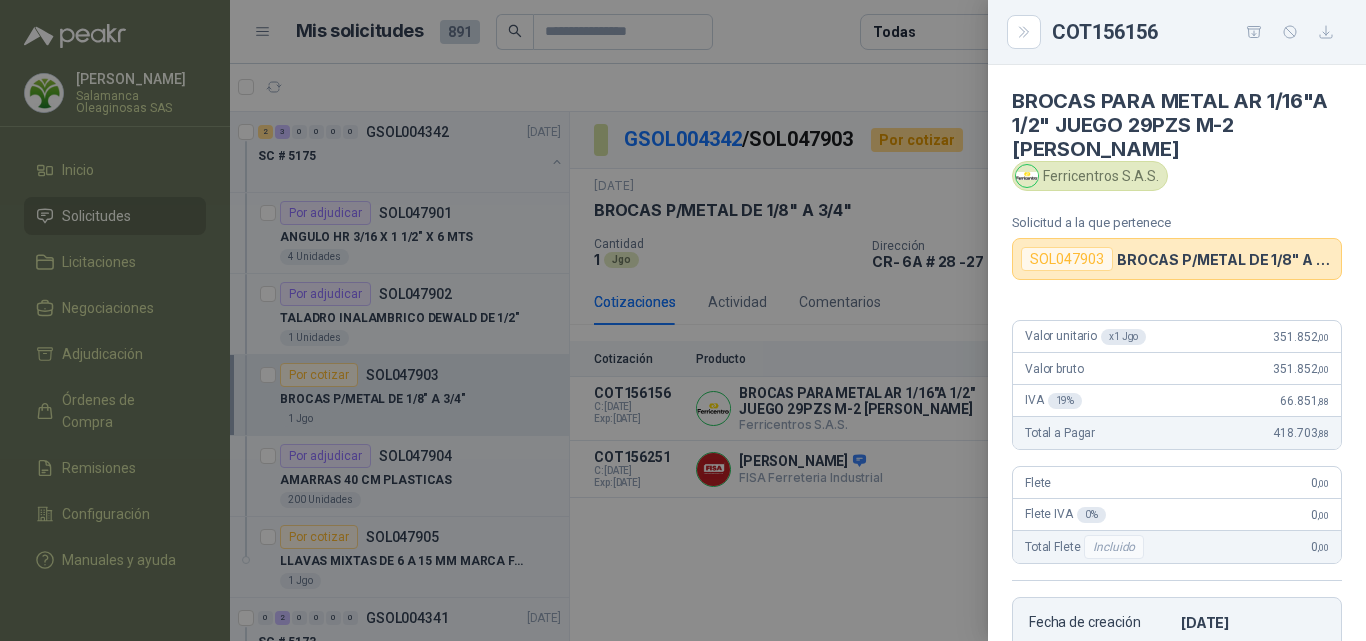 click at bounding box center [683, 320] 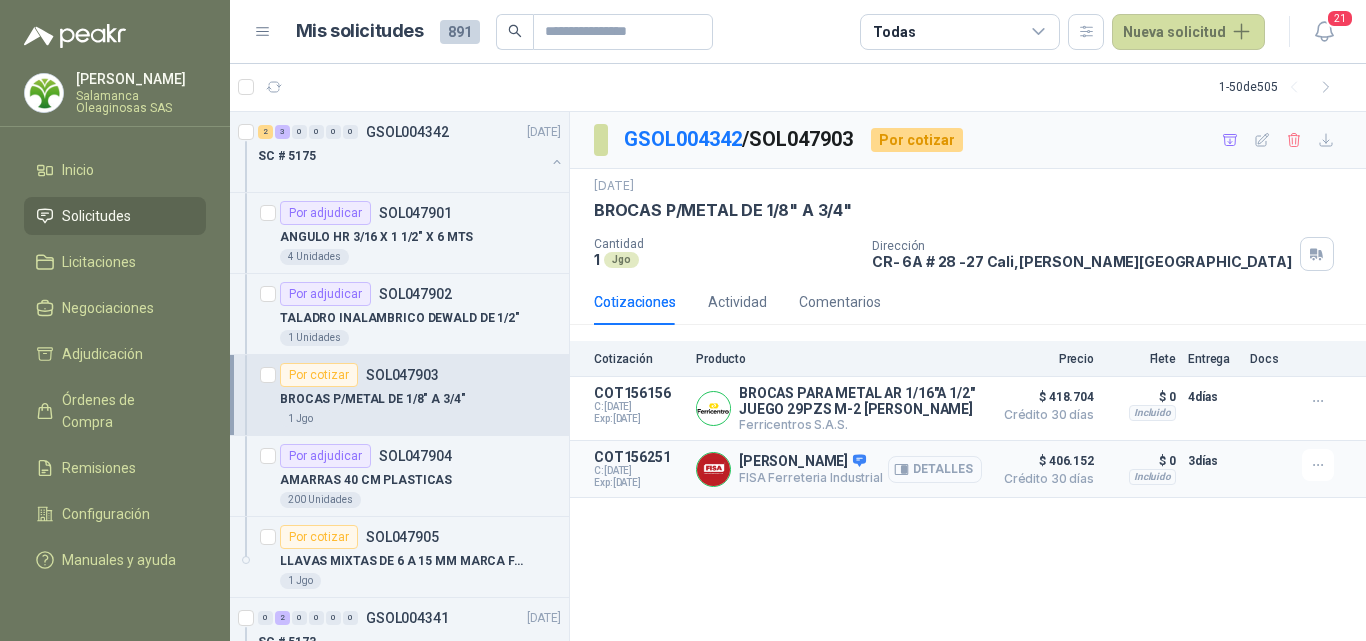 click on "Detalles" at bounding box center [935, 469] 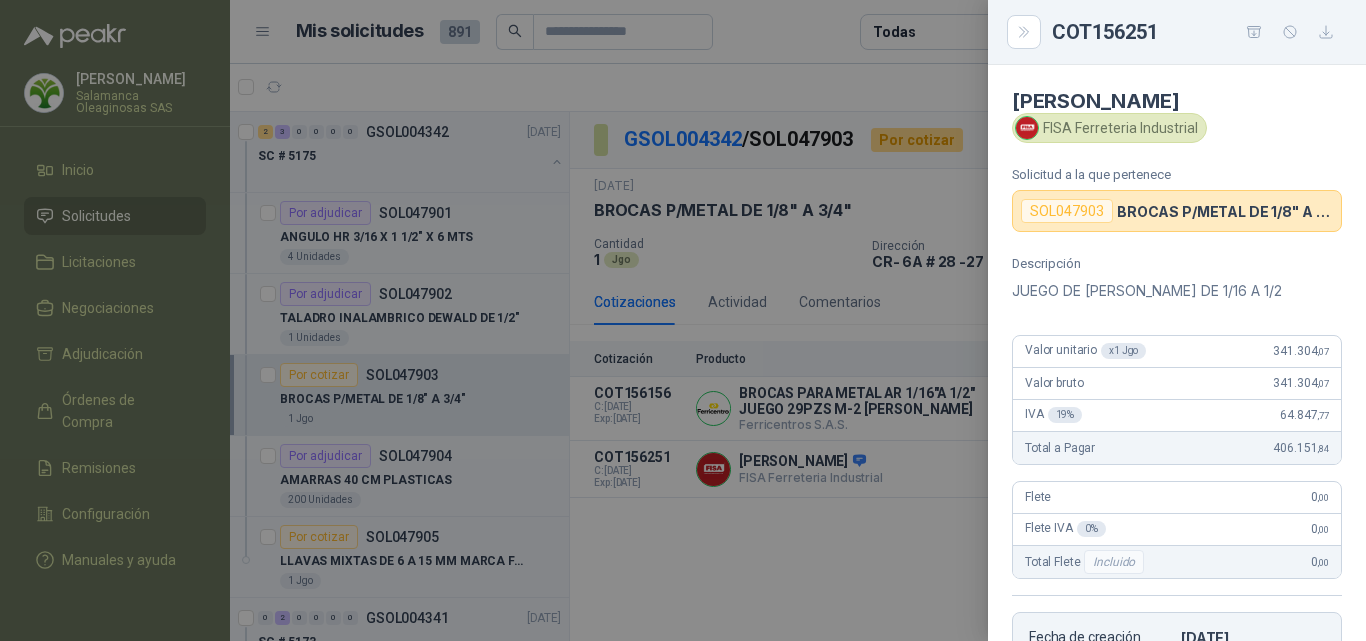 click at bounding box center (683, 320) 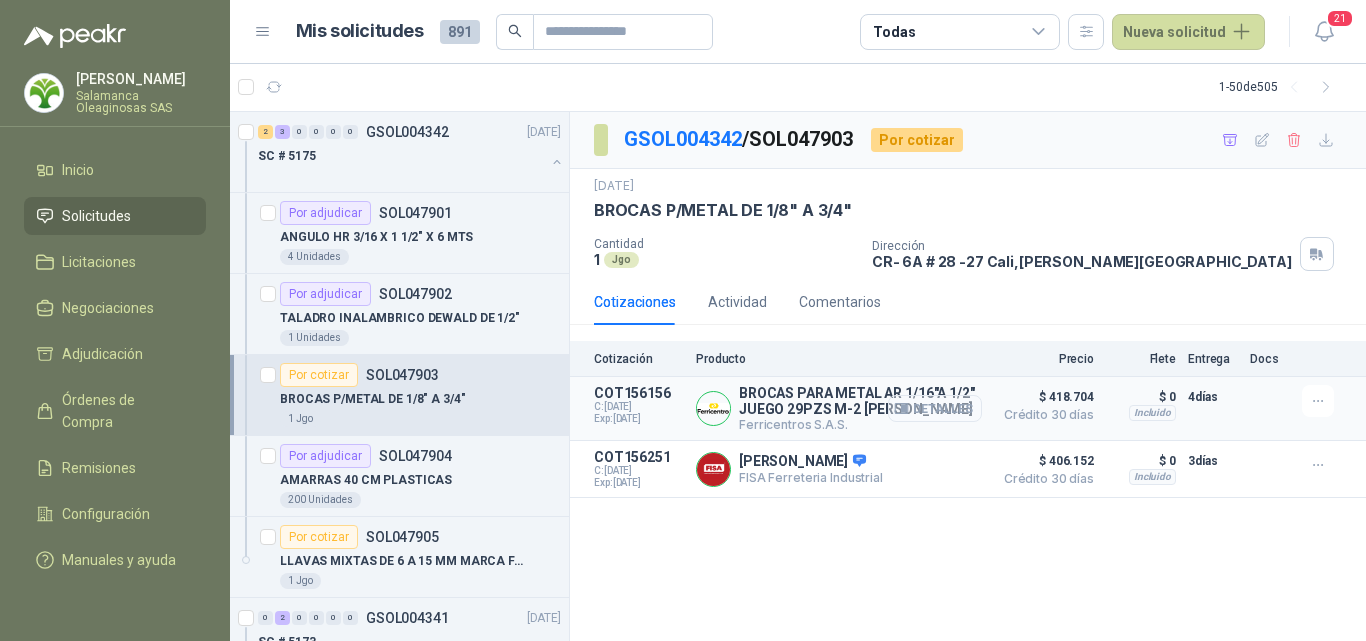click on "Detalles" at bounding box center (935, 408) 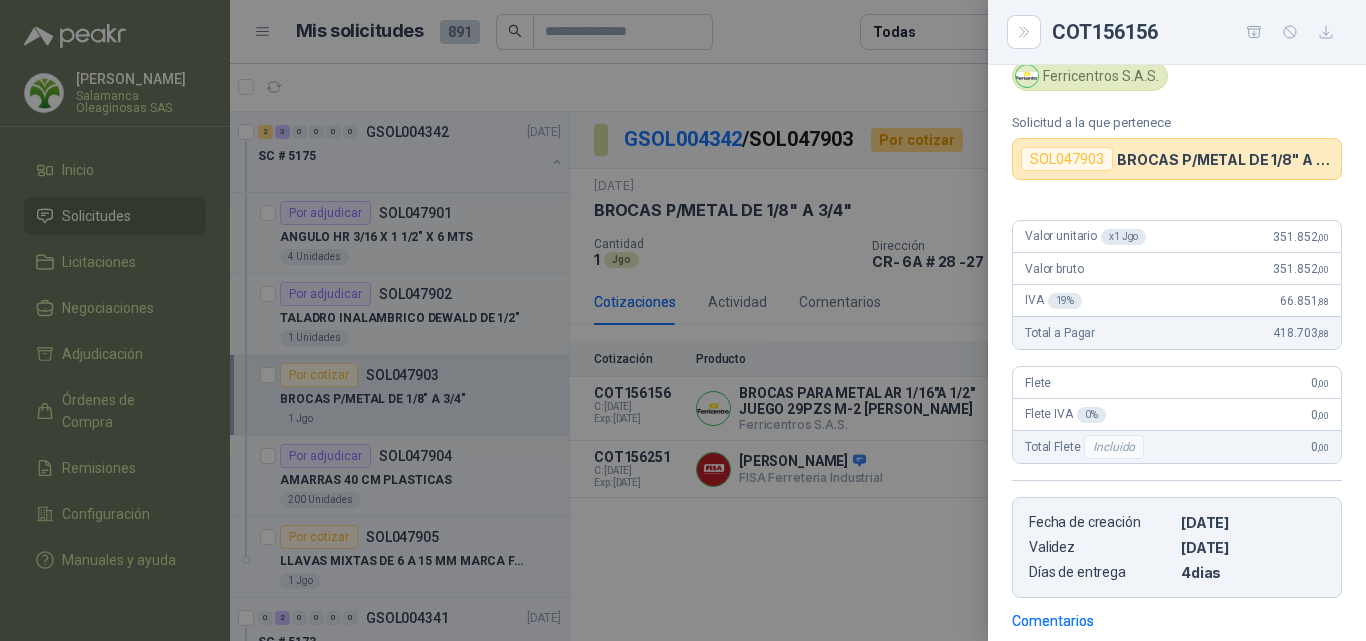 scroll, scrollTop: 0, scrollLeft: 0, axis: both 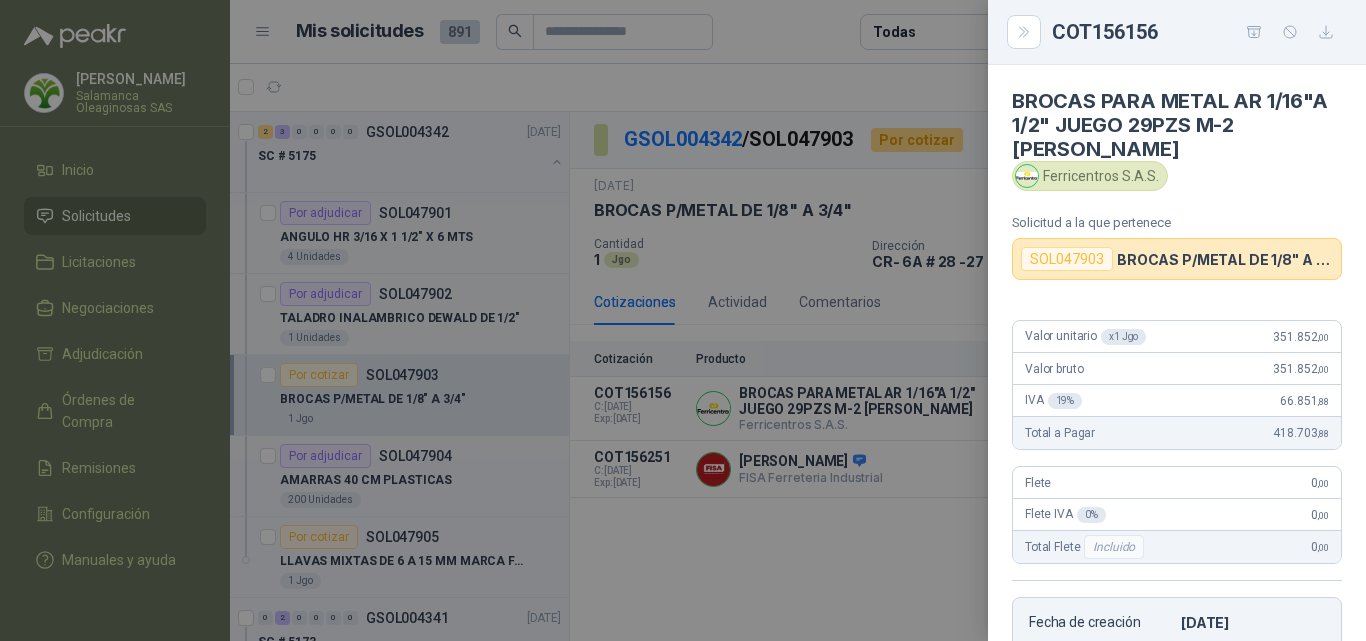 click at bounding box center (683, 320) 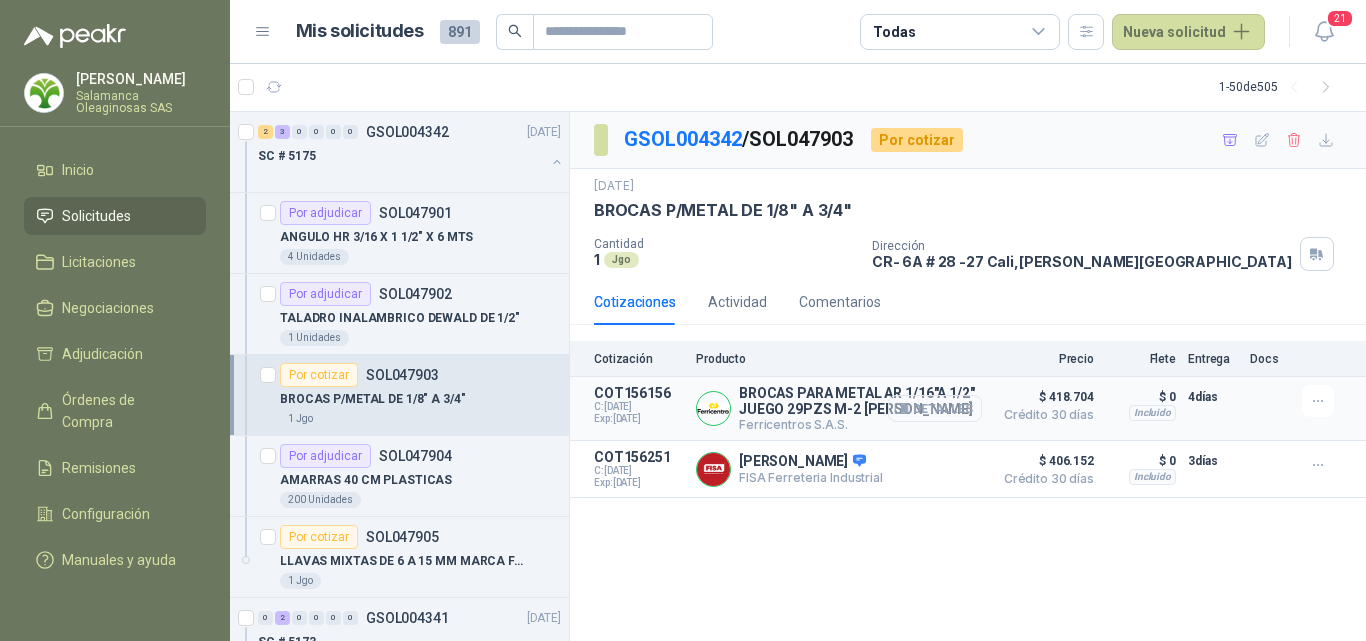 click on "Detalles" at bounding box center [935, 408] 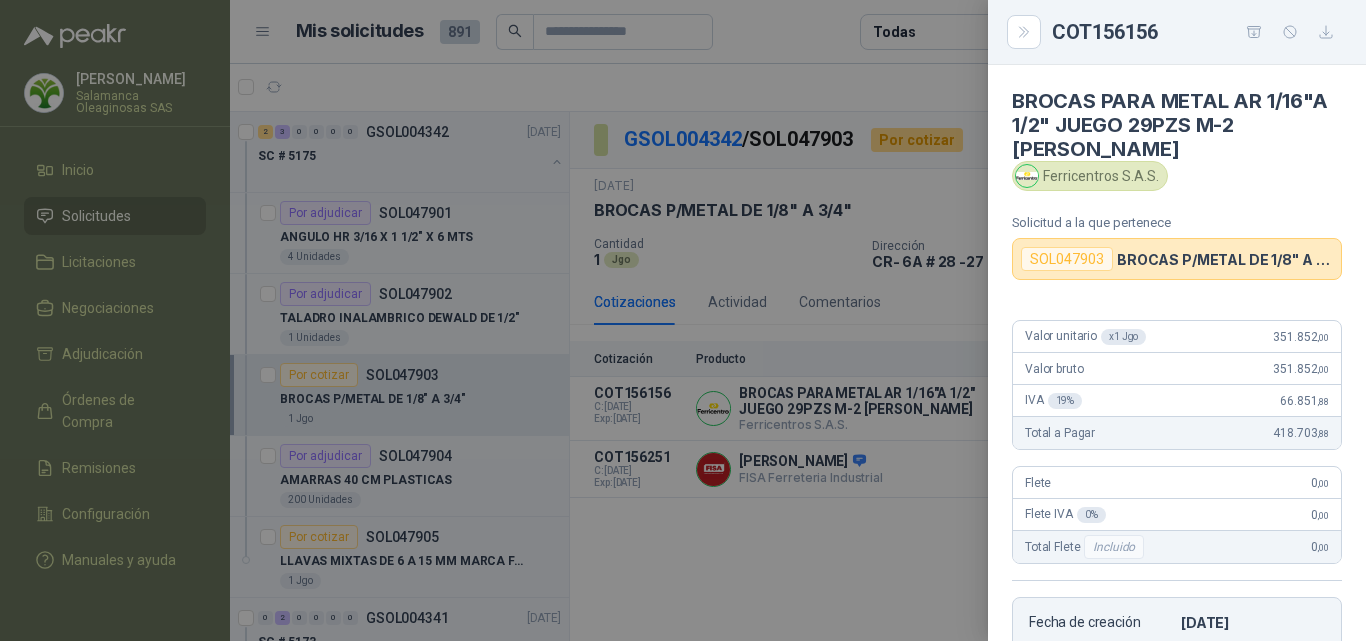 click at bounding box center [683, 320] 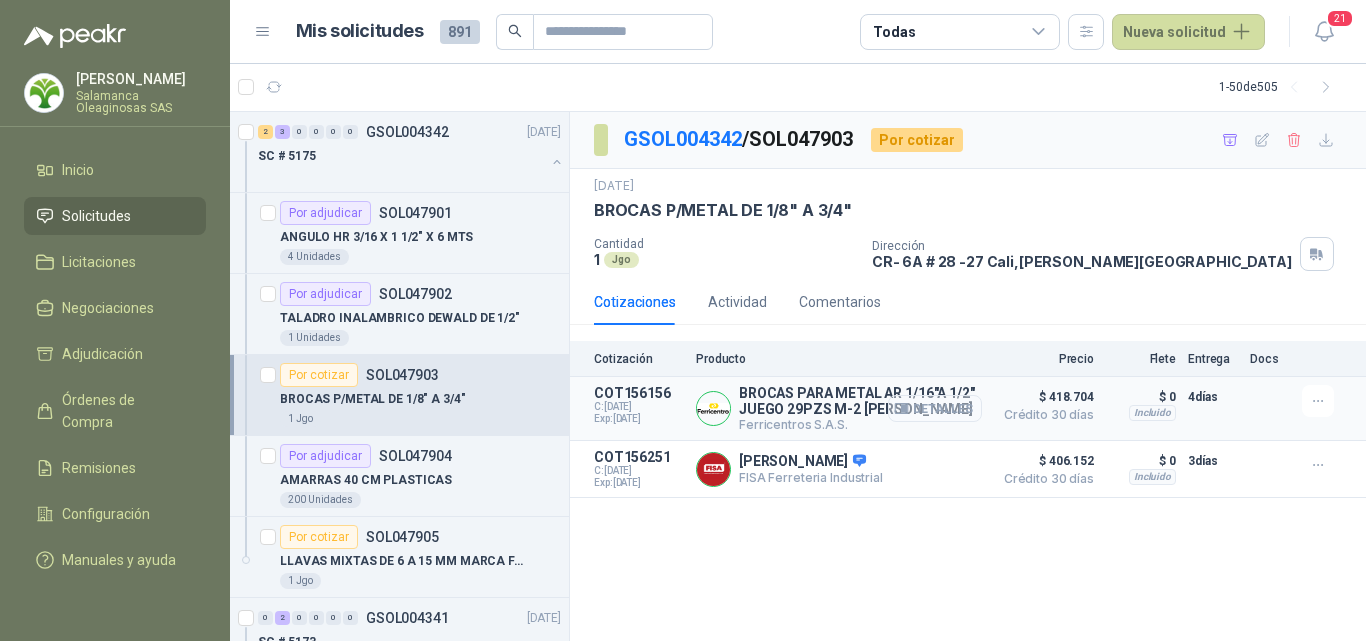 click on "Detalles" at bounding box center (935, 408) 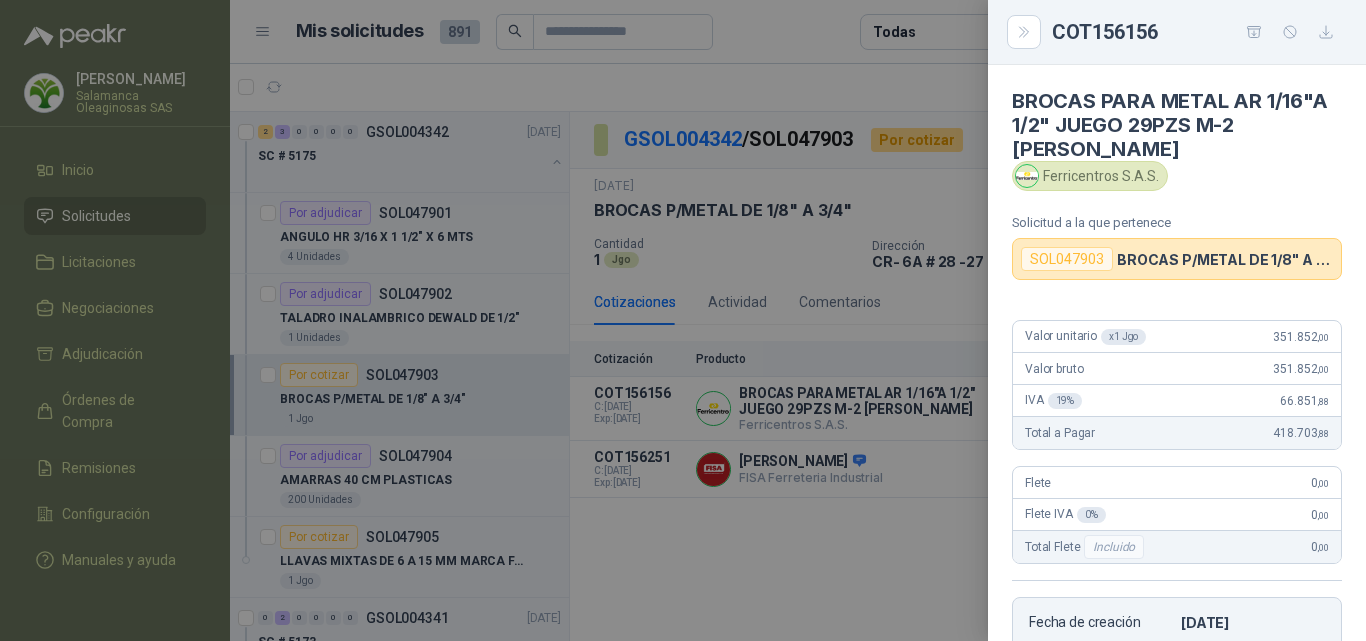 click at bounding box center [683, 320] 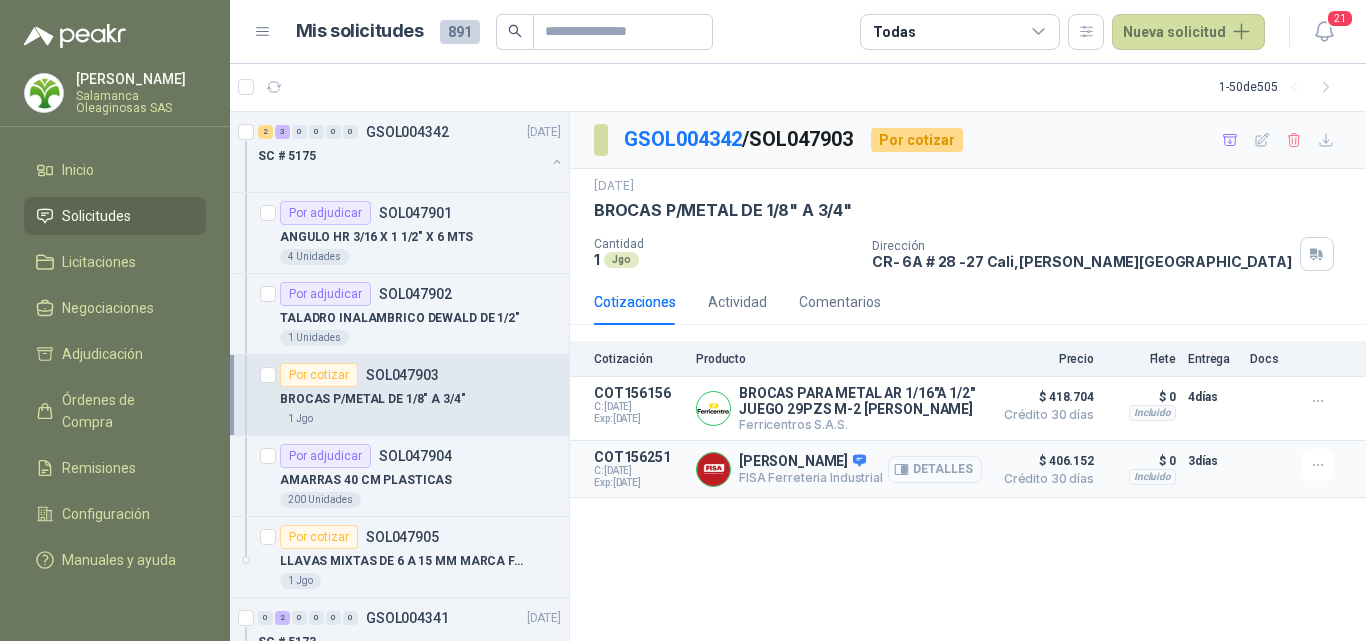 click on "Detalles" at bounding box center [935, 469] 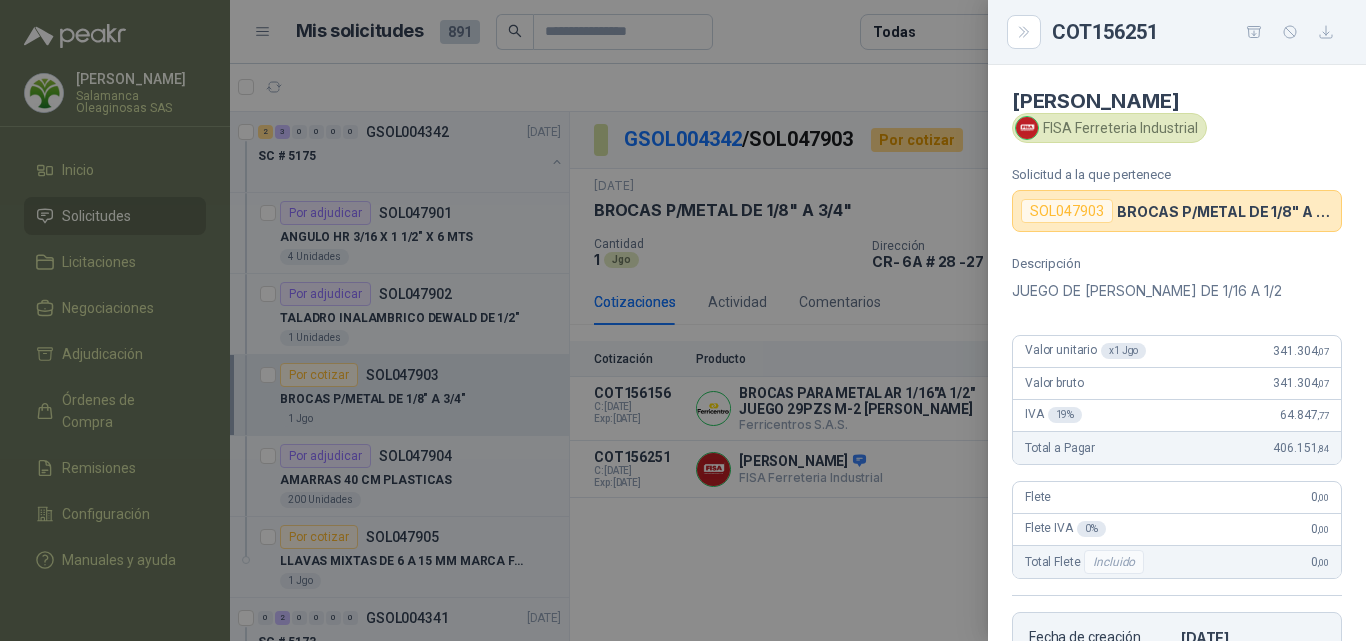 click at bounding box center (683, 320) 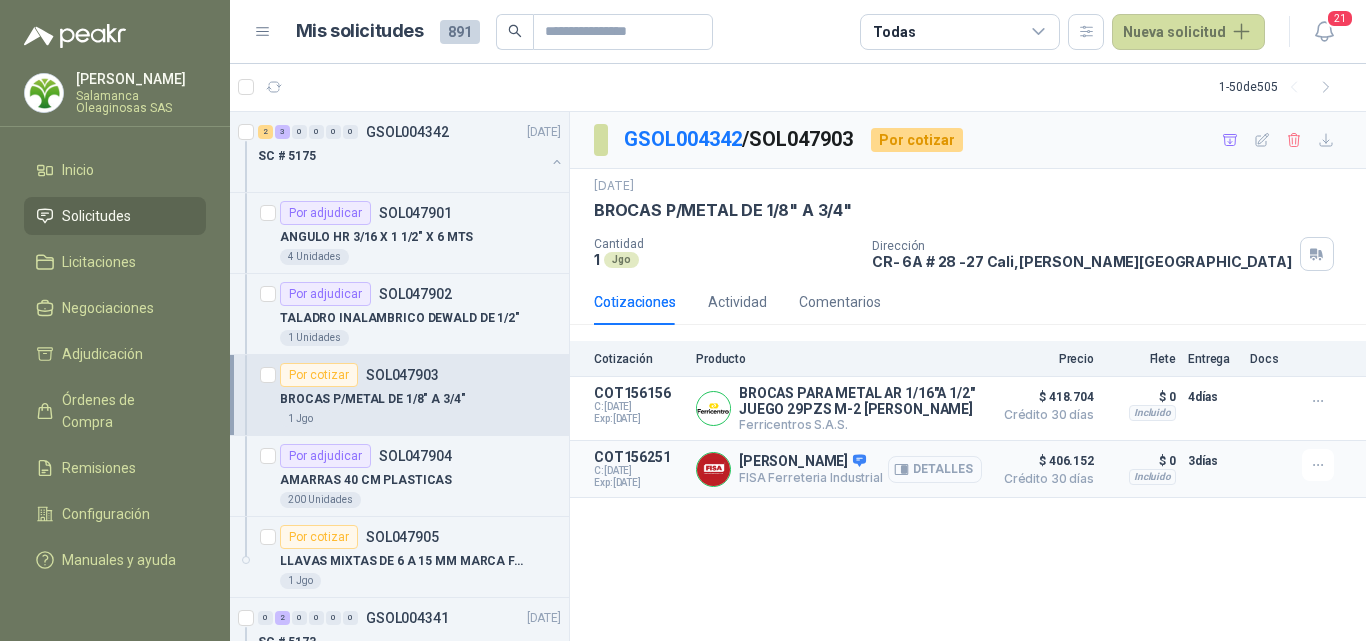 click on "Detalles" at bounding box center (935, 469) 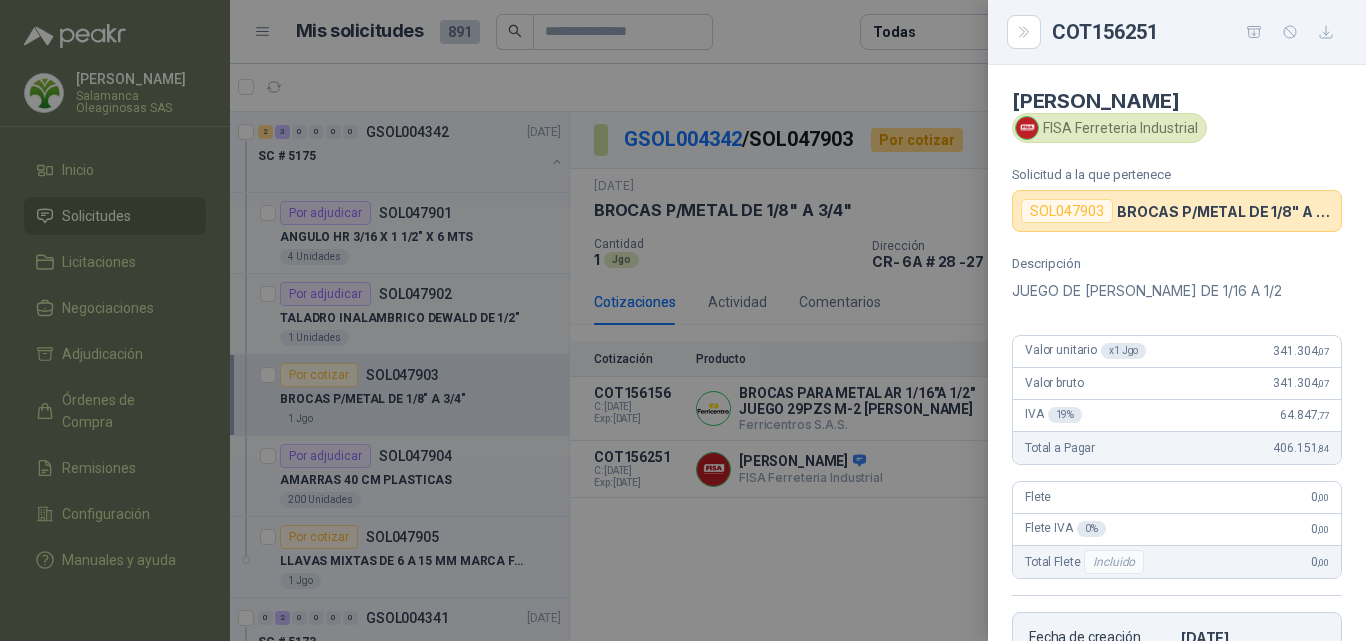 click at bounding box center [683, 320] 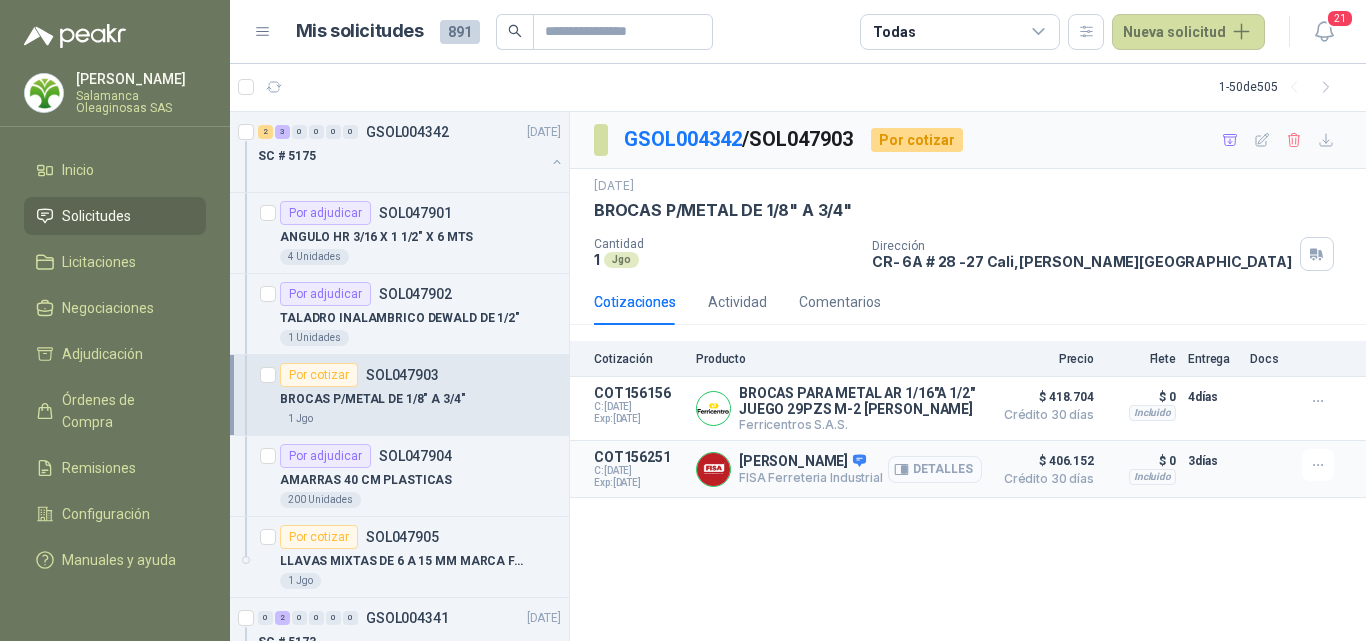 click on "Detalles" at bounding box center (935, 469) 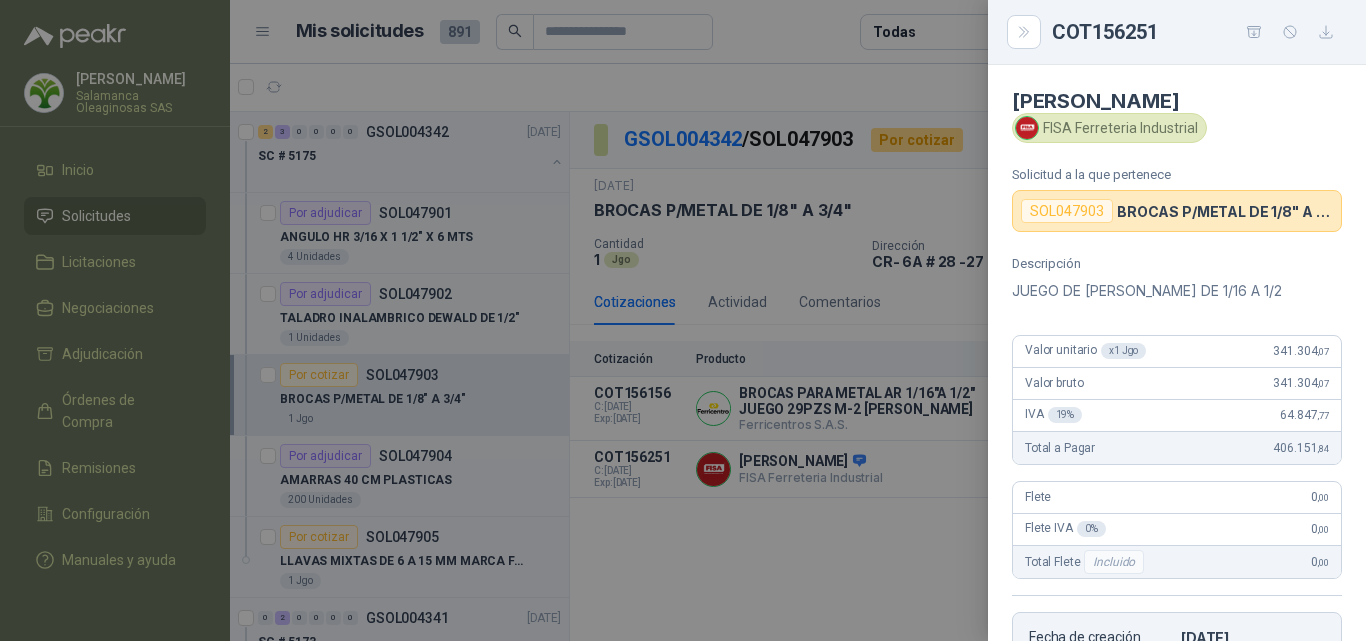 click at bounding box center [683, 320] 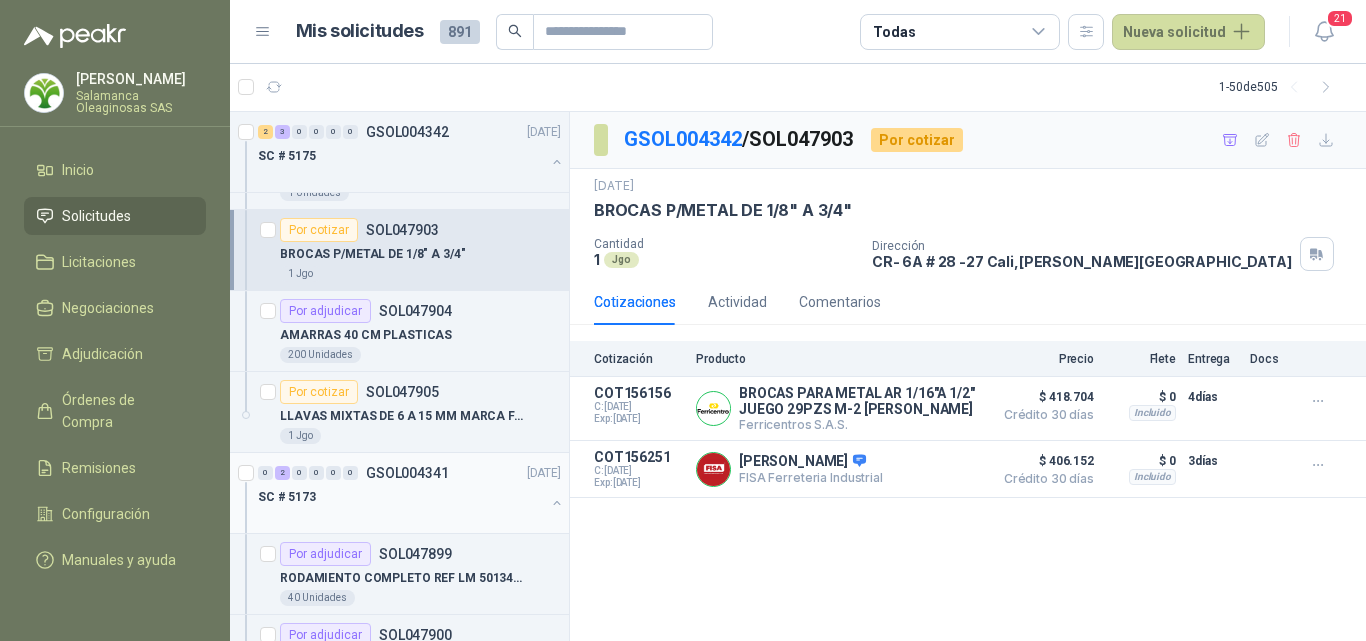 scroll, scrollTop: 100, scrollLeft: 0, axis: vertical 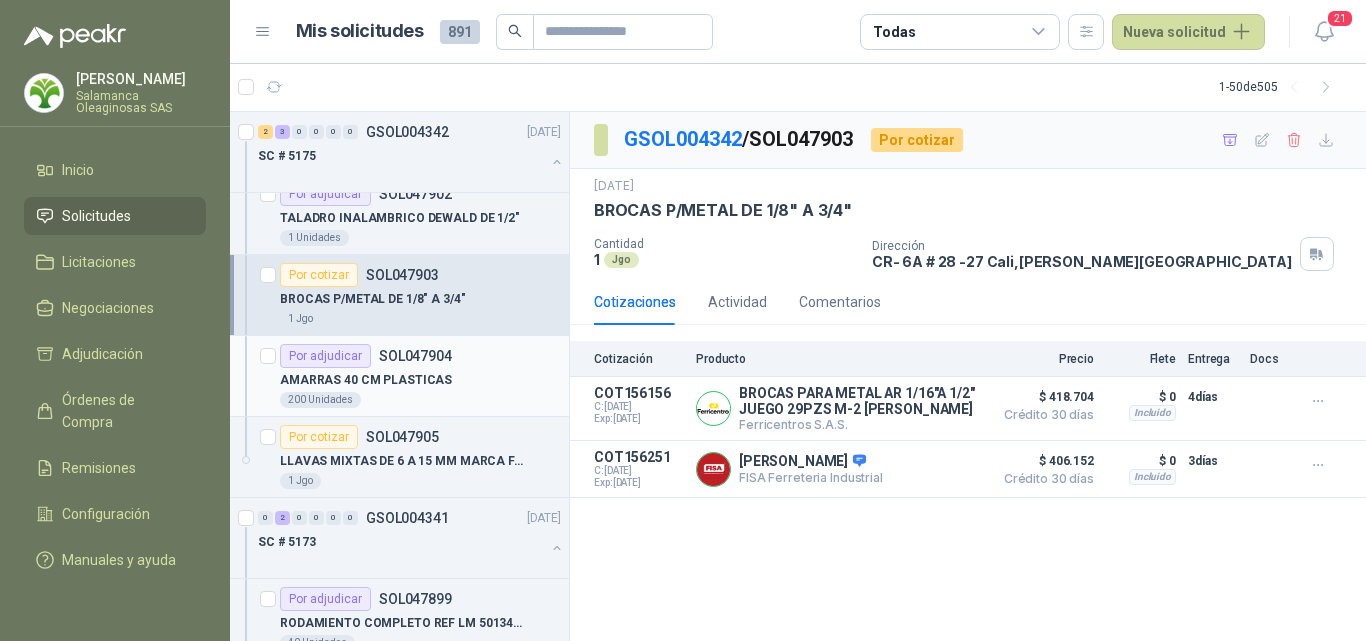 click on "AMARRAS 40 CM PLASTICAS" at bounding box center [420, 380] 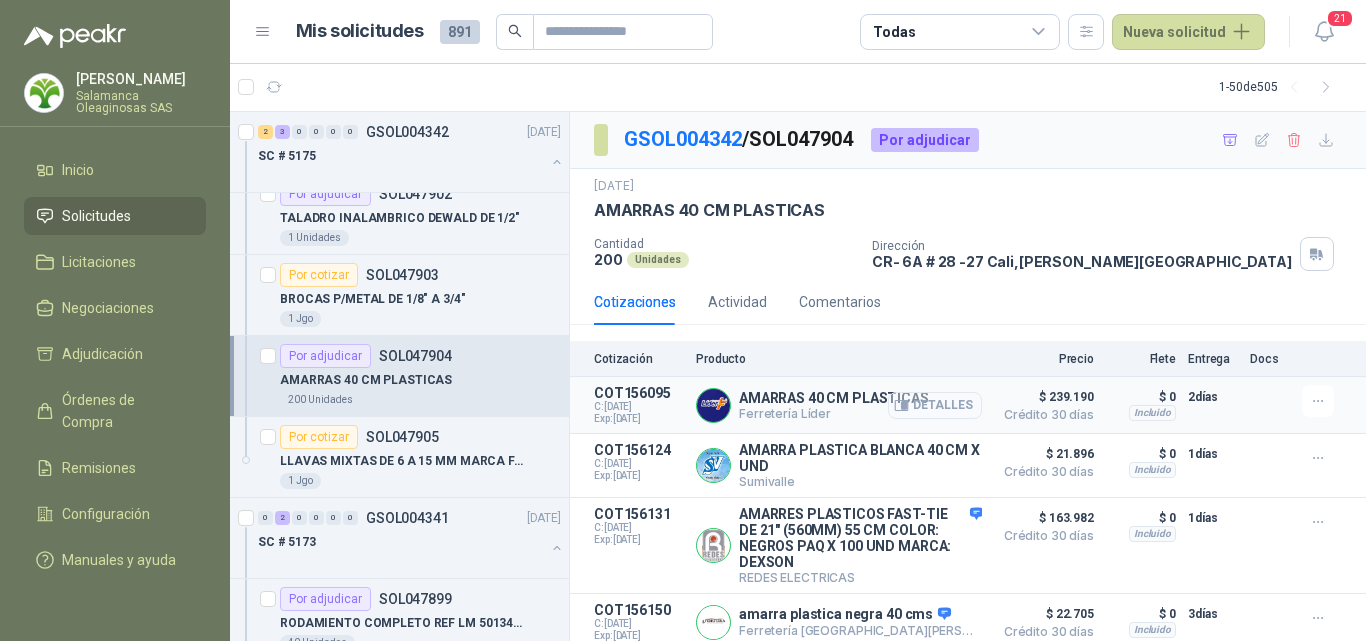 click on "Detalles" at bounding box center (935, 405) 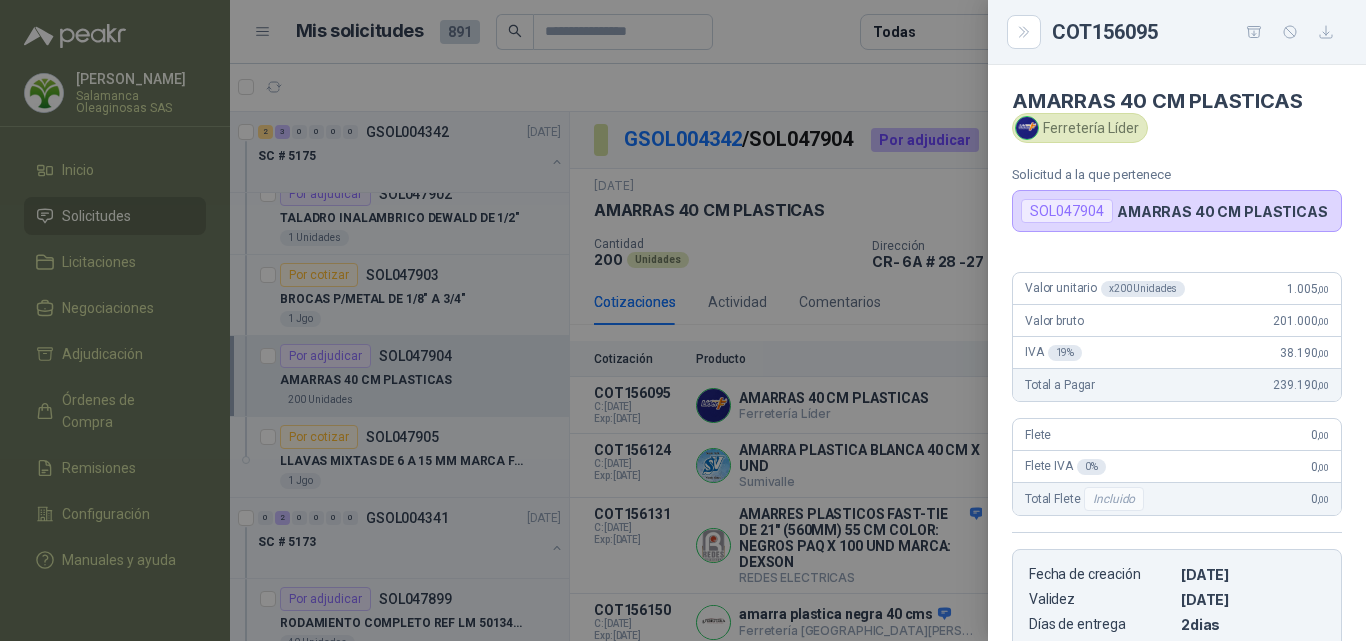 click at bounding box center [683, 320] 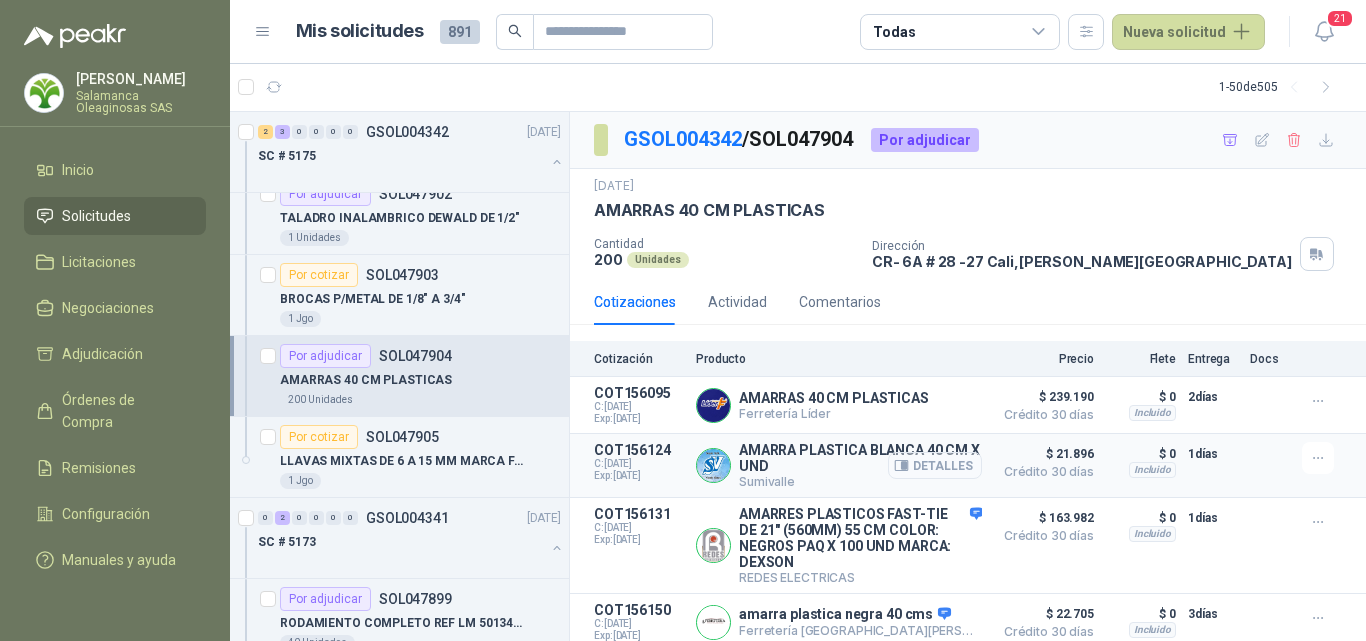 click on "Detalles" at bounding box center [935, 465] 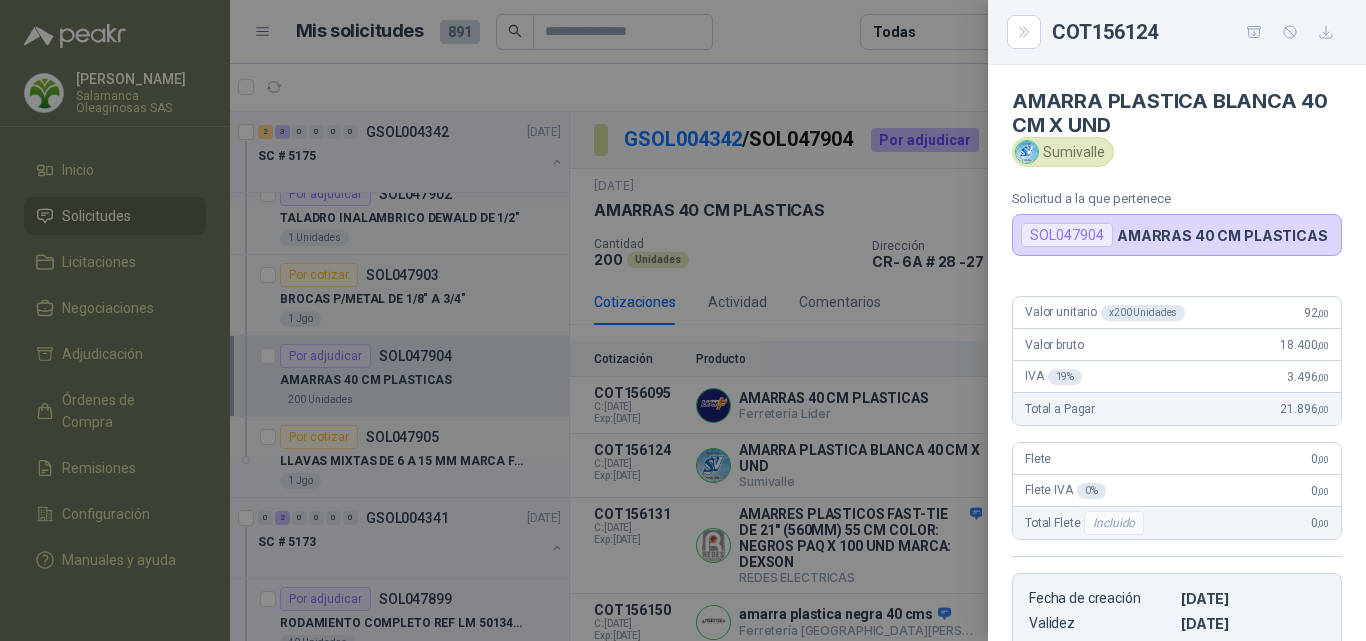 click at bounding box center (683, 320) 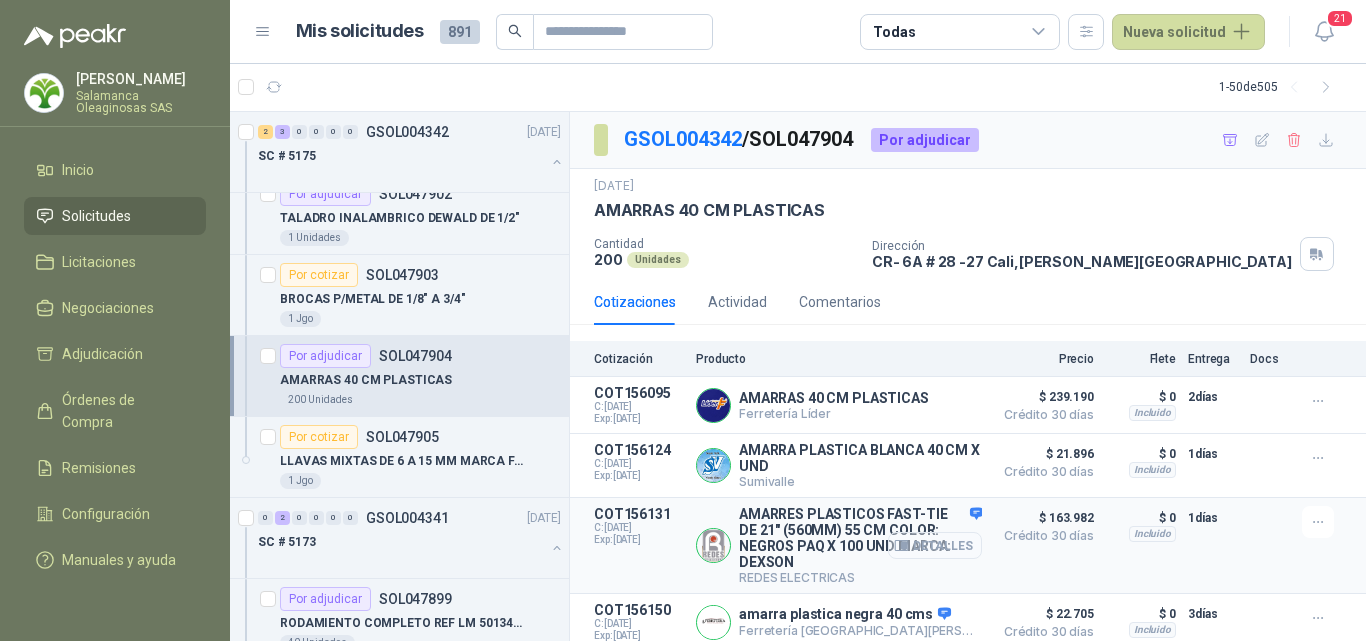 click on "Detalles" at bounding box center [935, 545] 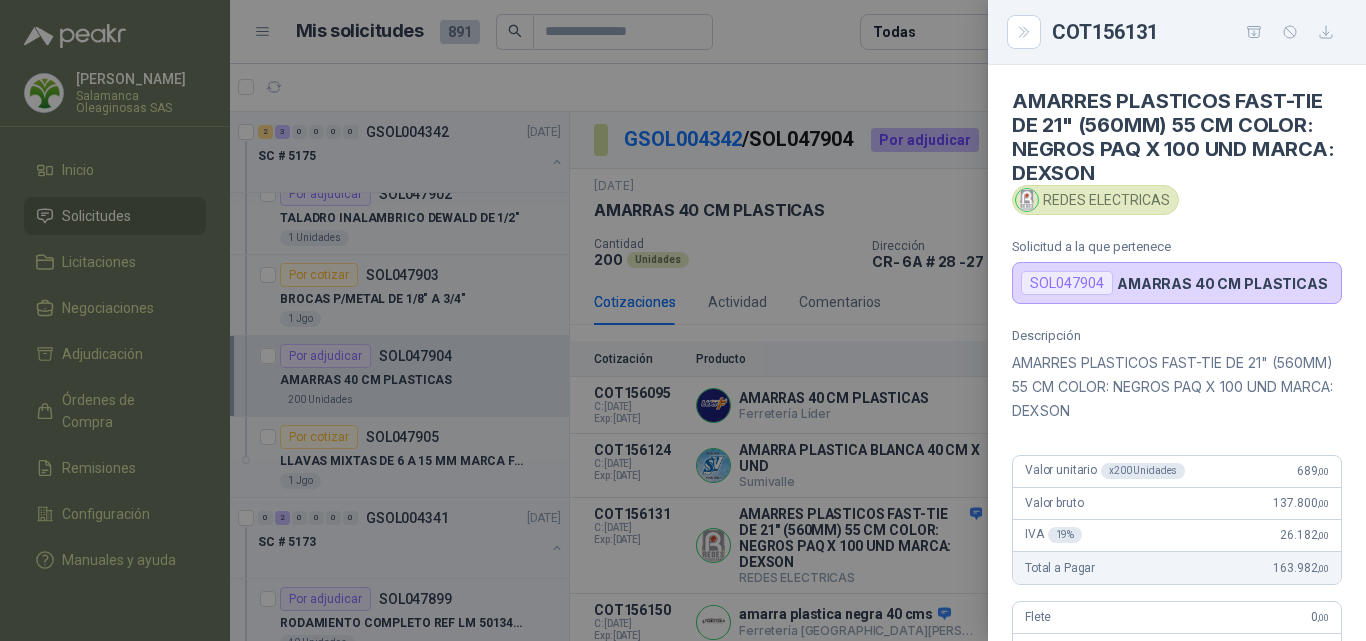 click at bounding box center (683, 320) 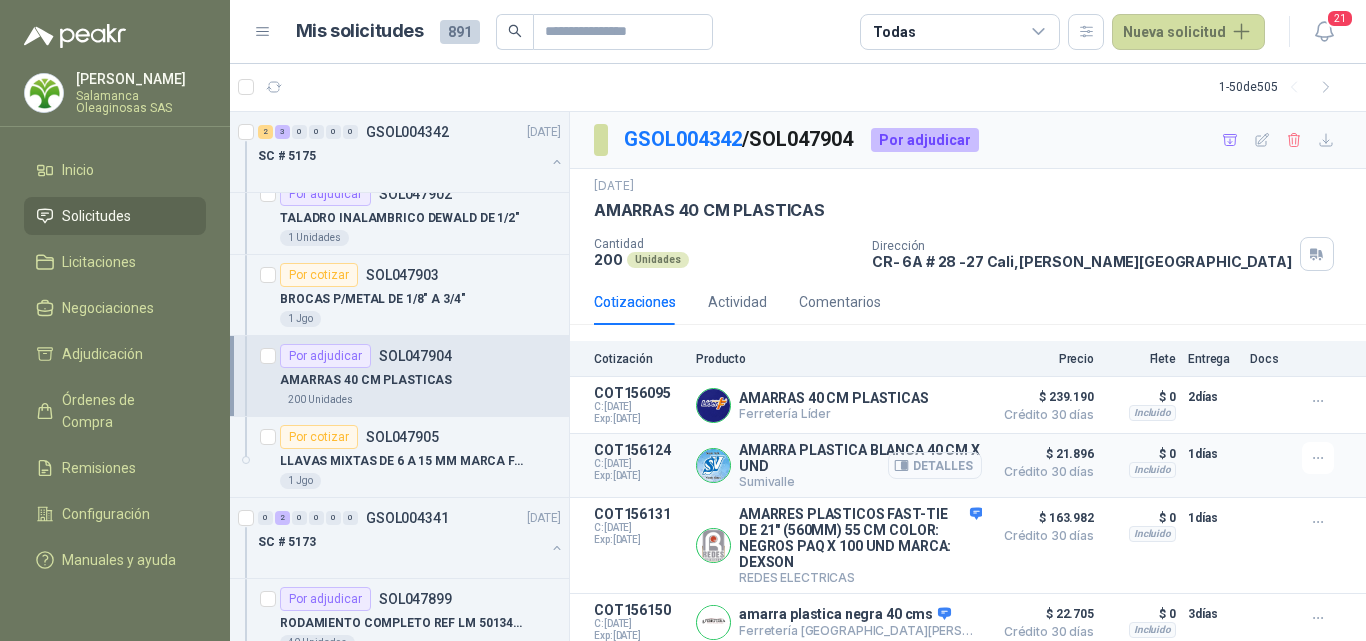 click on "Detalles" at bounding box center (935, 465) 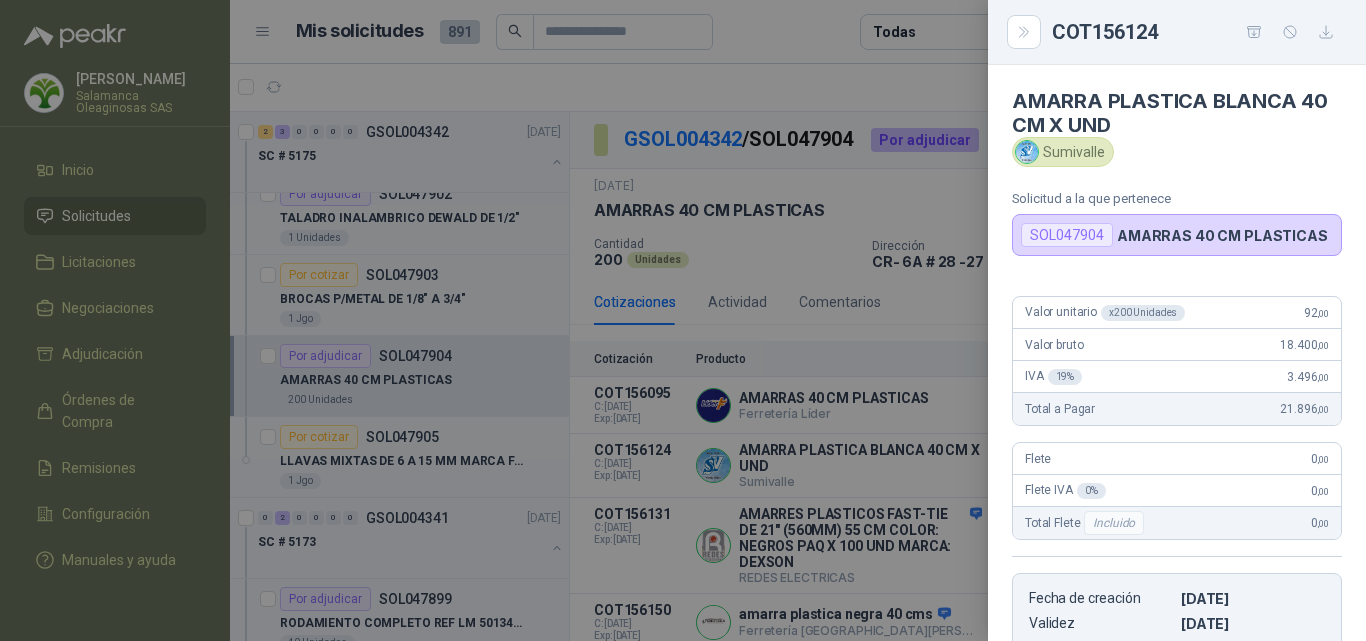 click at bounding box center (683, 320) 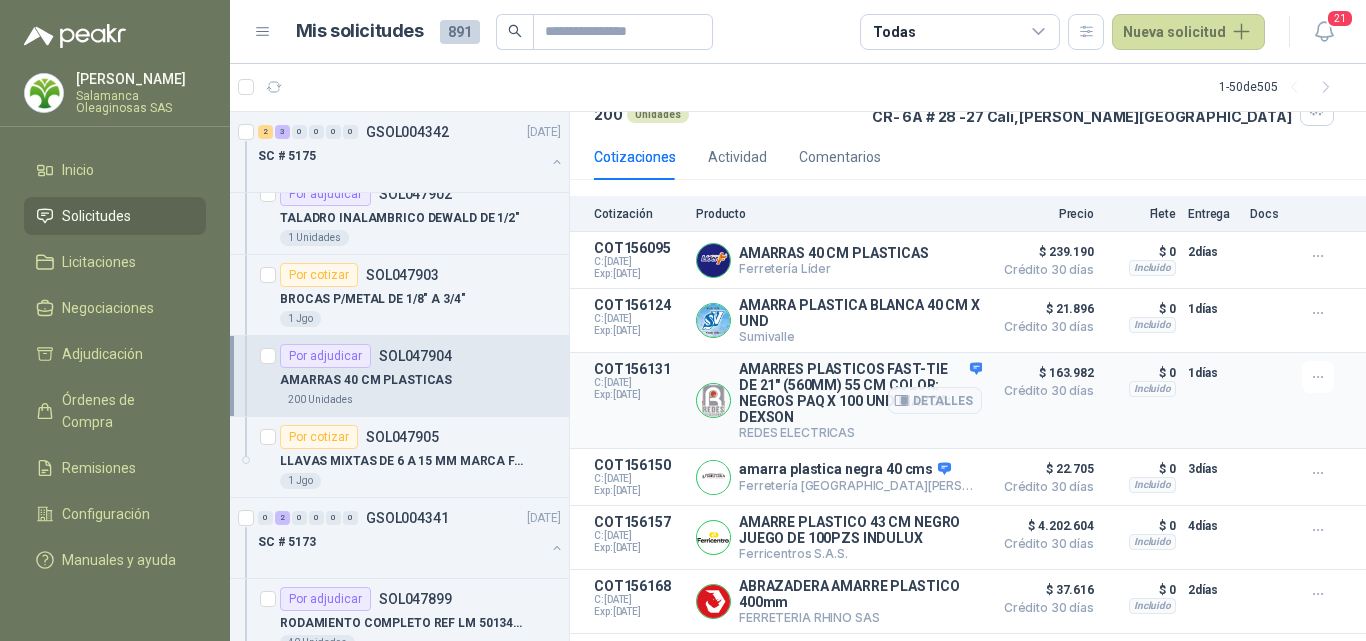 scroll, scrollTop: 200, scrollLeft: 0, axis: vertical 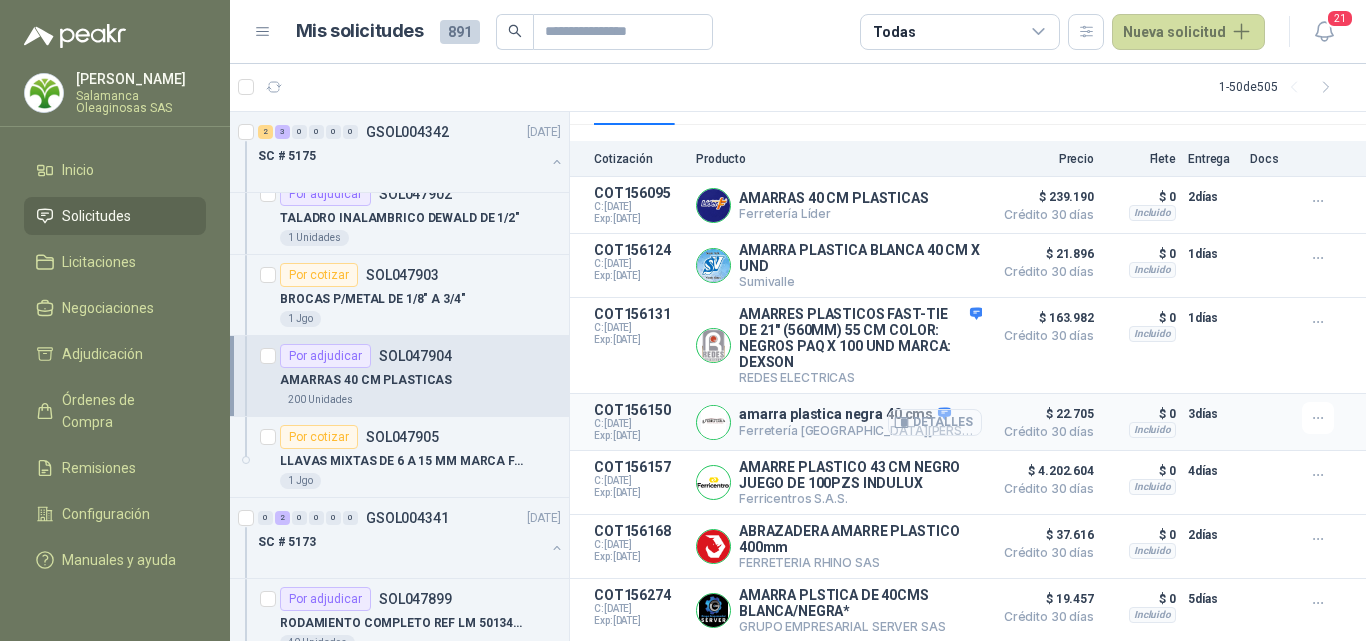 click on "Detalles" at bounding box center [935, 422] 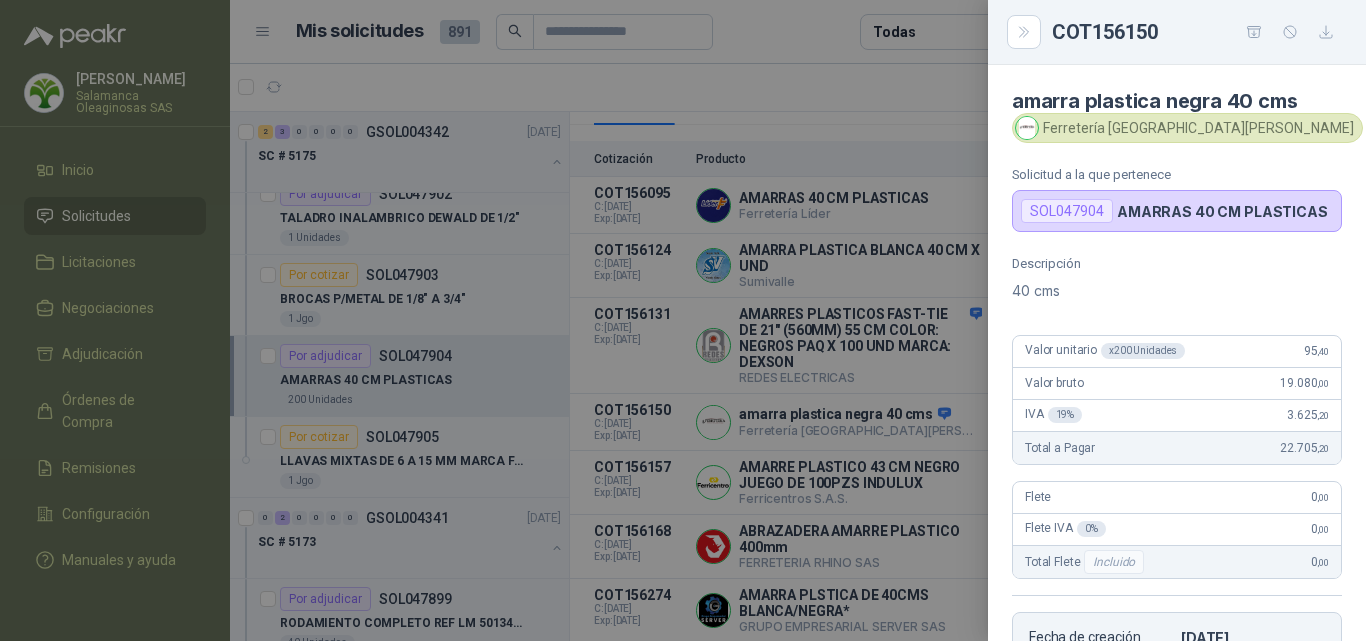 click at bounding box center (683, 320) 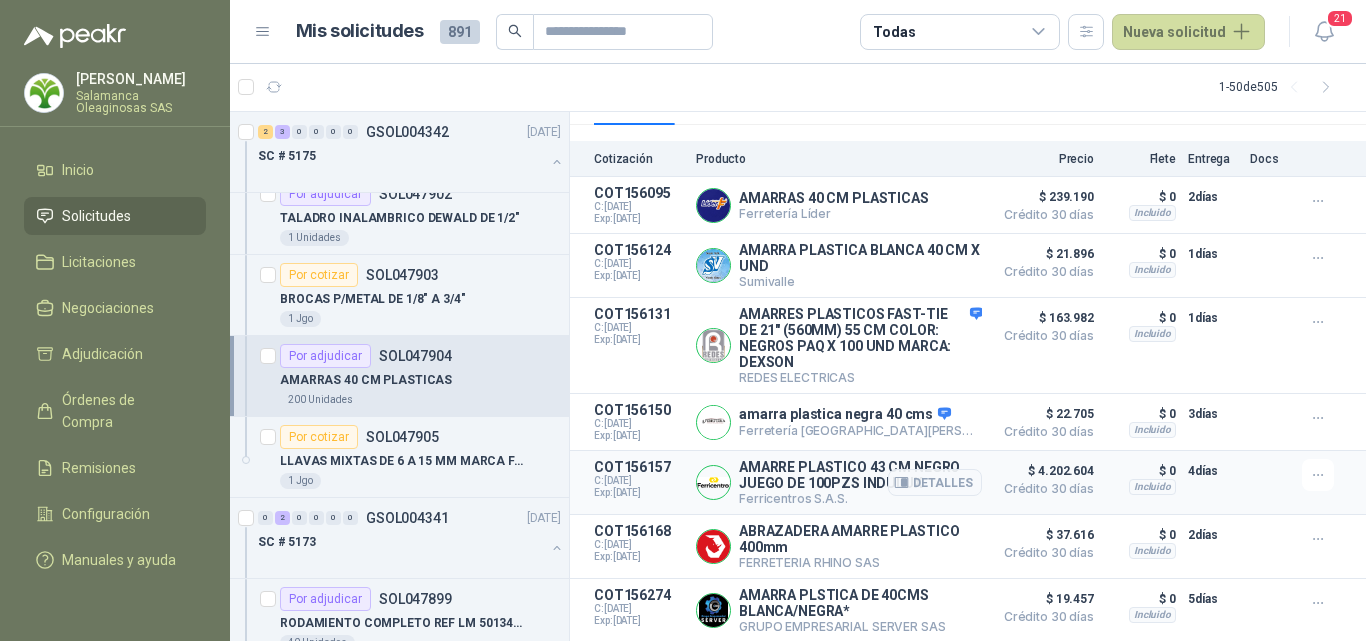 scroll, scrollTop: 283, scrollLeft: 0, axis: vertical 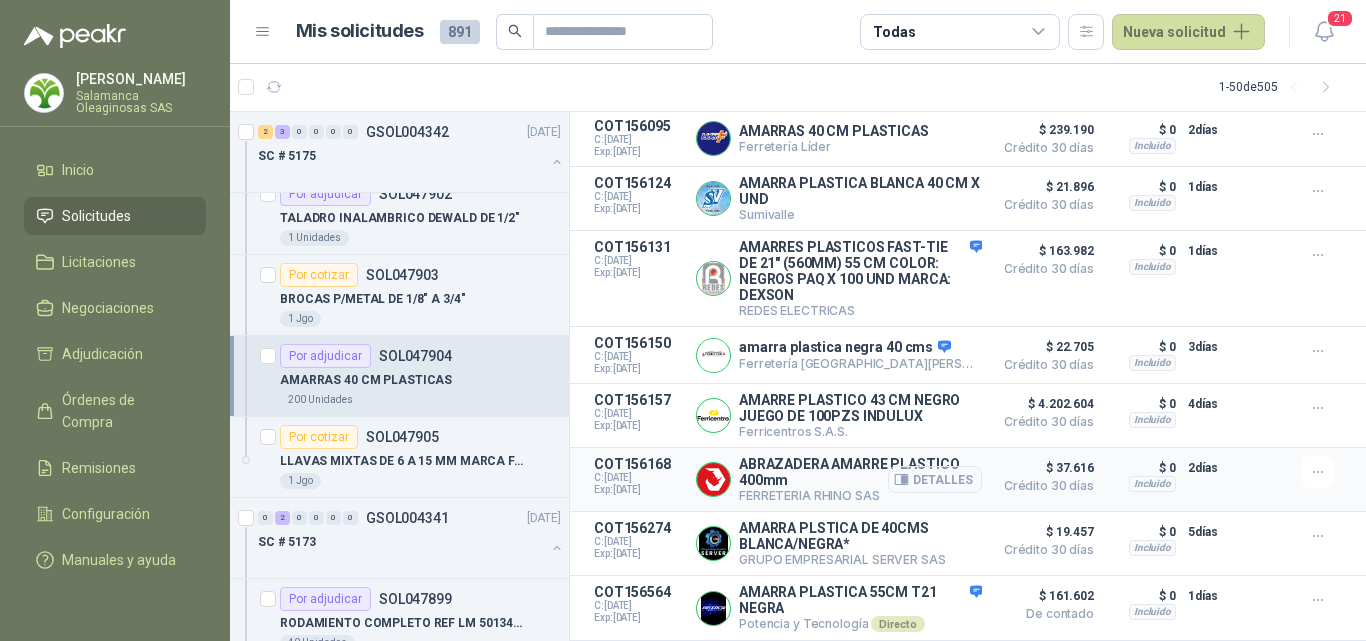 click on "Detalles" at bounding box center (935, 479) 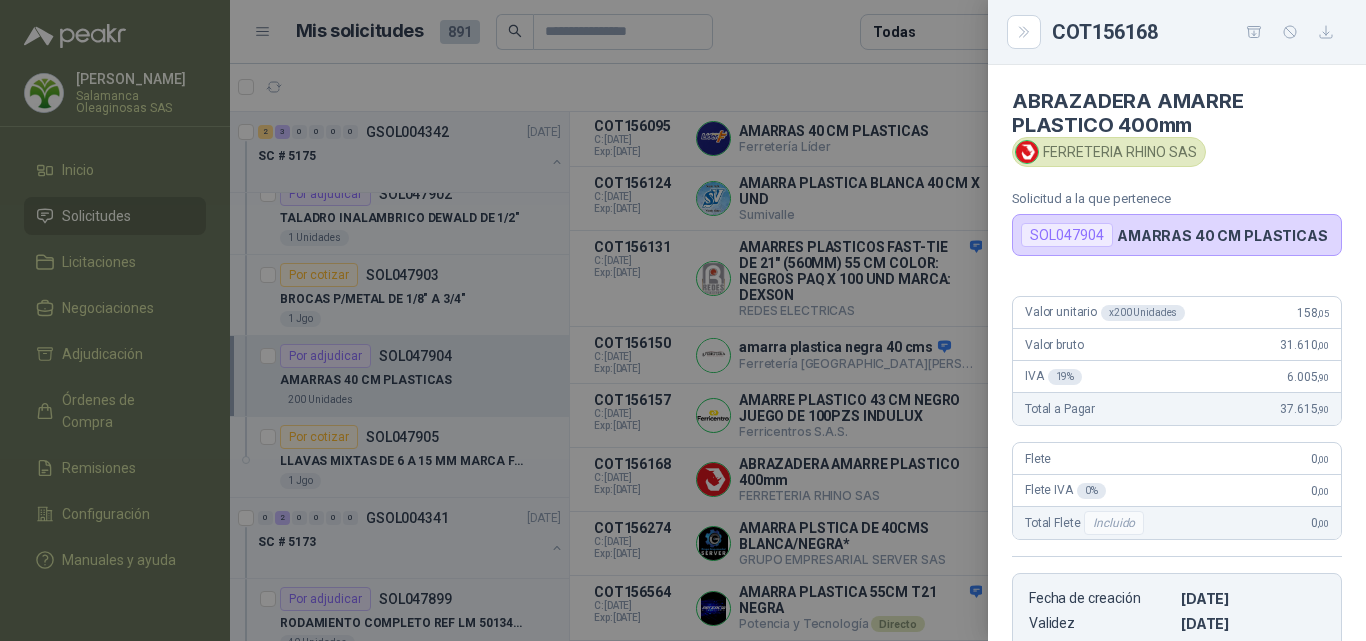 click at bounding box center [683, 320] 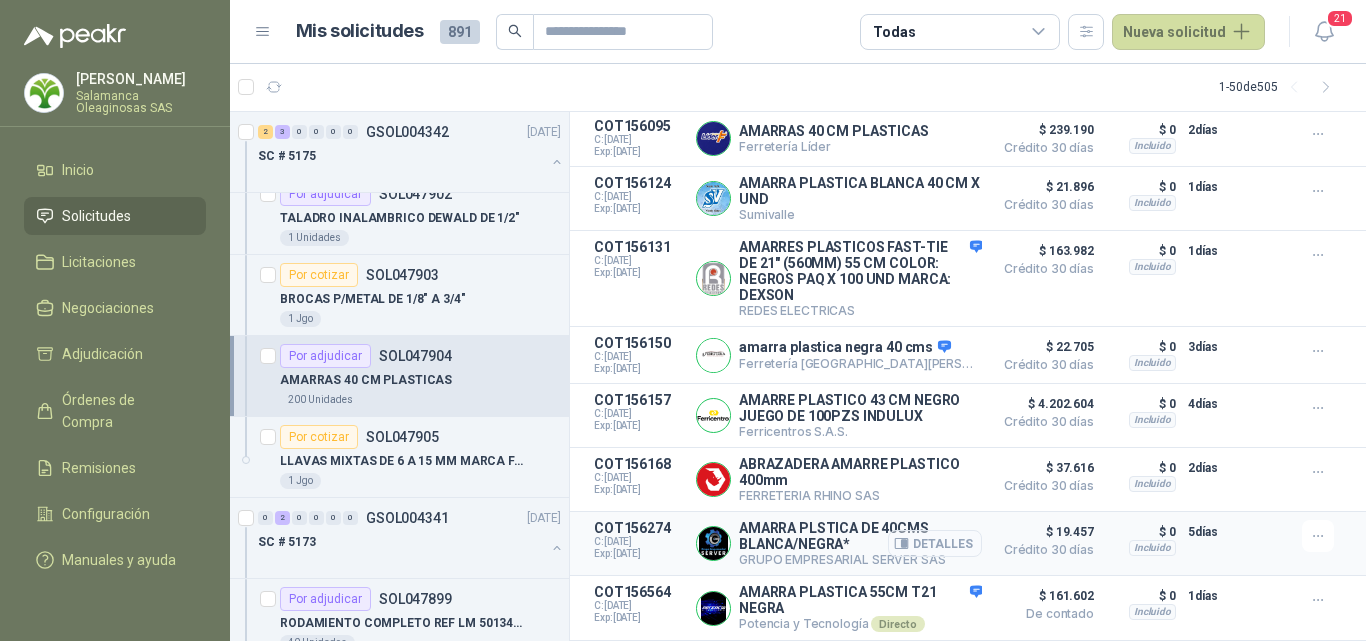 click on "Detalles" at bounding box center [935, 543] 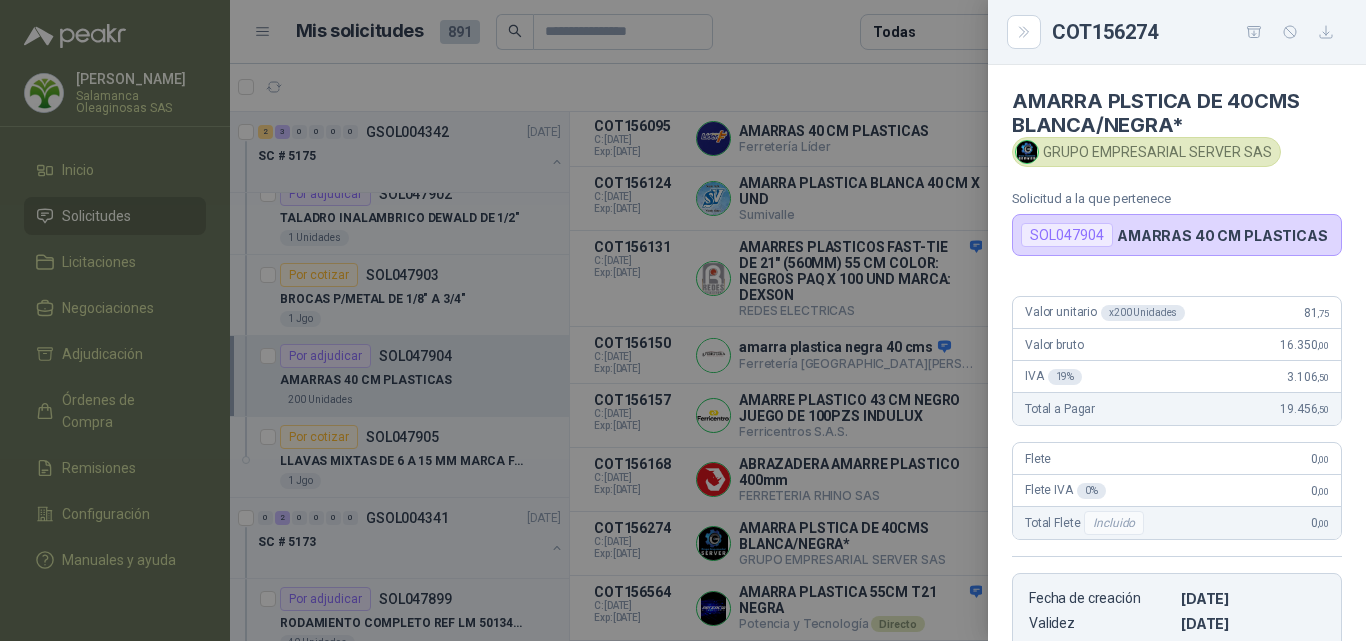 click at bounding box center [683, 320] 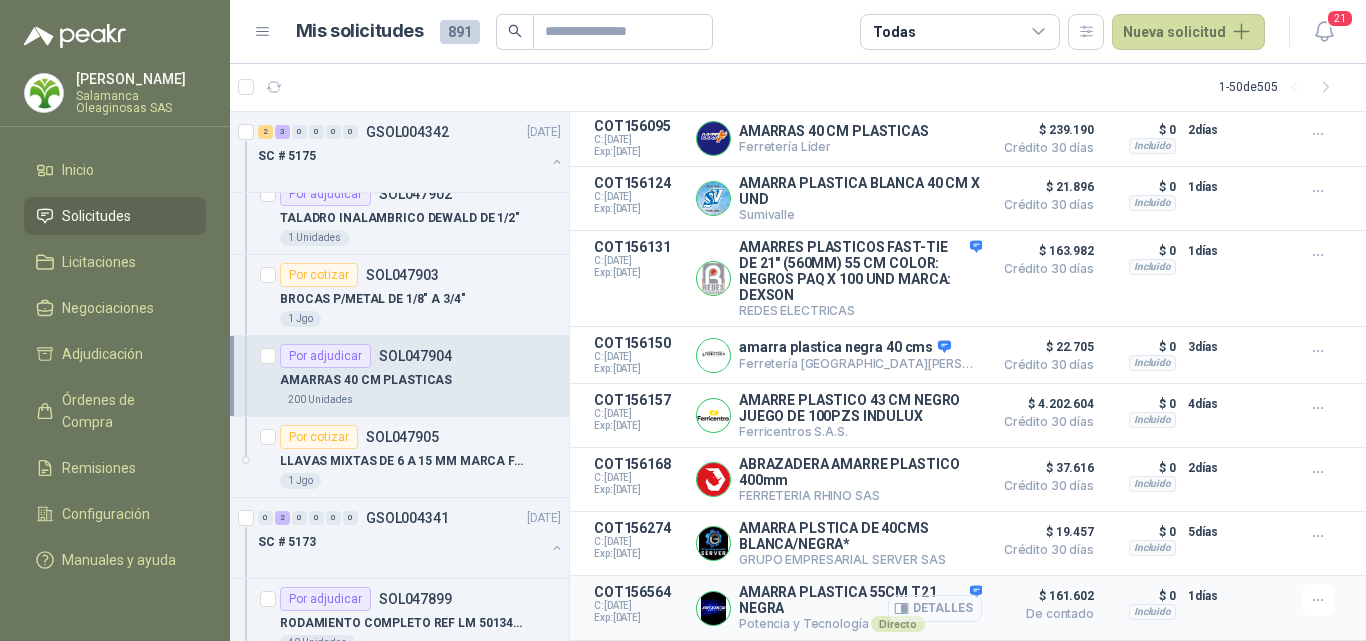 click on "Detalles" at bounding box center [935, 608] 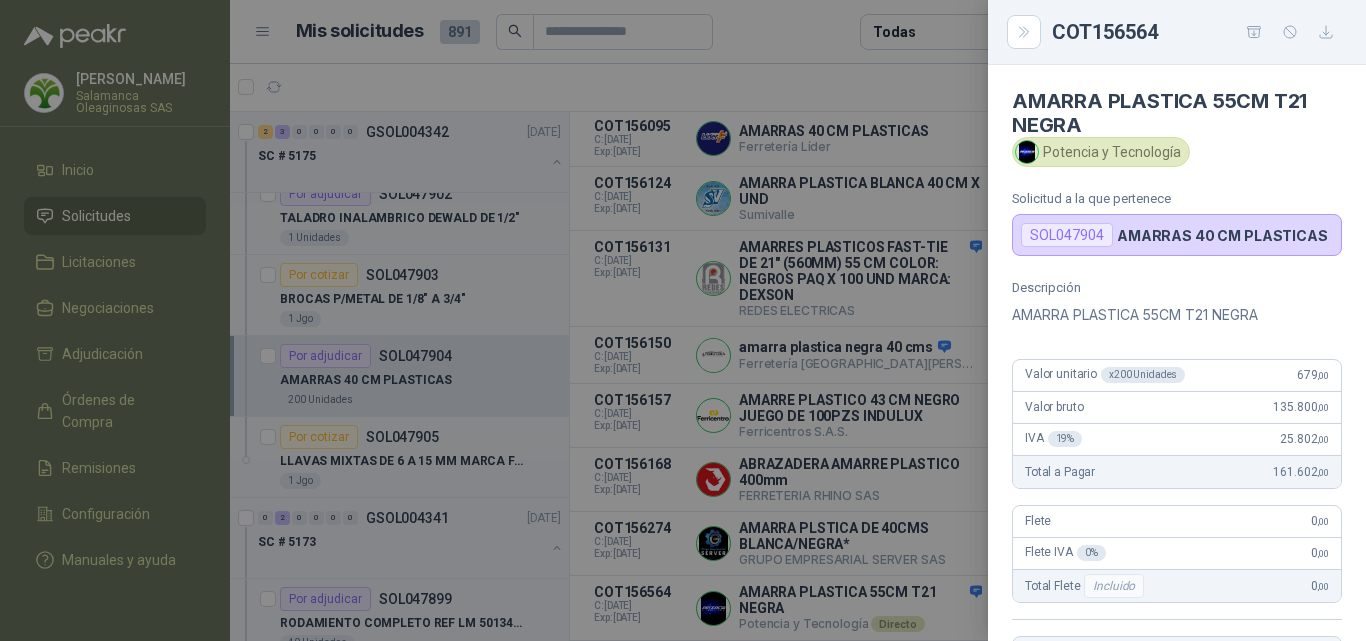 click at bounding box center (683, 320) 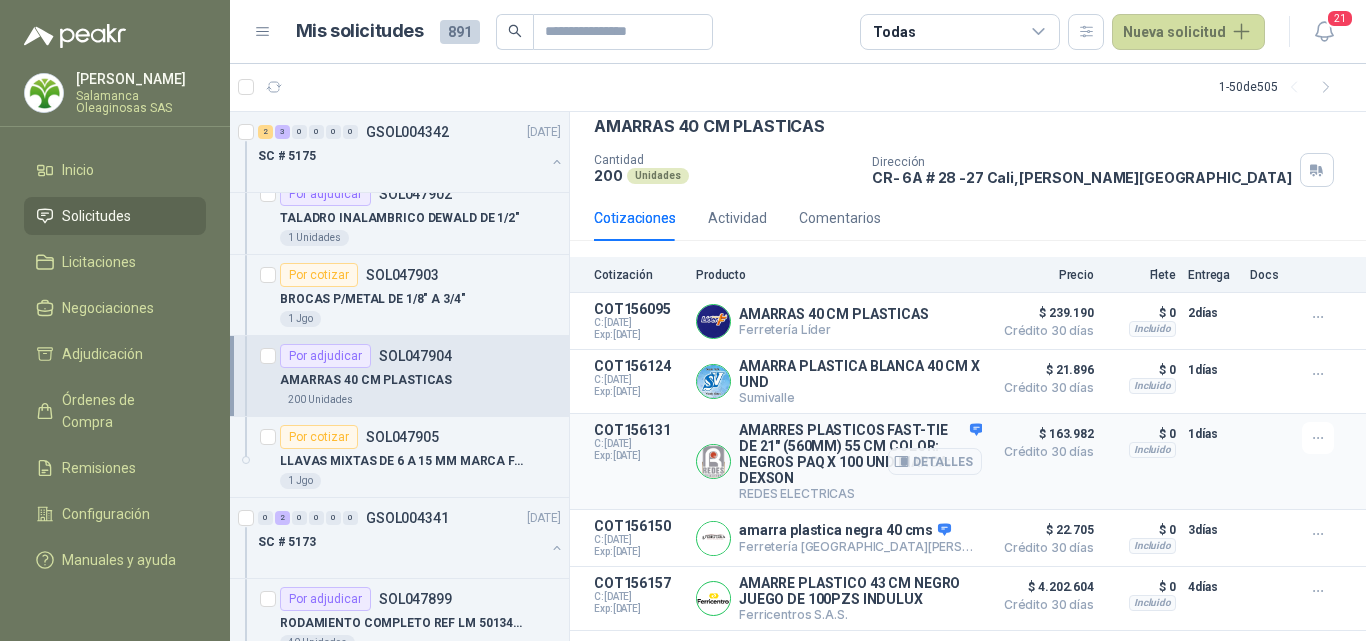 scroll, scrollTop: 83, scrollLeft: 0, axis: vertical 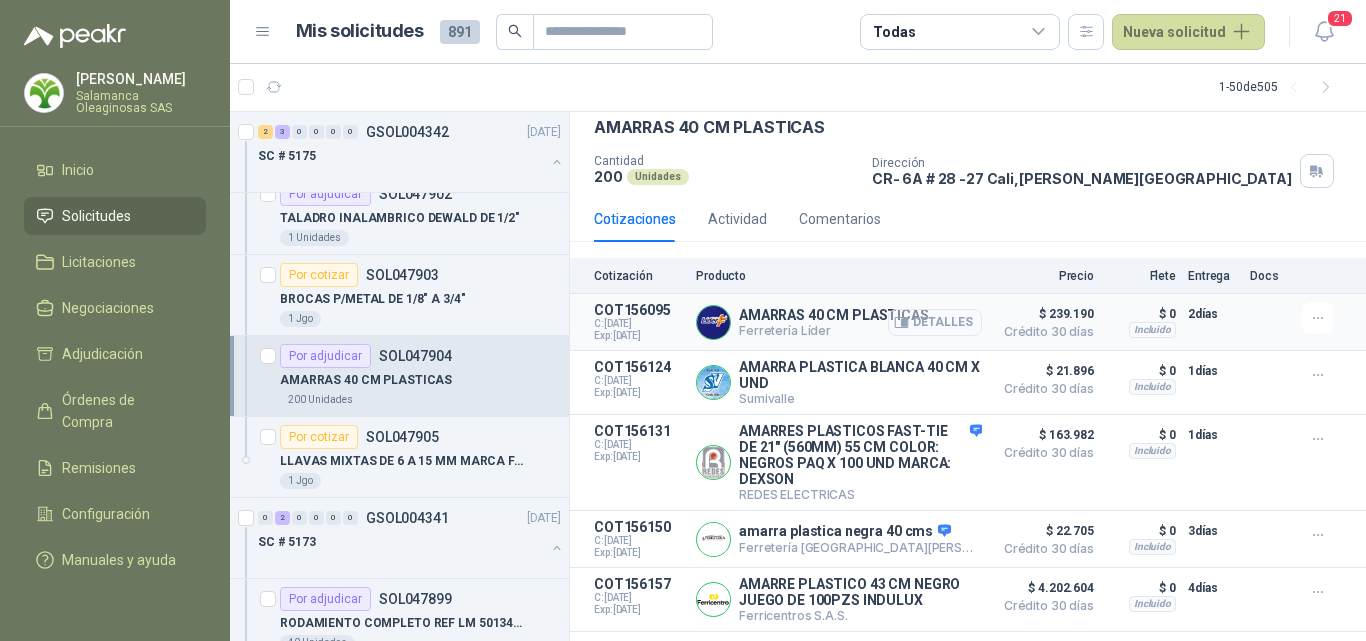 click on "Detalles" at bounding box center [935, 322] 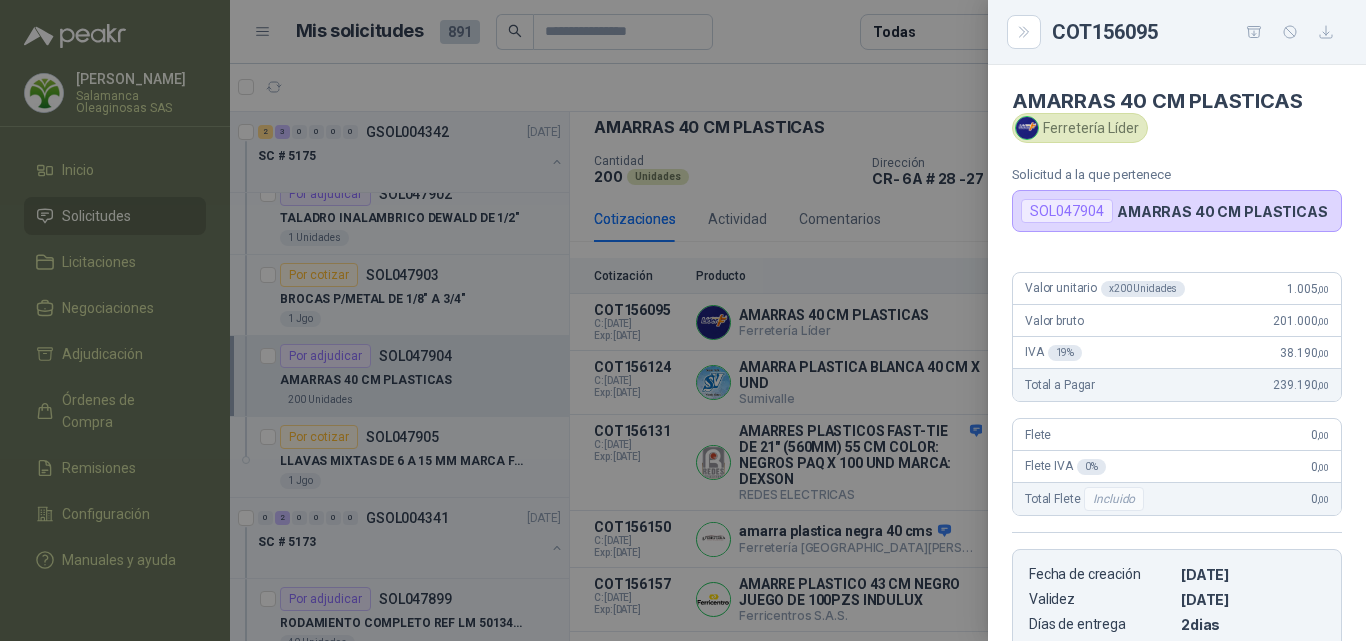 click at bounding box center [683, 320] 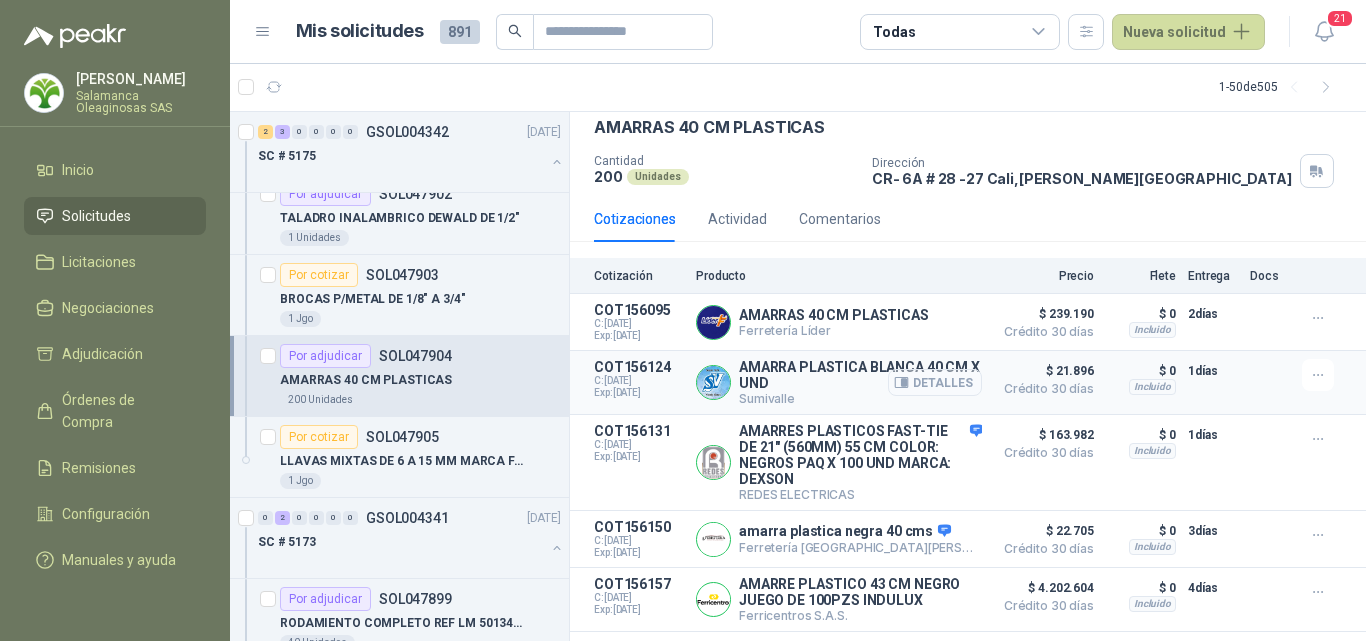 click on "Detalles" at bounding box center (935, 382) 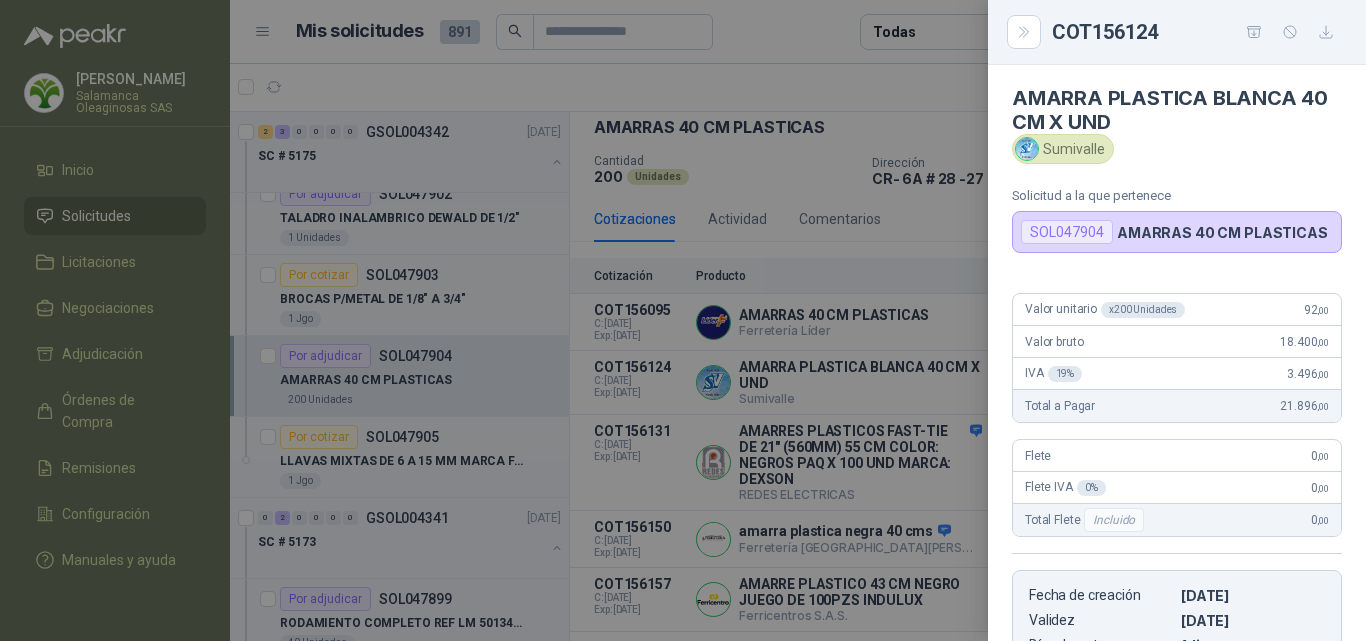 scroll, scrollTop: 0, scrollLeft: 0, axis: both 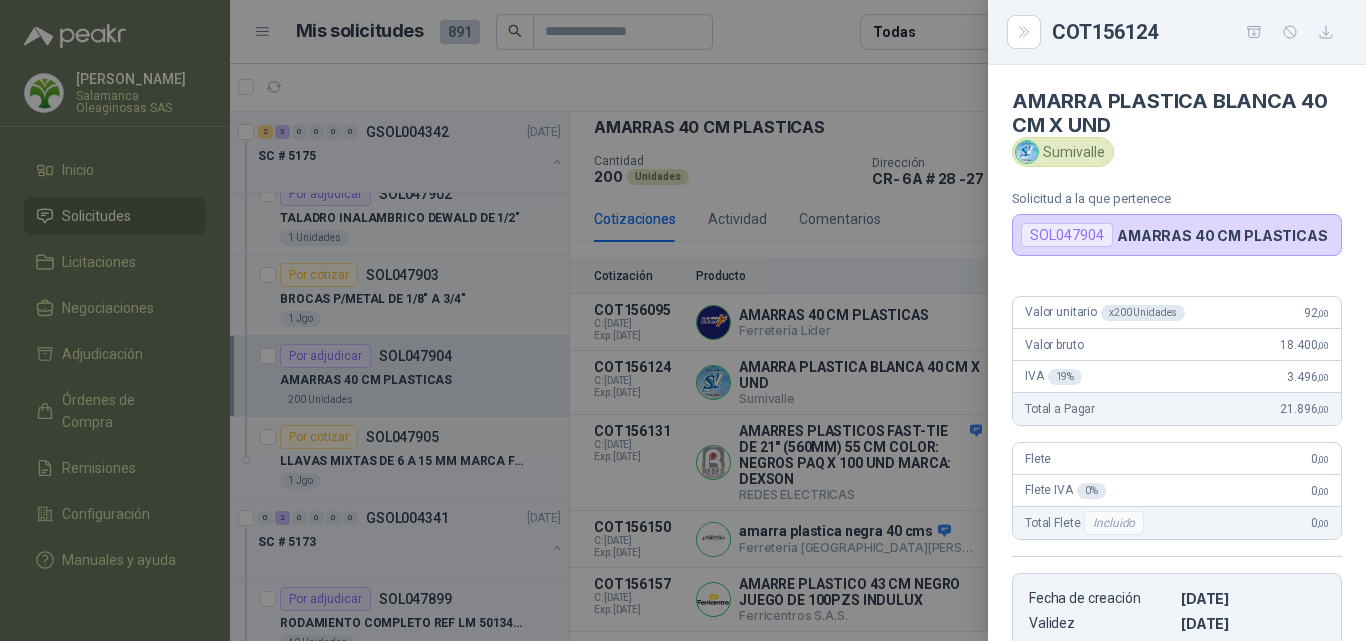 click on "Sumivalle" at bounding box center [1177, 152] 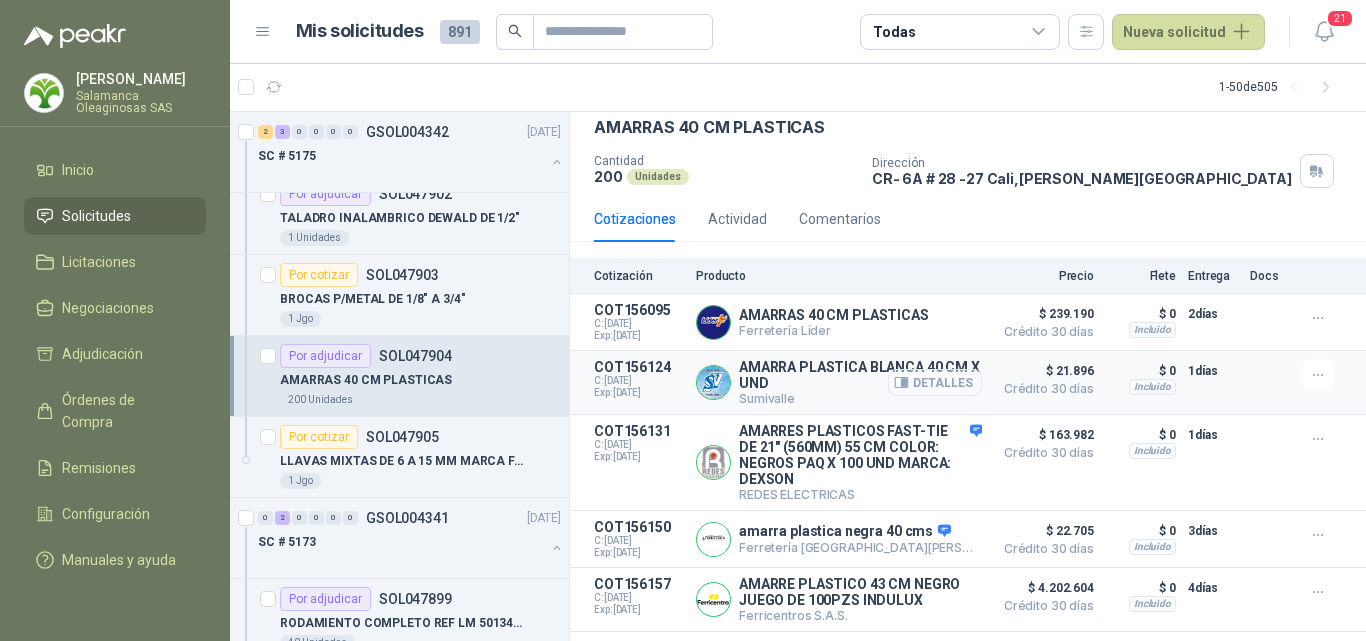 click on "Detalles" at bounding box center [935, 382] 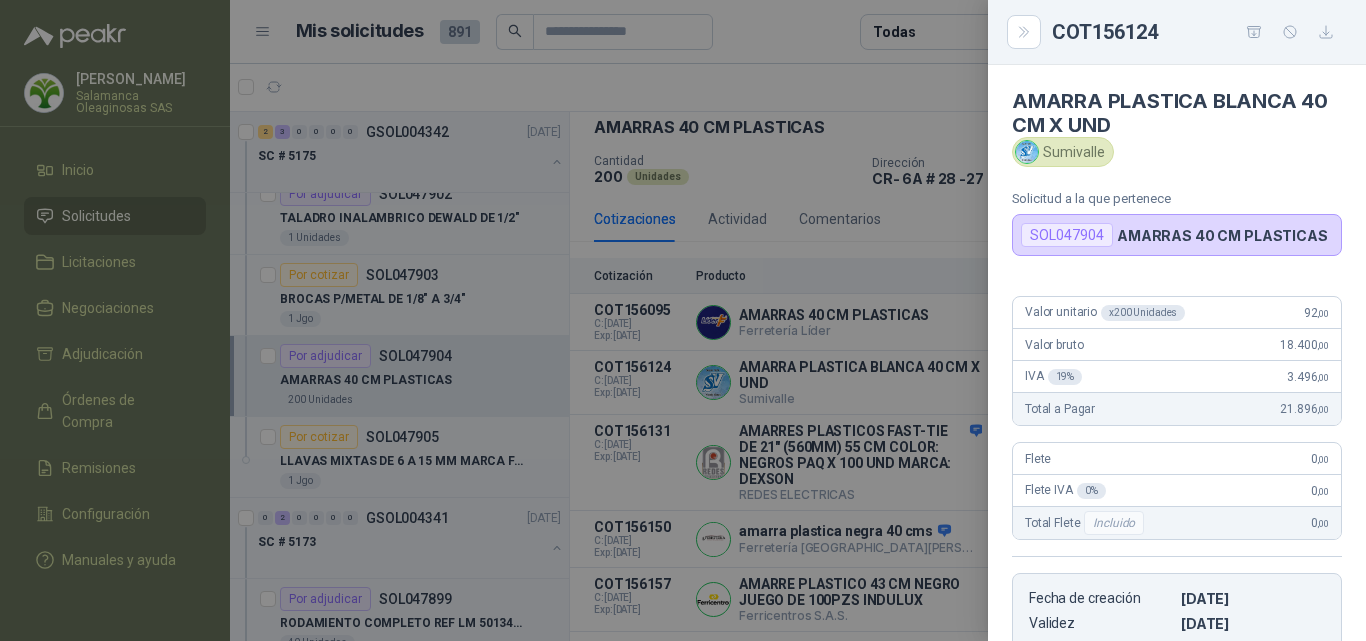 click at bounding box center (683, 320) 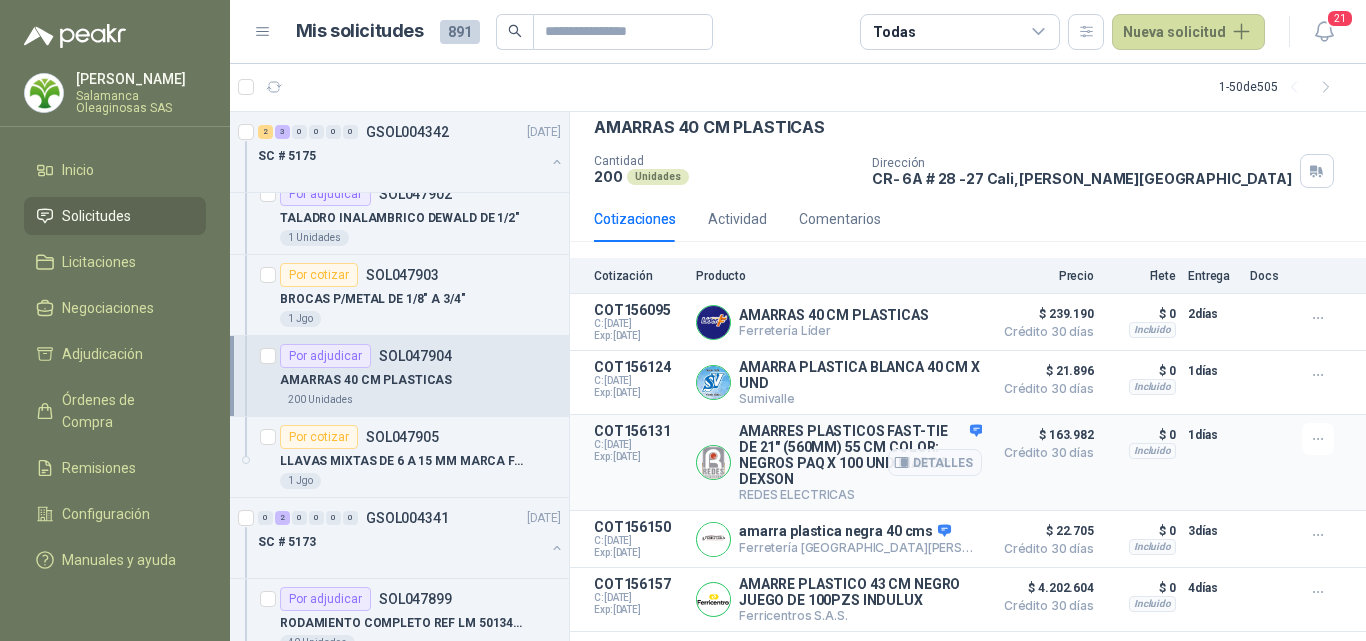 scroll, scrollTop: 183, scrollLeft: 0, axis: vertical 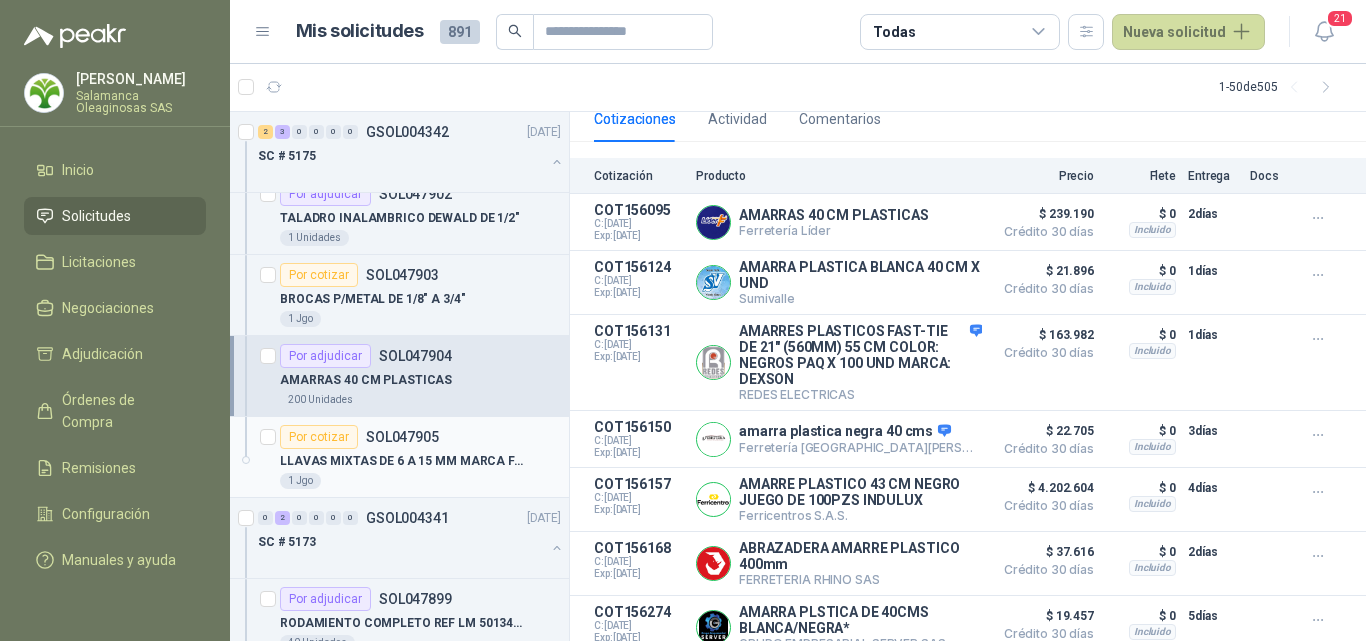 click on "LLAVAS MIXTAS DE 6 A 15 MM MARCA FACOM" at bounding box center (404, 461) 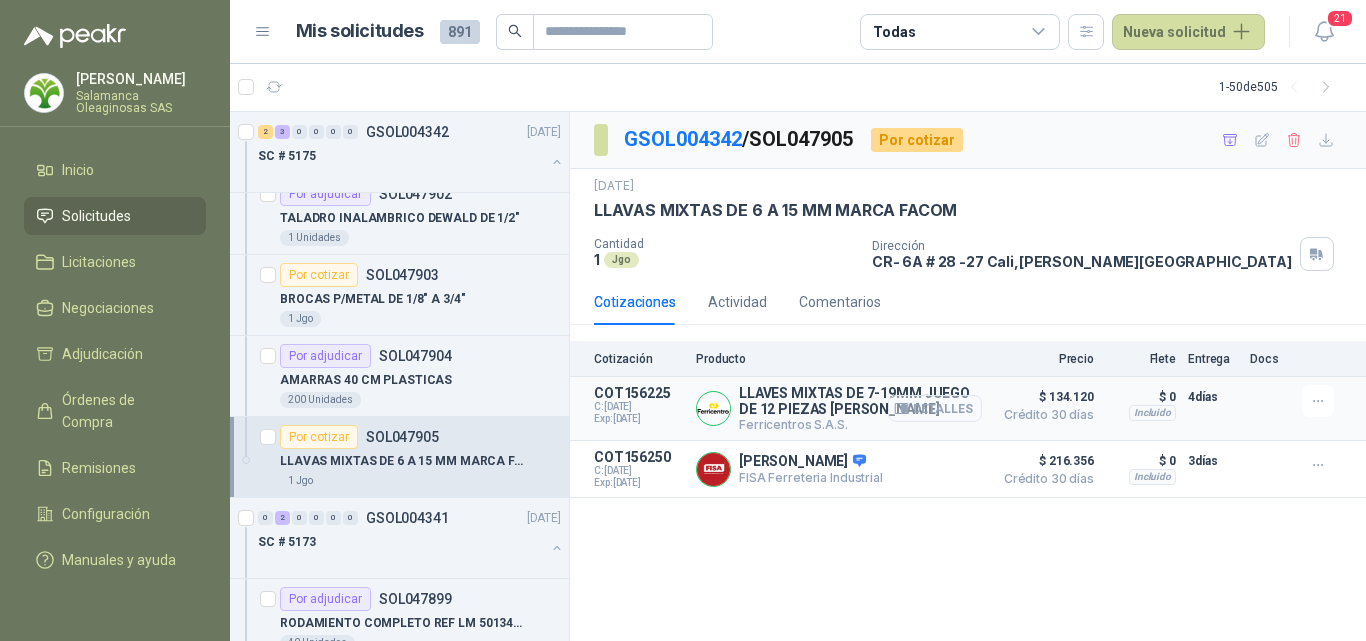 click on "Detalles" at bounding box center [935, 408] 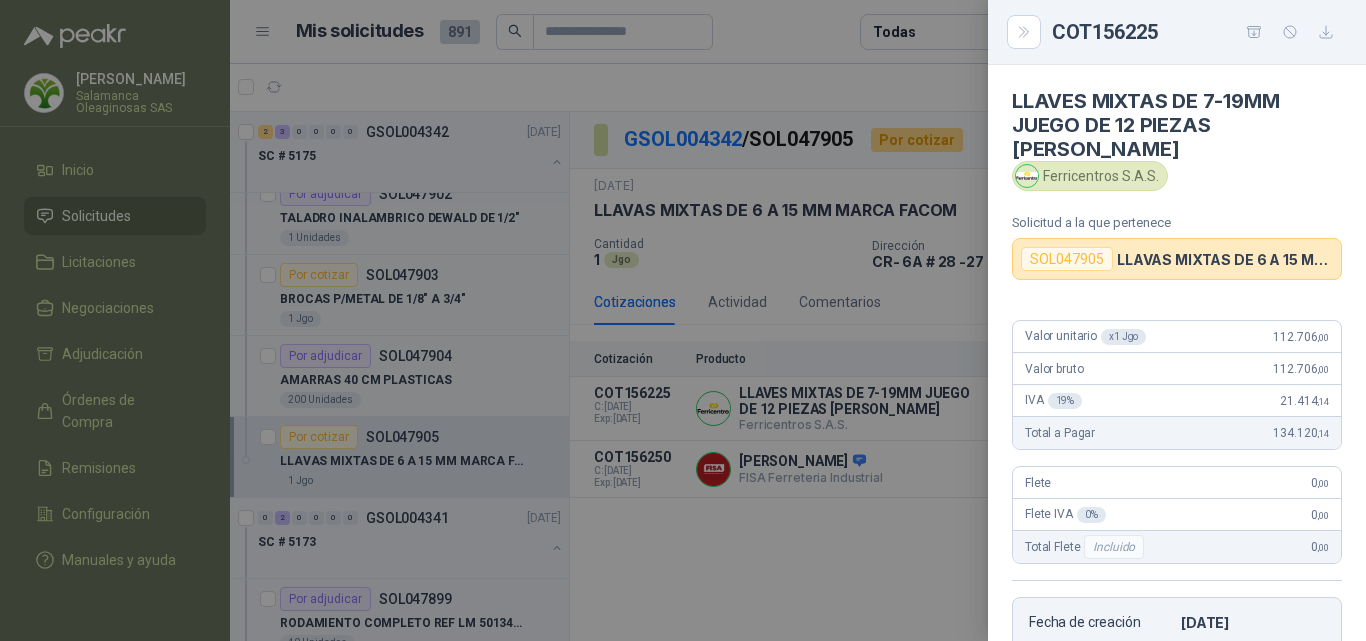 click on "Ferricentros S.A.S." at bounding box center (1177, 176) 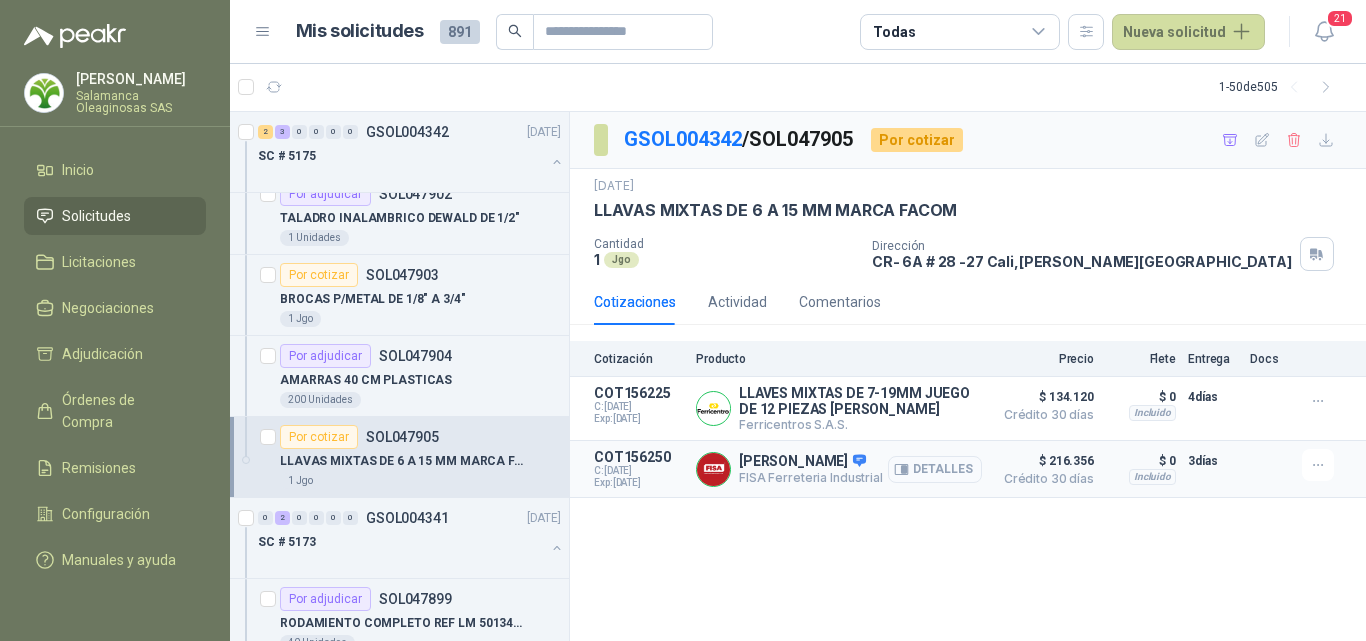 click on "Detalles" at bounding box center [935, 469] 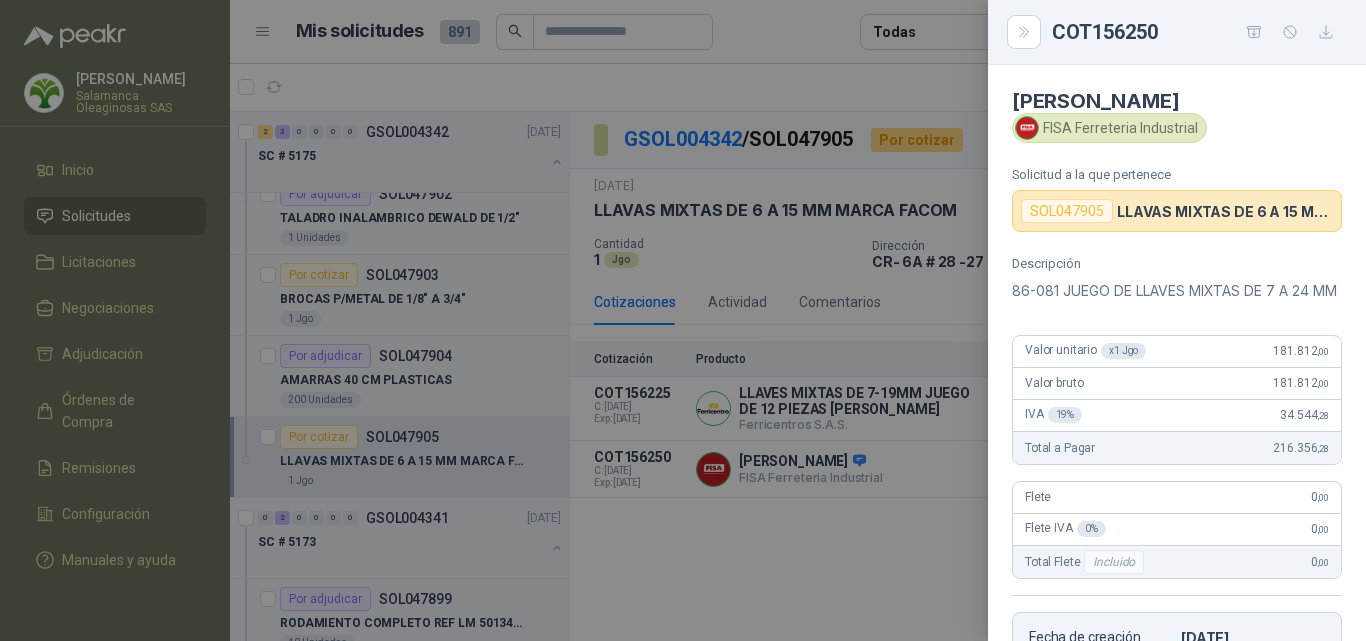click at bounding box center (683, 320) 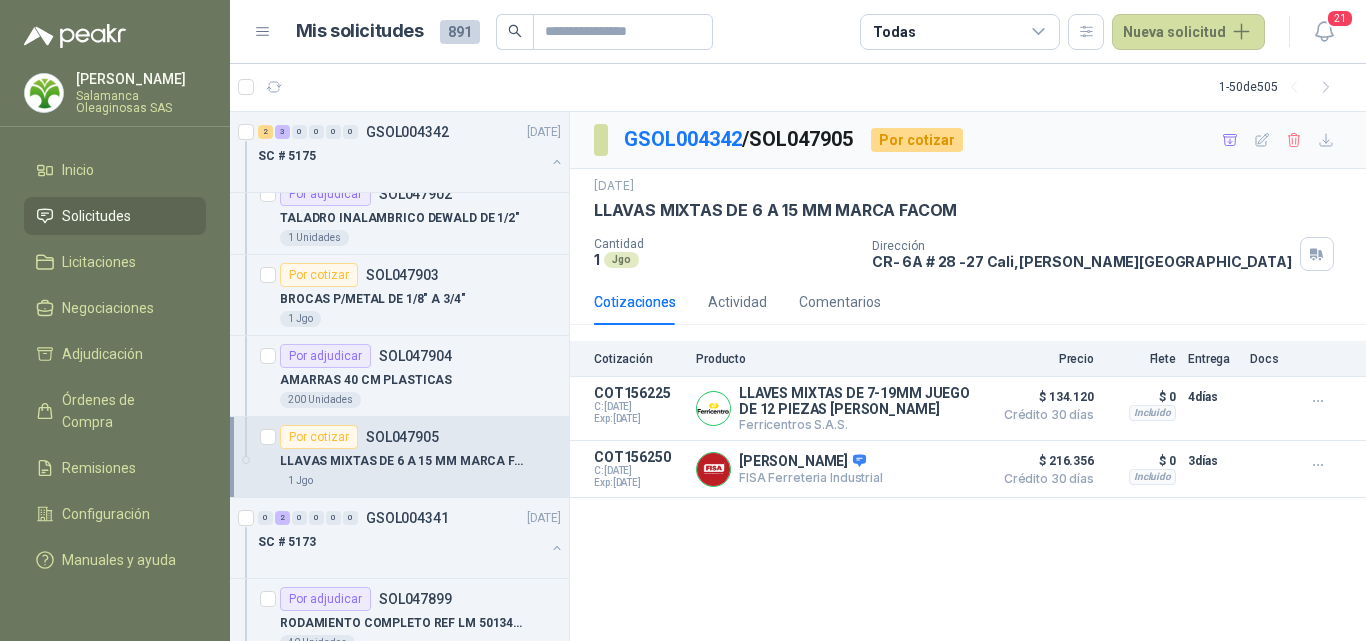 click on "Salamanca Oleaginosas SAS" at bounding box center (141, 102) 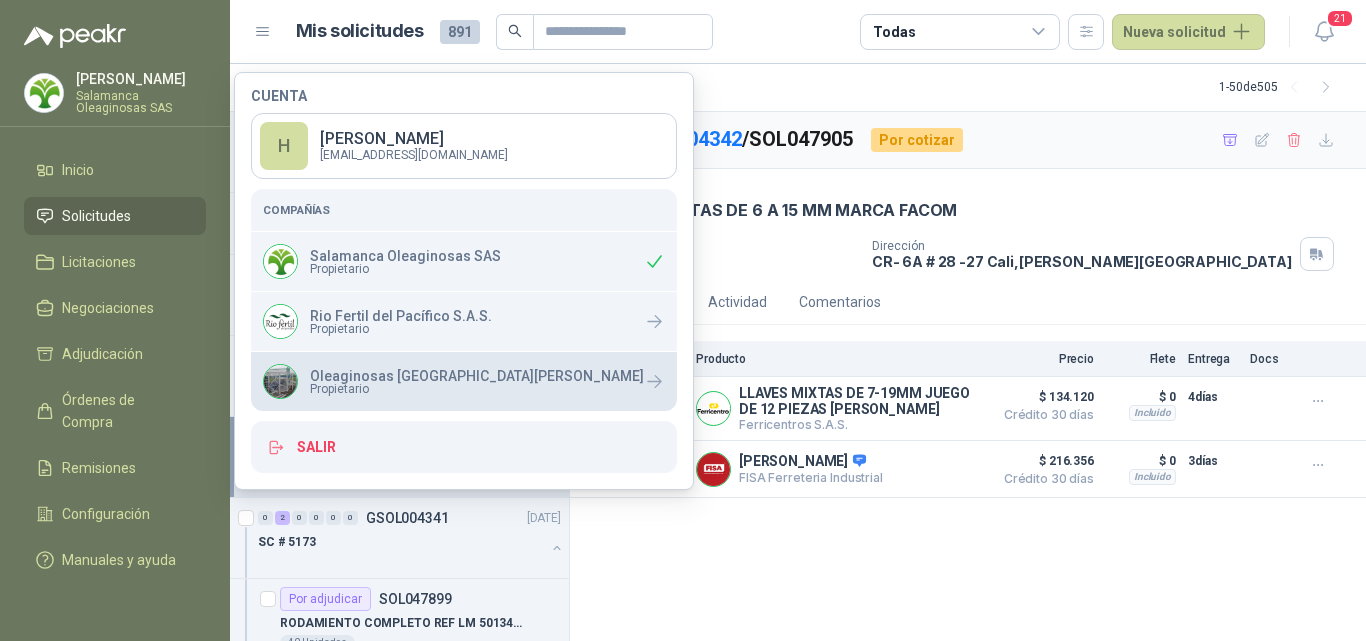 click on "Oleaginosas [GEOGRAPHIC_DATA][PERSON_NAME]" at bounding box center (477, 376) 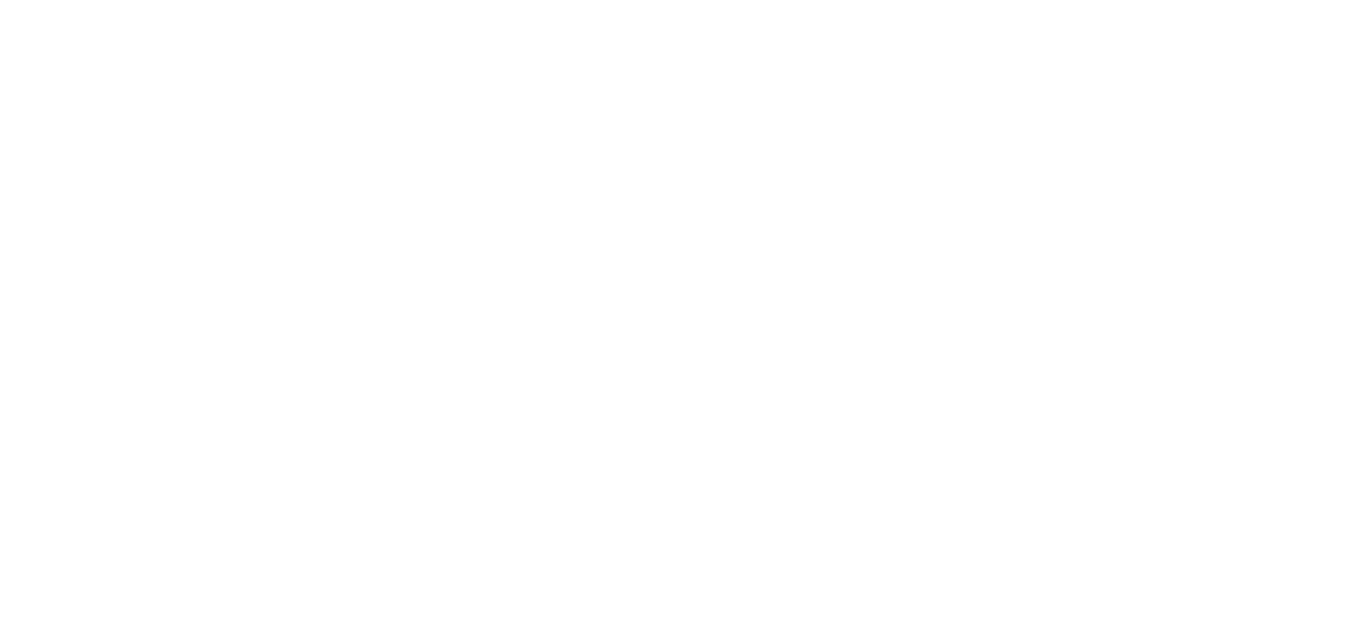 scroll, scrollTop: 0, scrollLeft: 0, axis: both 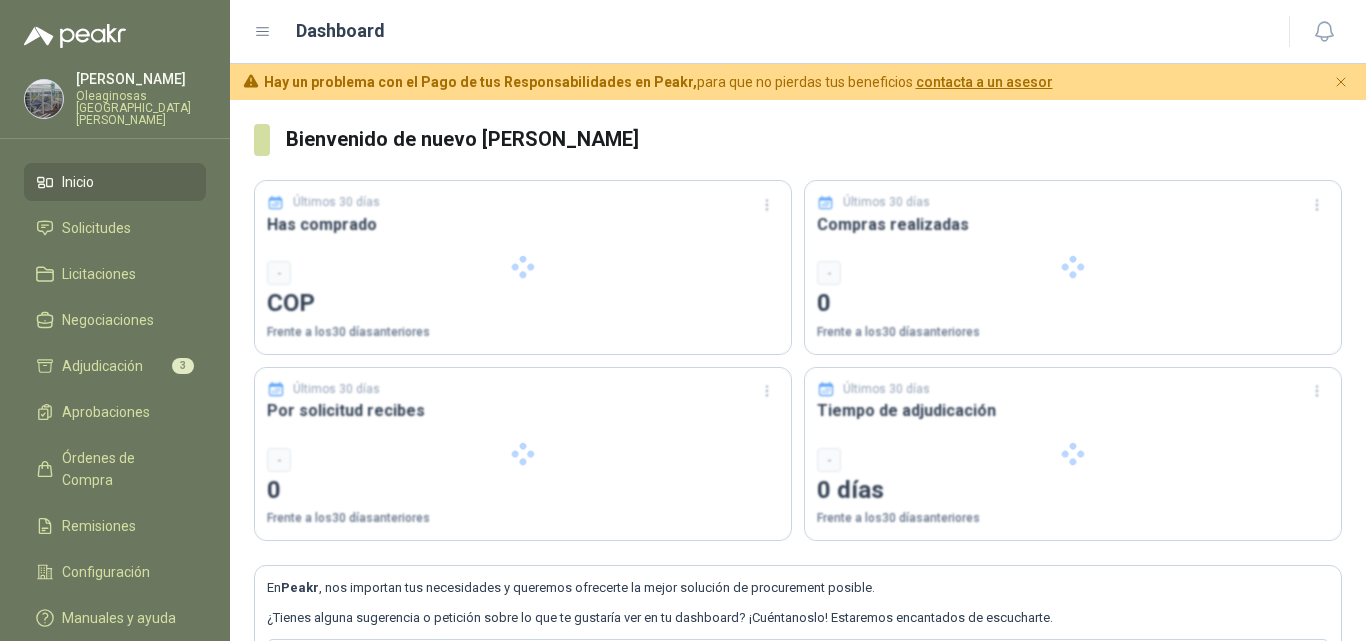 type 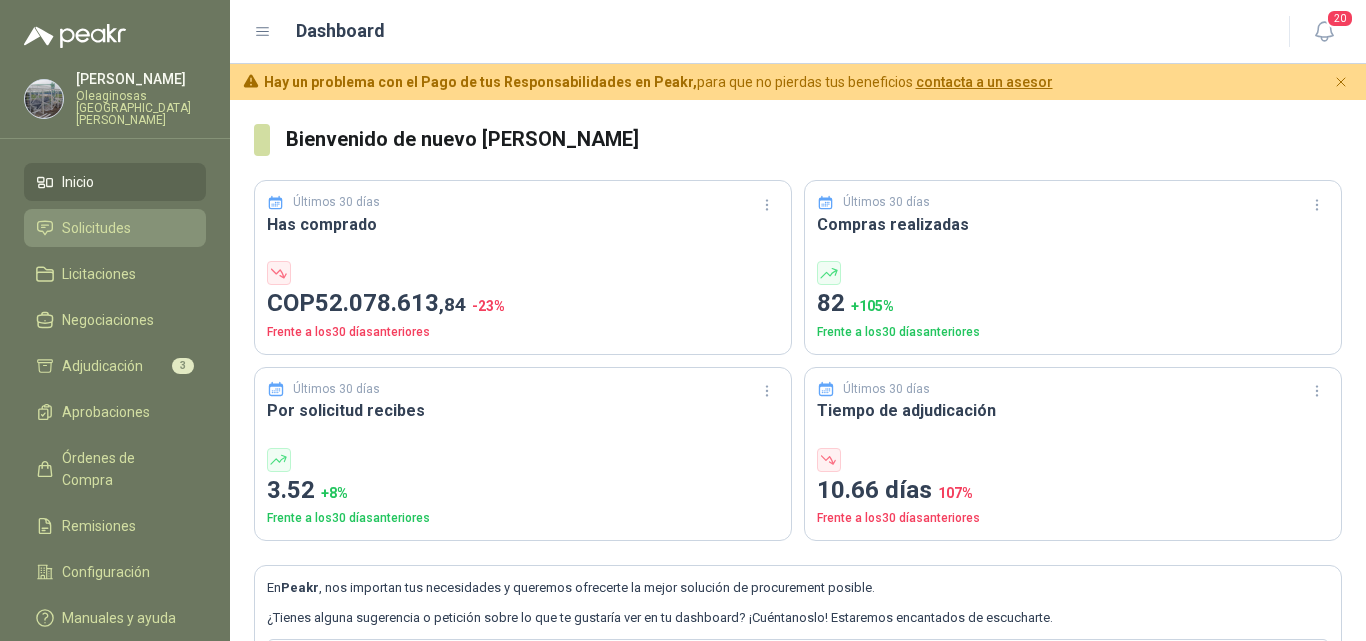 click on "Solicitudes" at bounding box center (96, 228) 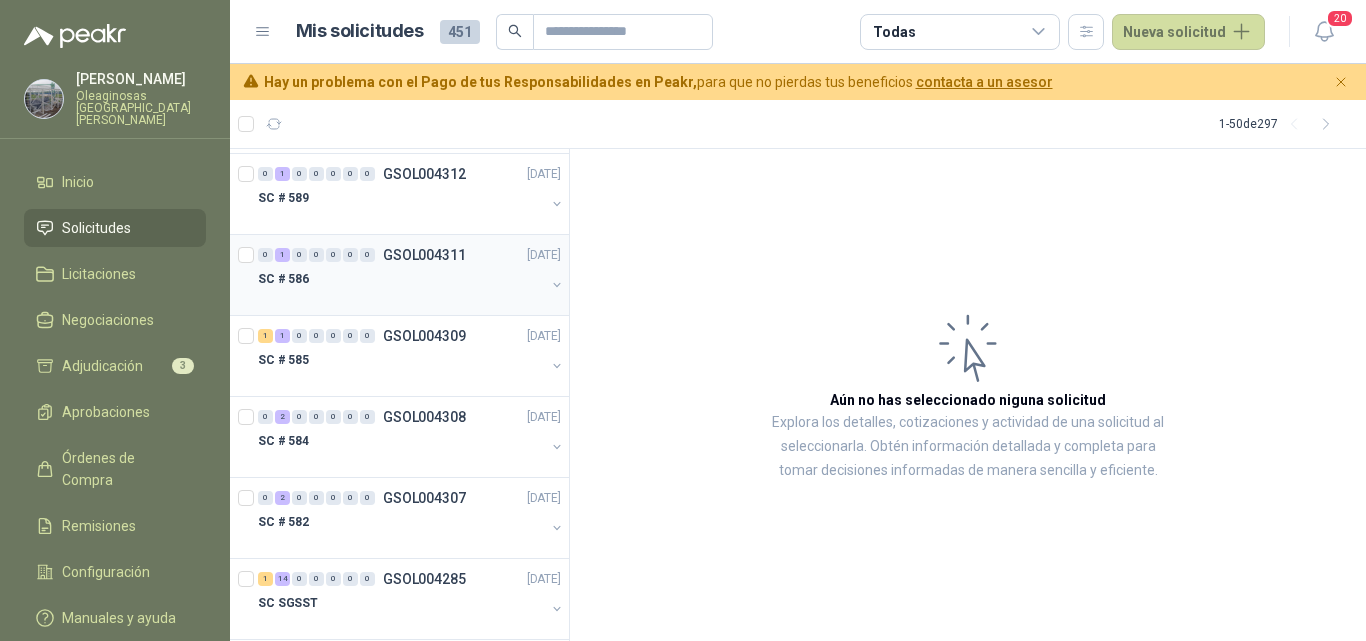 scroll, scrollTop: 300, scrollLeft: 0, axis: vertical 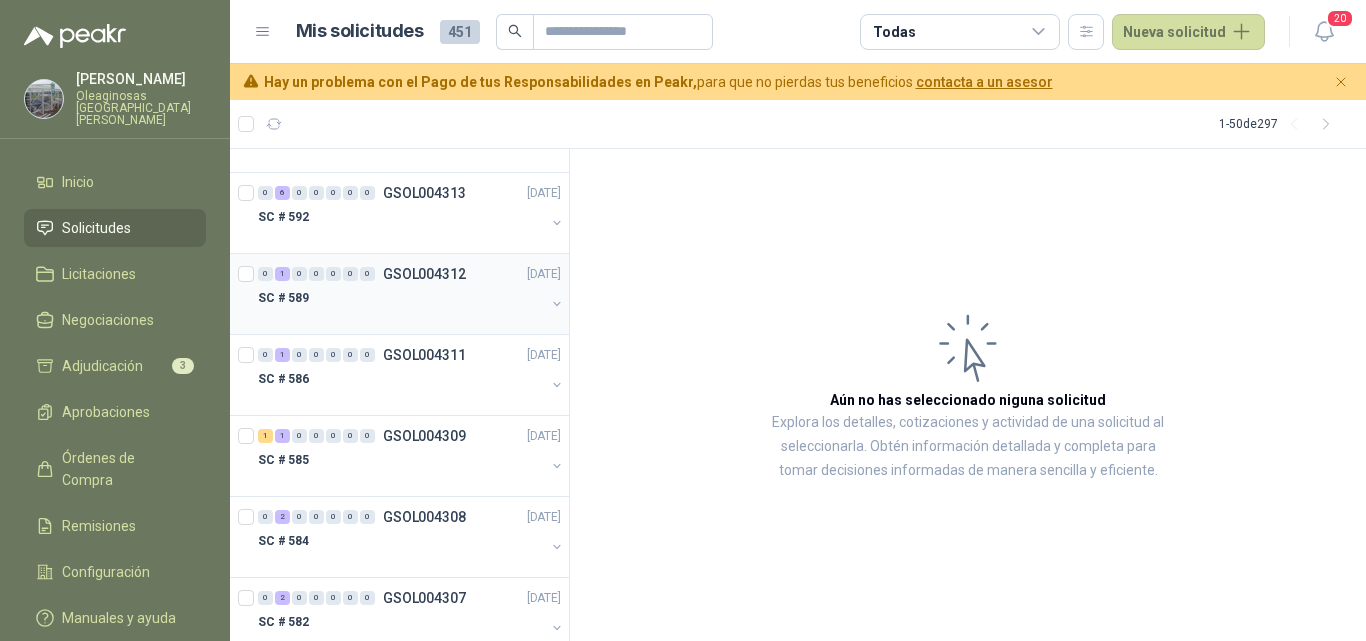 click on "SC # 589" at bounding box center [401, 298] 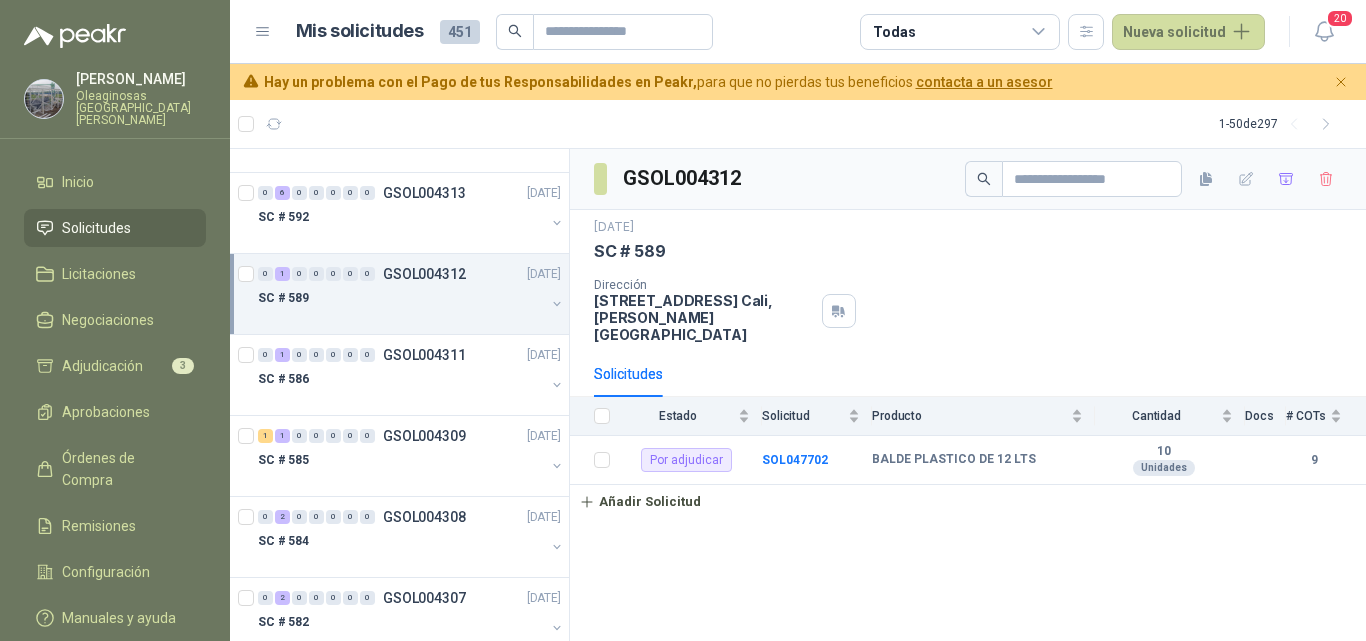 click at bounding box center (401, 318) 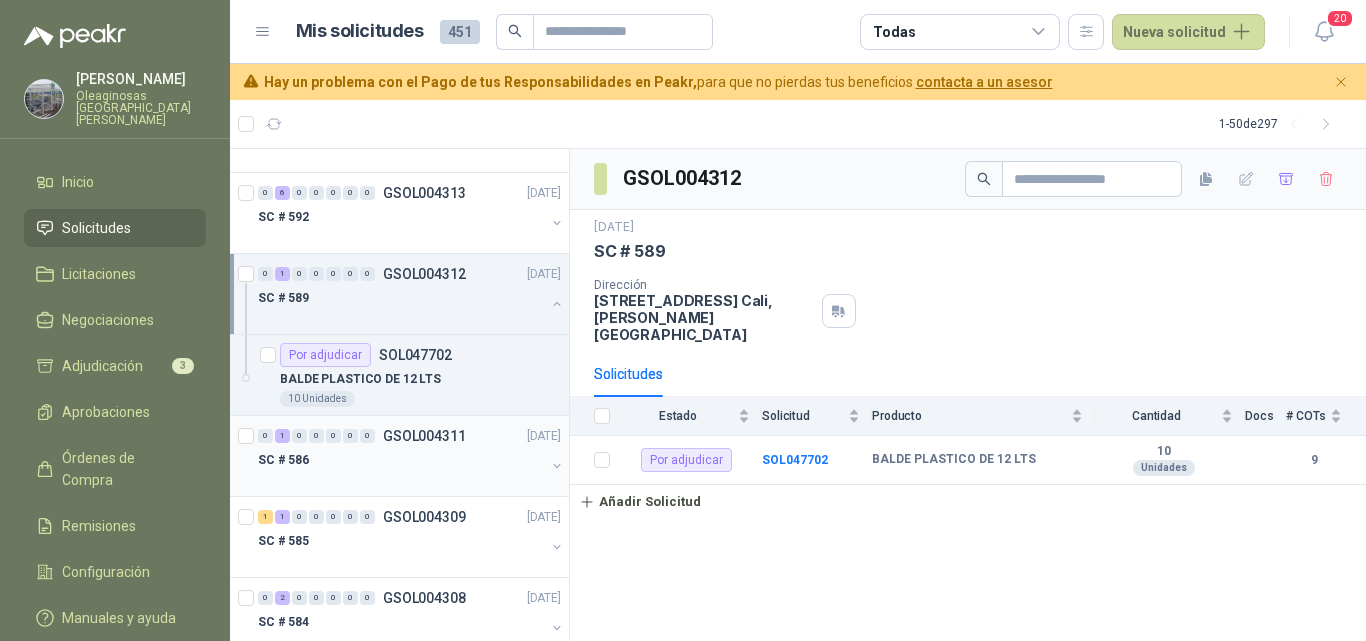click on "SC # 586" at bounding box center [401, 460] 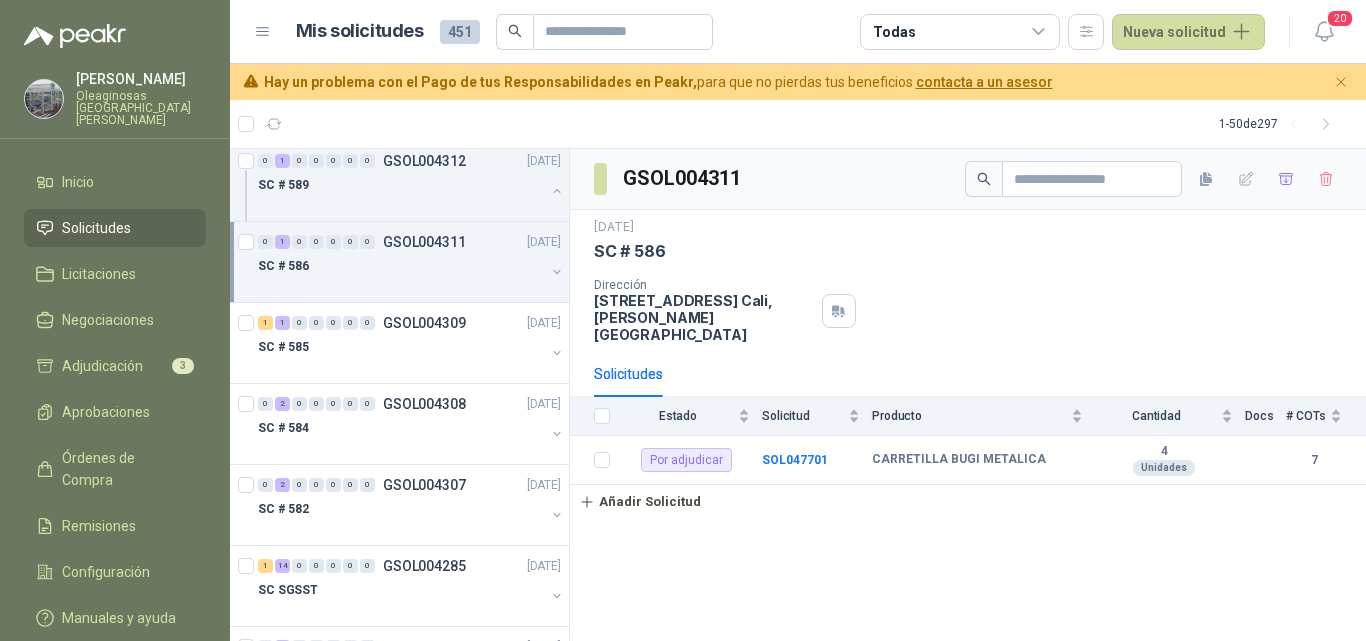 scroll, scrollTop: 500, scrollLeft: 0, axis: vertical 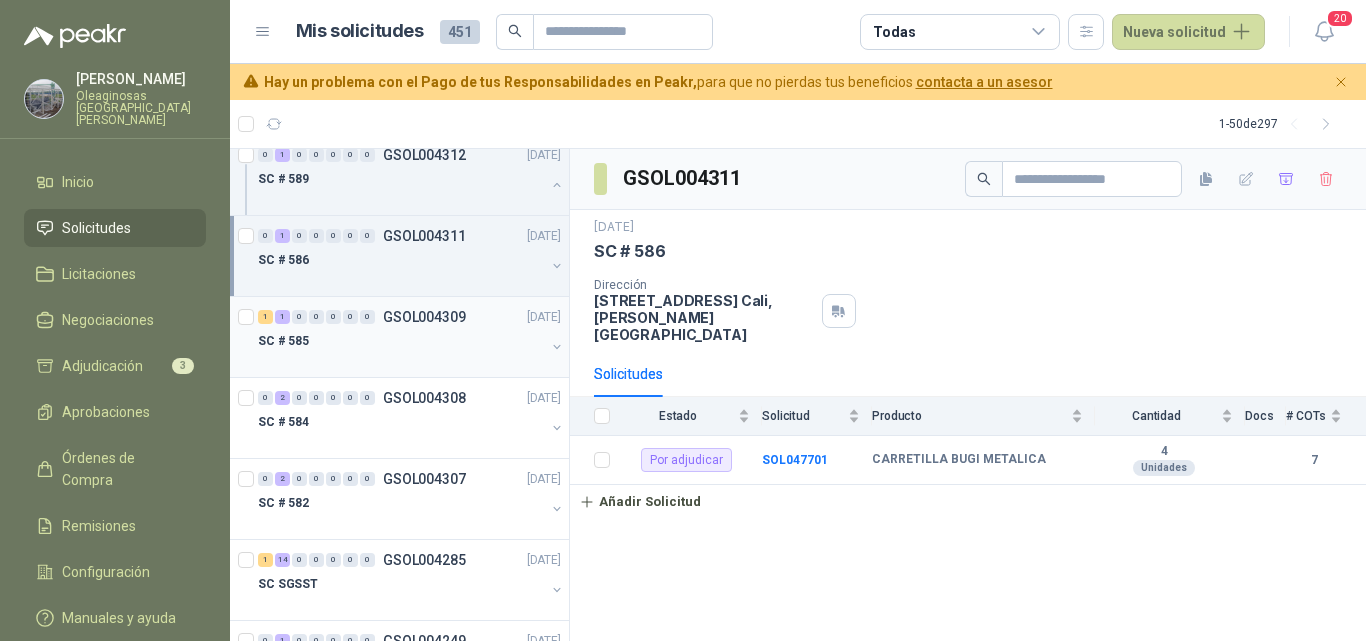 click on "SC # 585" at bounding box center (401, 341) 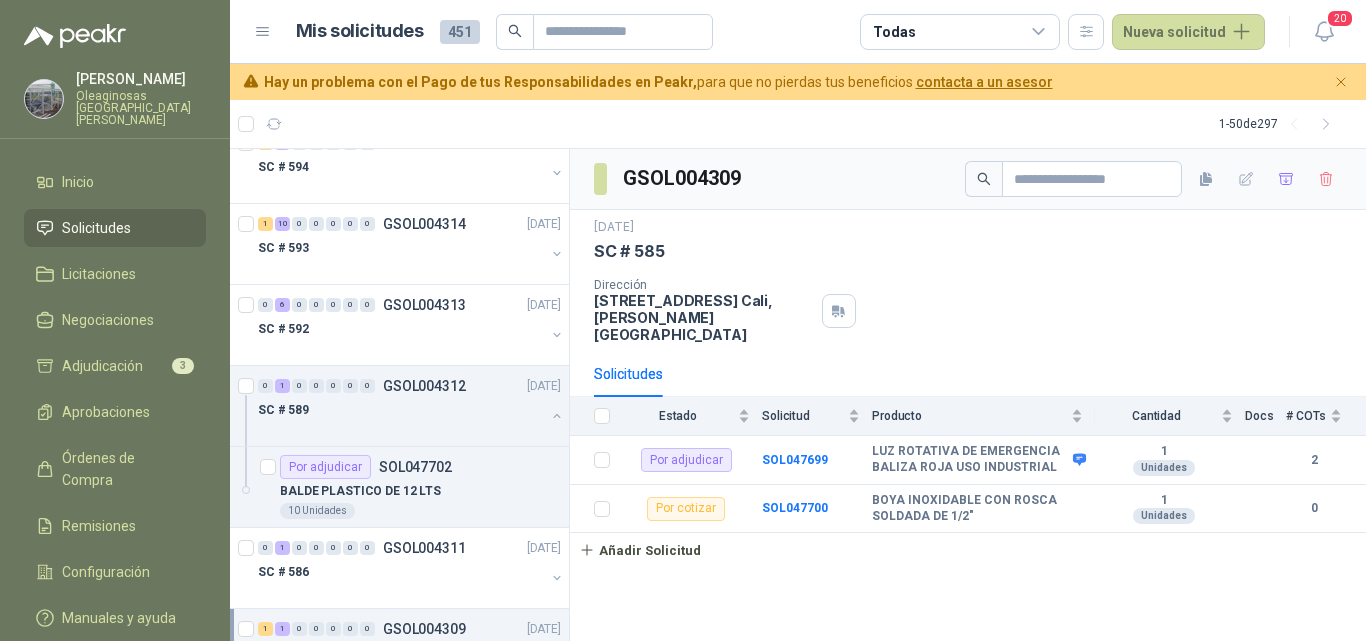 scroll, scrollTop: 0, scrollLeft: 0, axis: both 